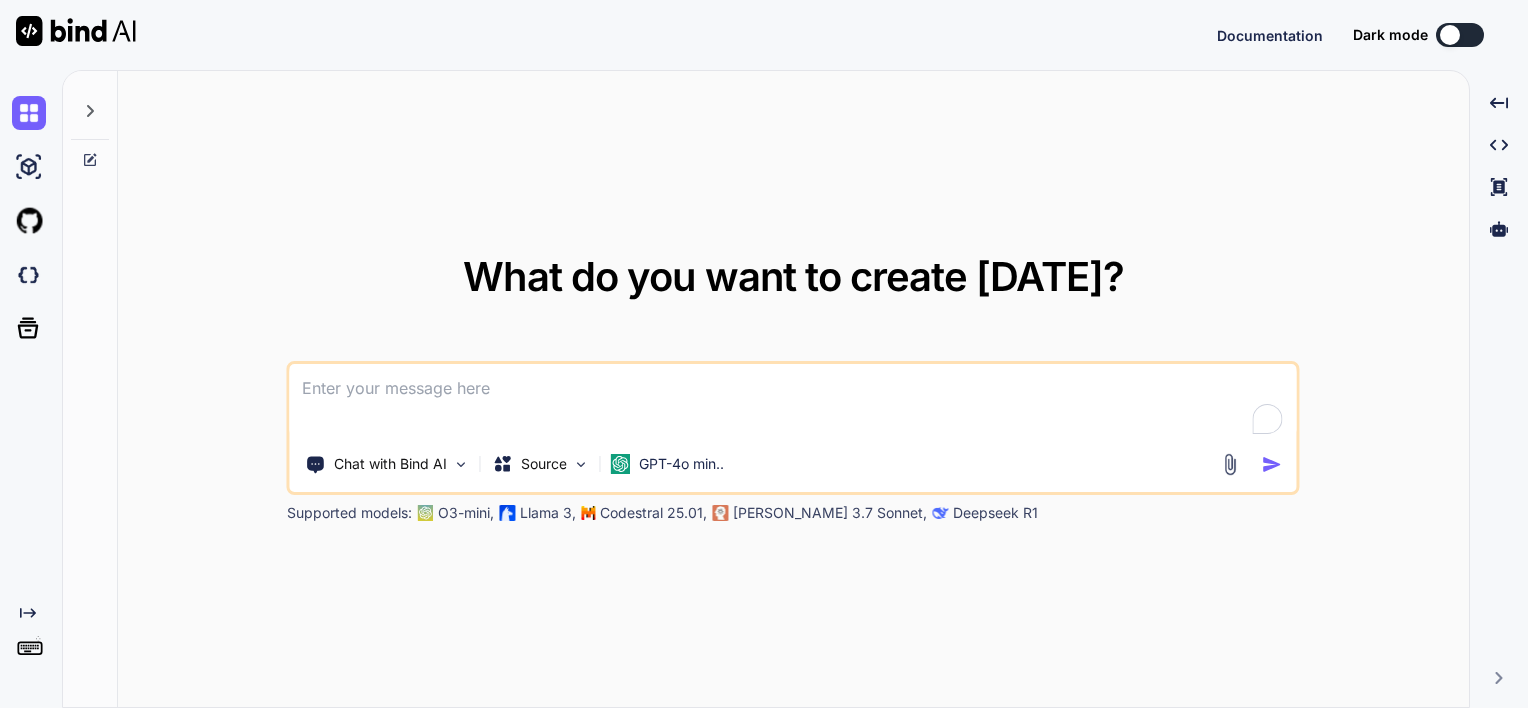scroll, scrollTop: 0, scrollLeft: 0, axis: both 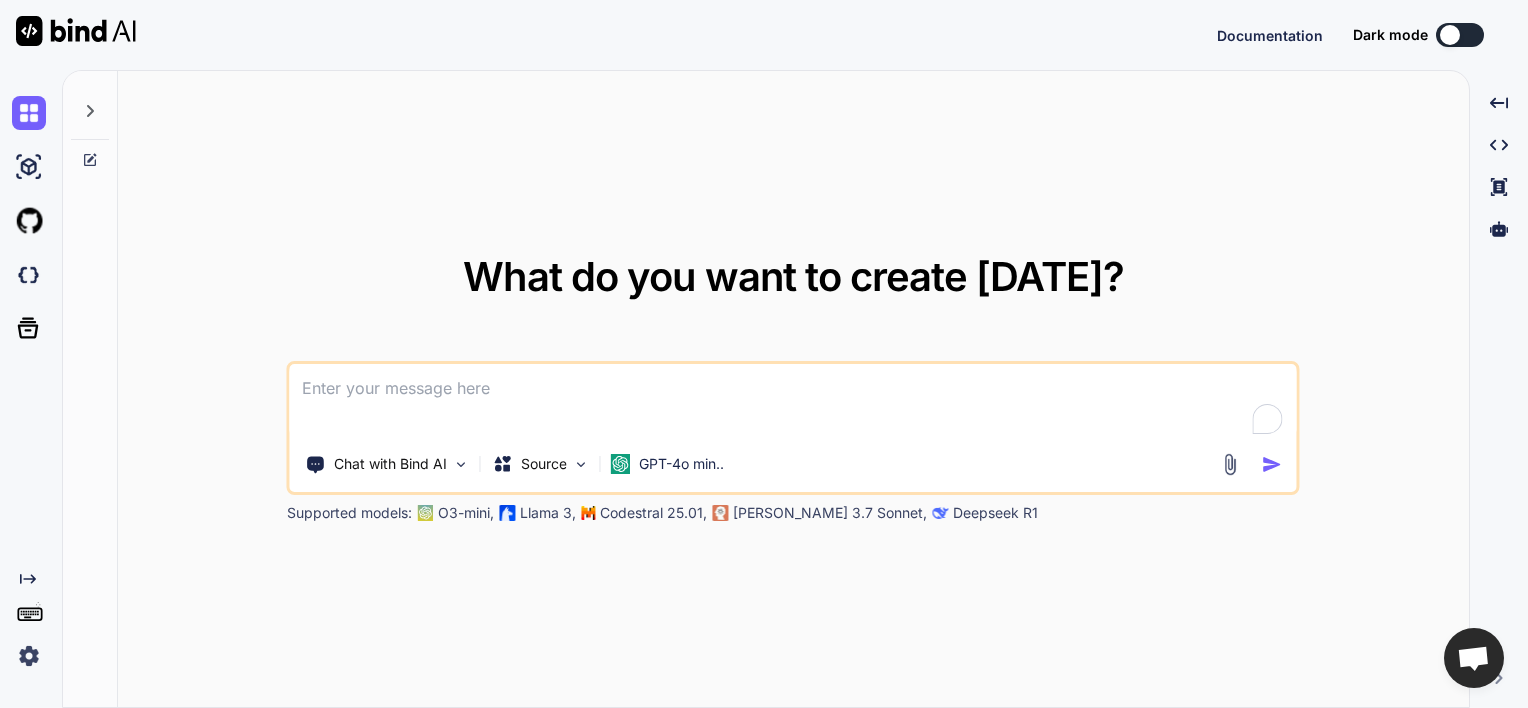 click 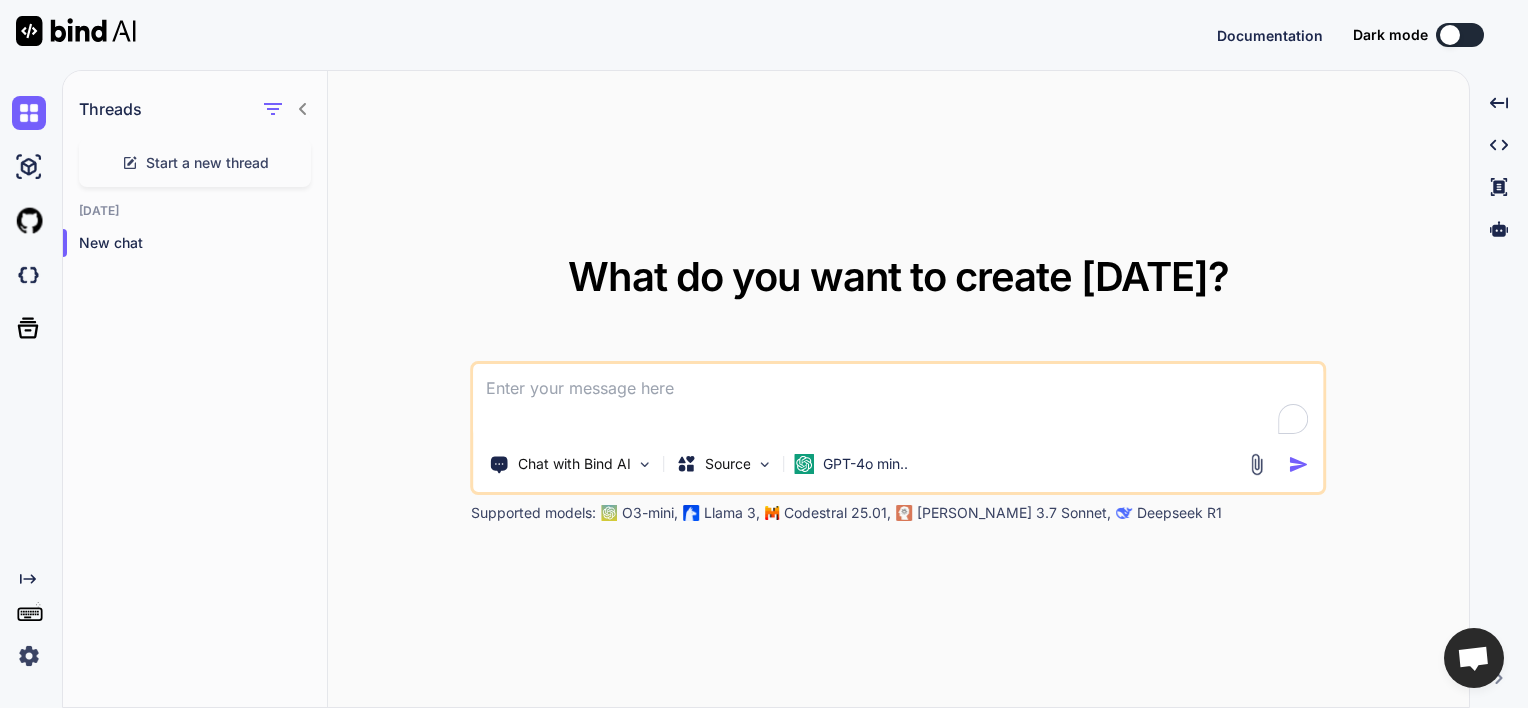 click on "Created with Pixso." at bounding box center (27, 622) 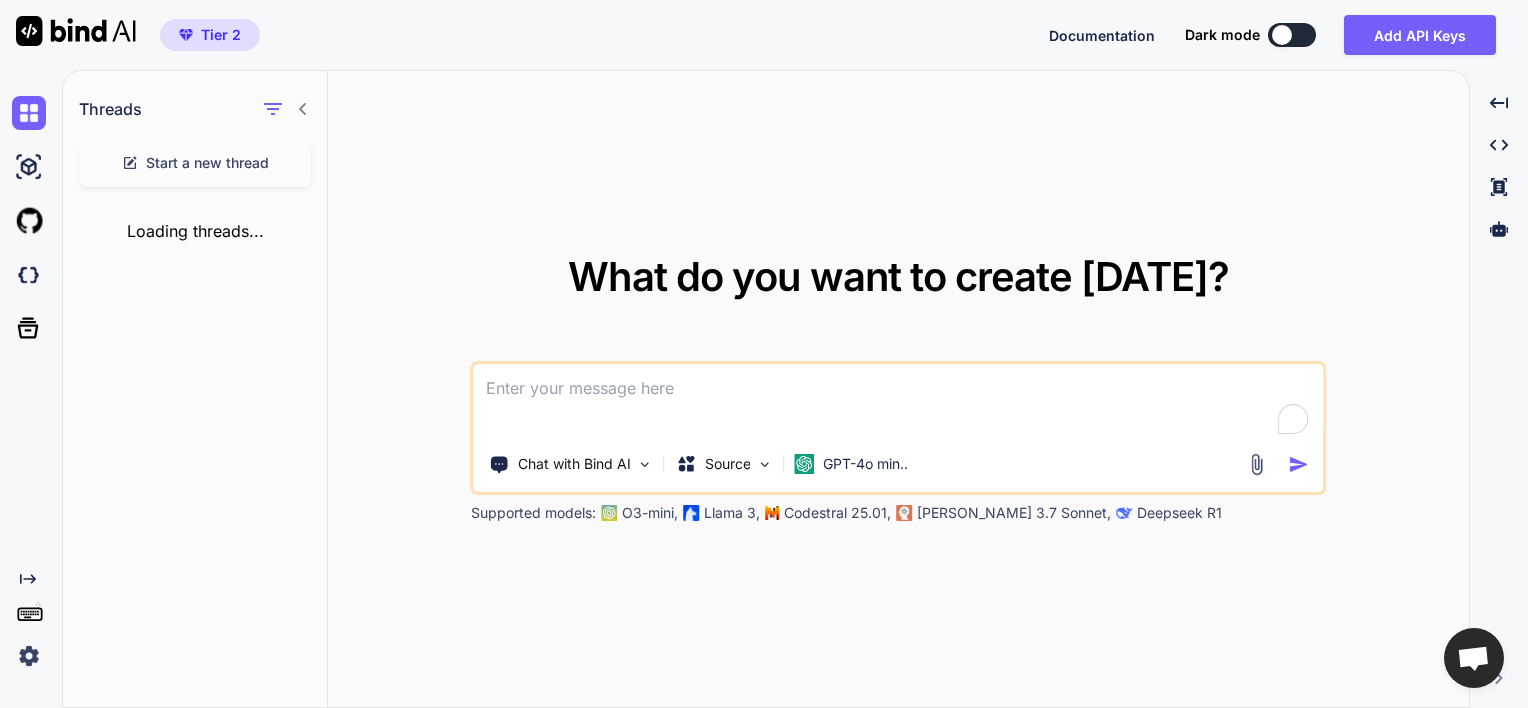 click on "Created with Pixso." 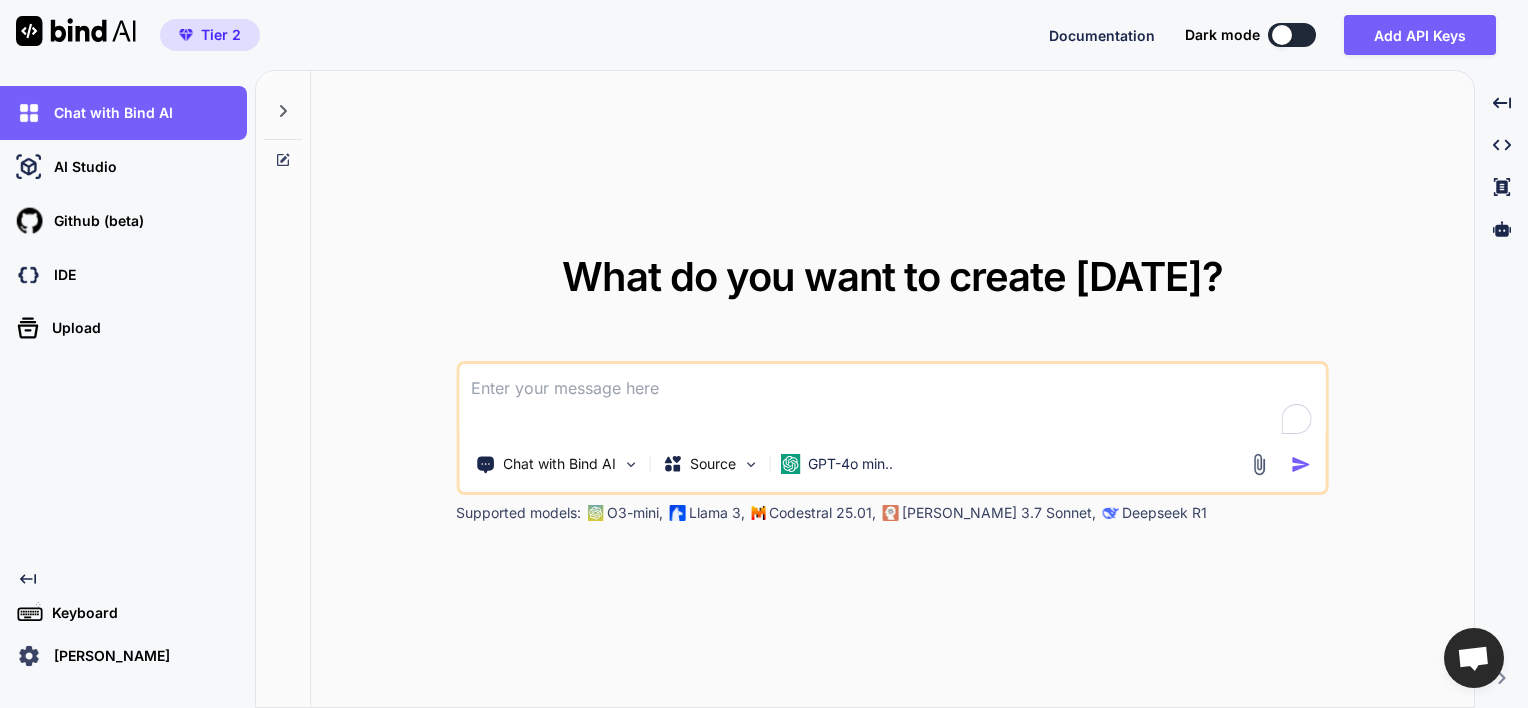 click 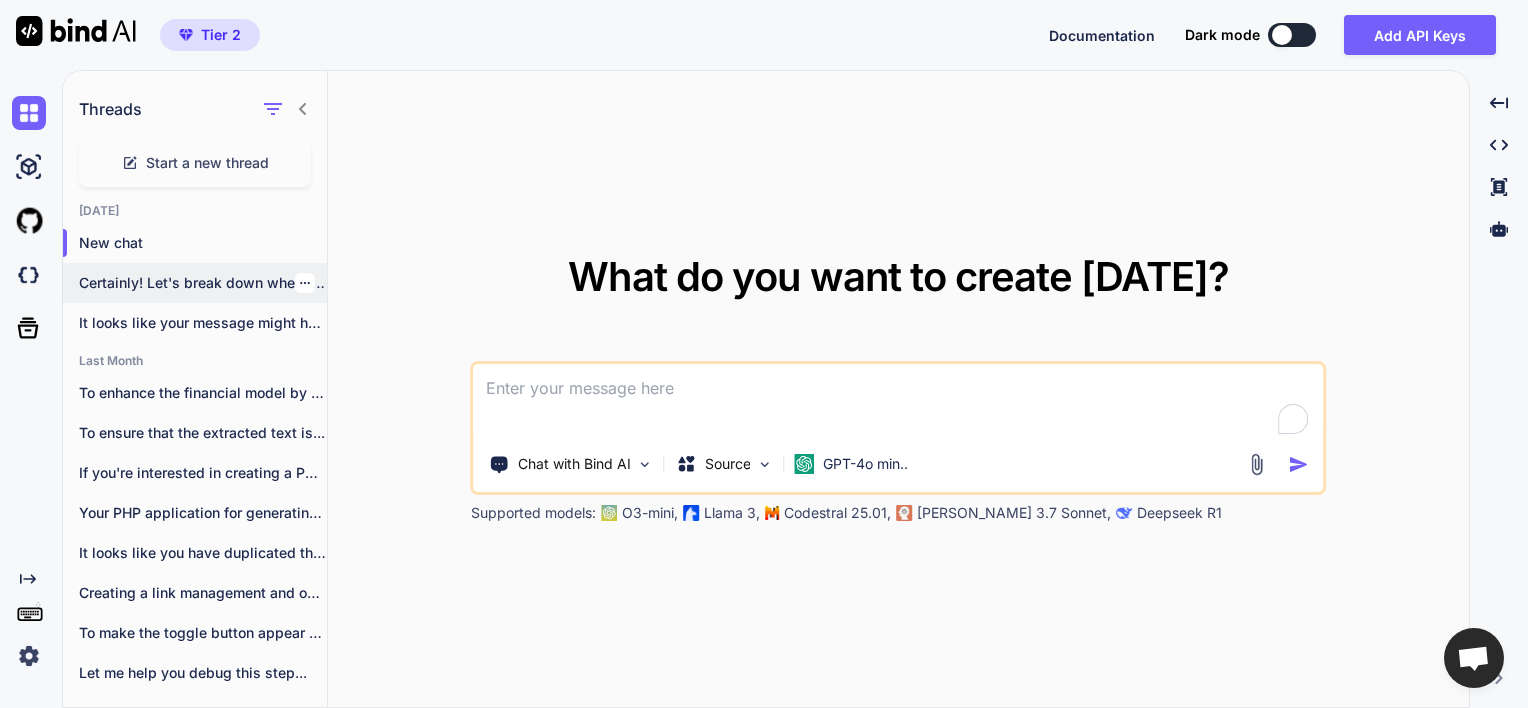 click on "Certainly! Let's break down where to insert..." at bounding box center [203, 283] 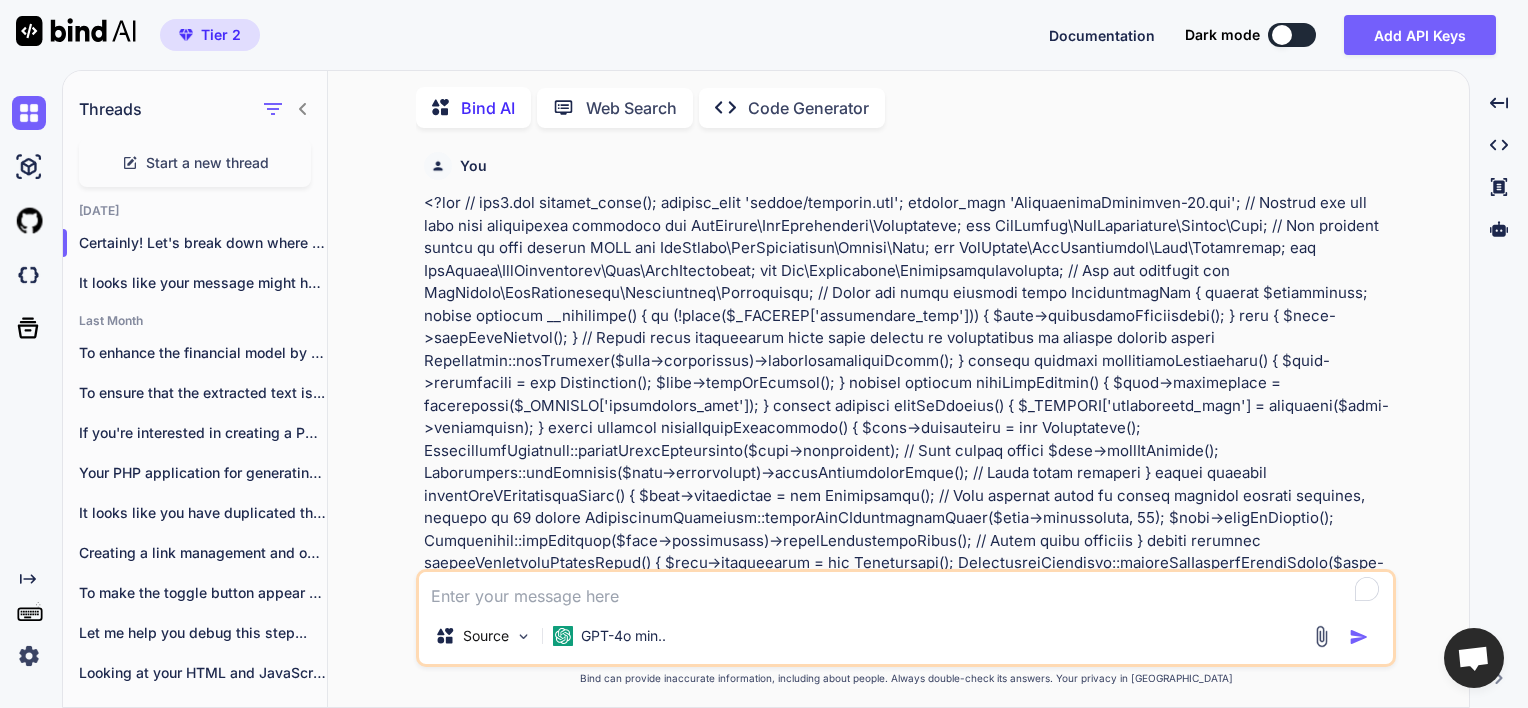 scroll, scrollTop: 3864, scrollLeft: 0, axis: vertical 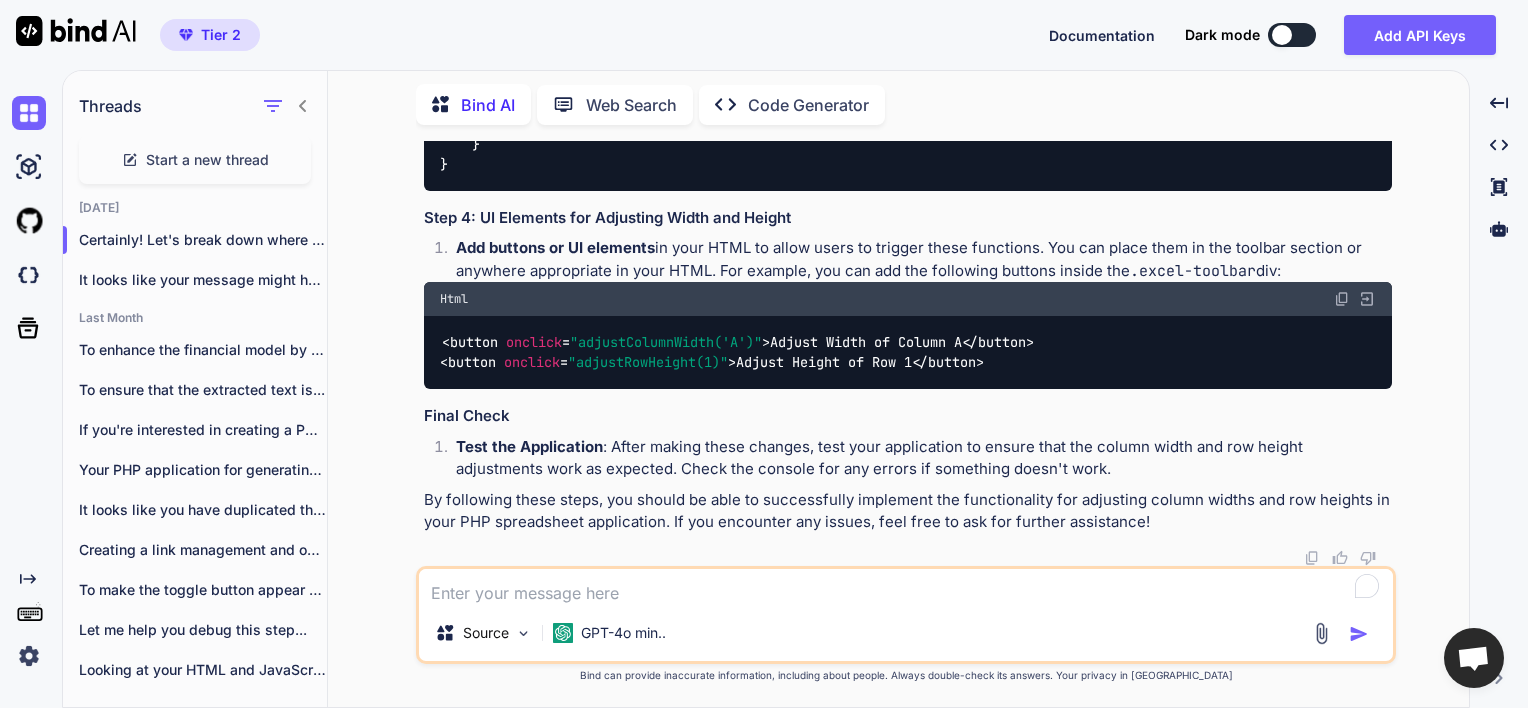 click at bounding box center (906, 587) 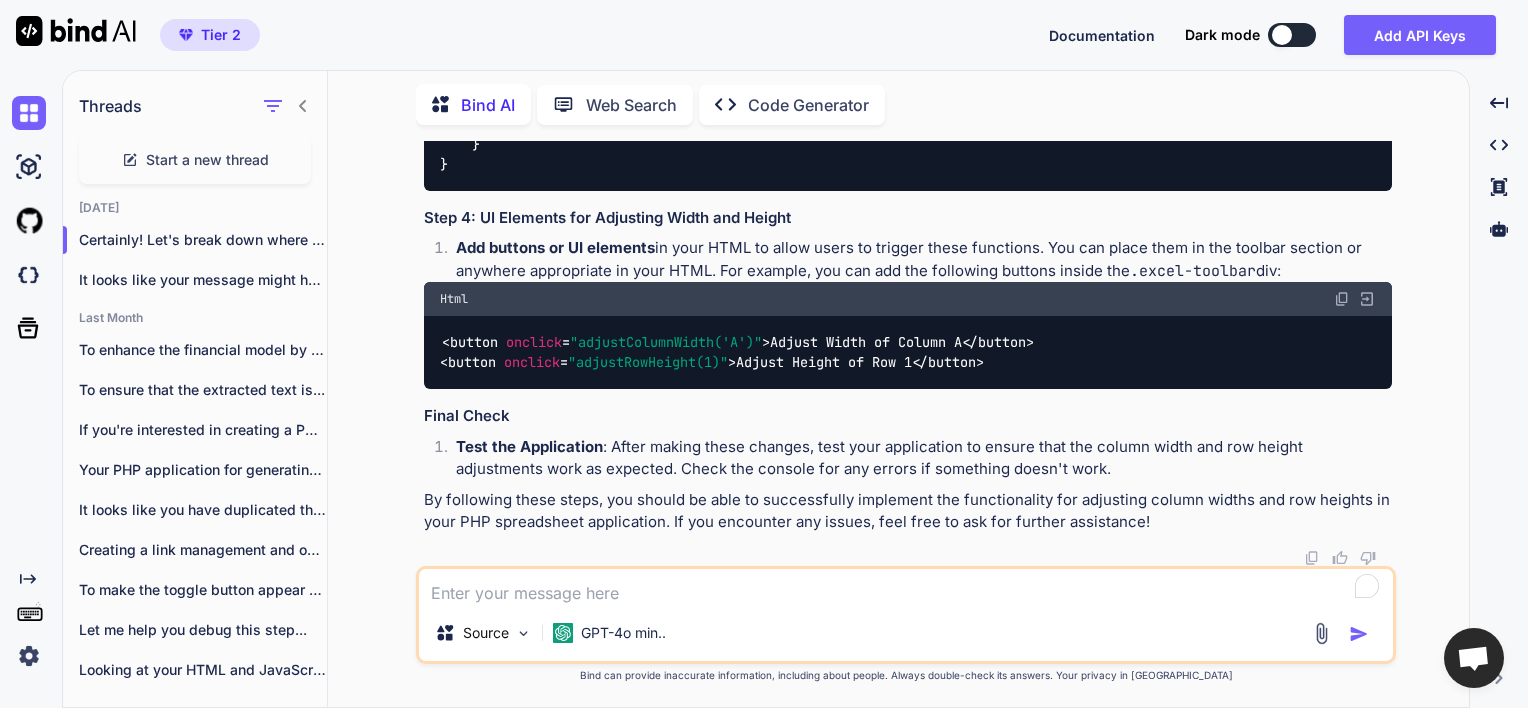 scroll, scrollTop: 22058, scrollLeft: 0, axis: vertical 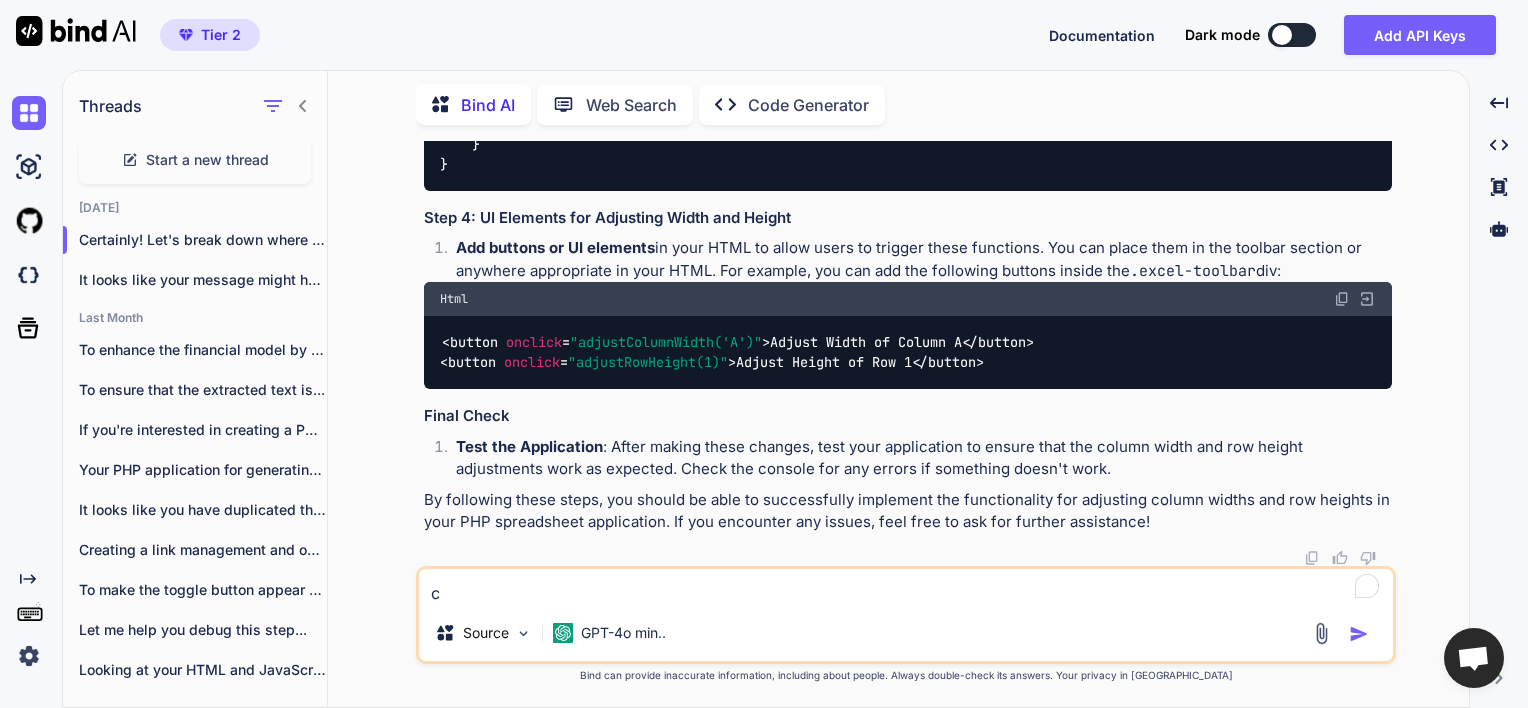 type on "x" 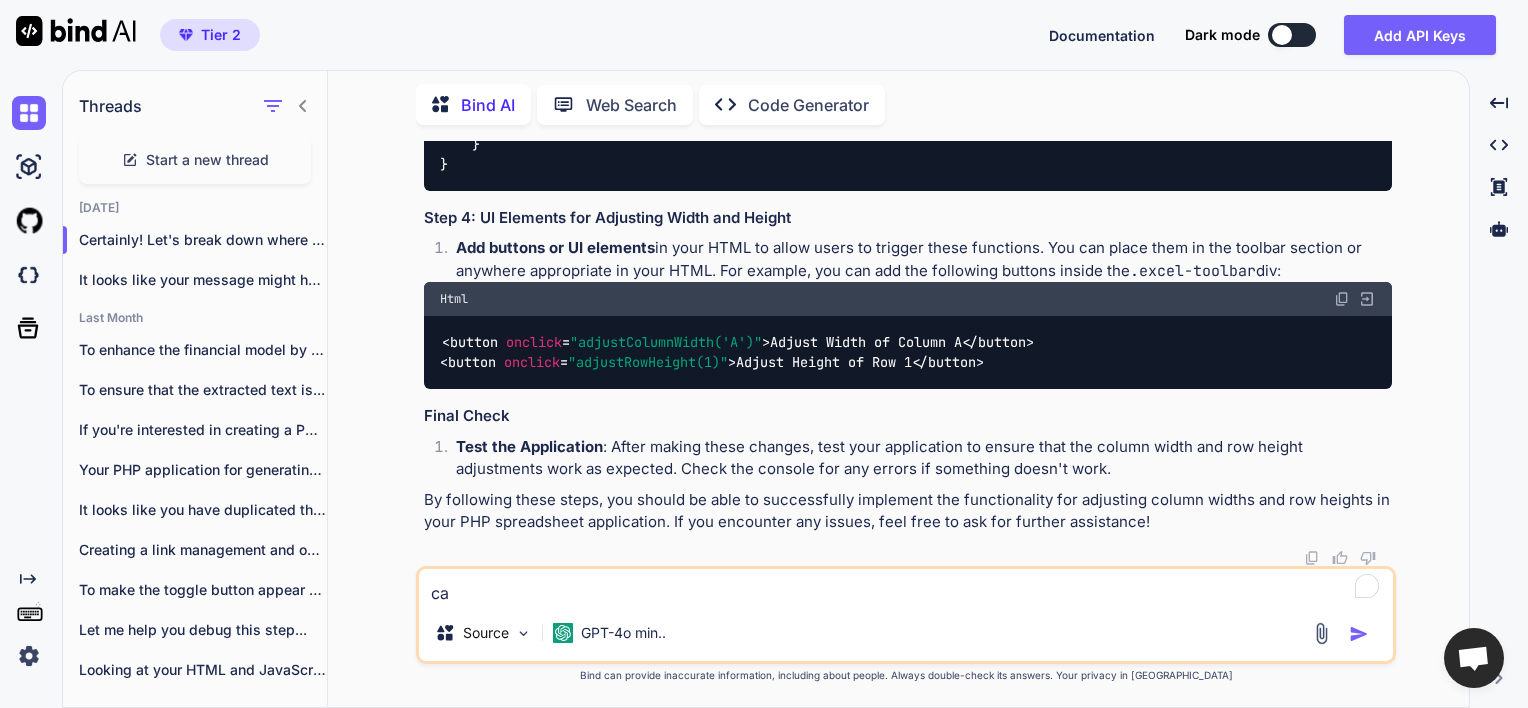 type on "x" 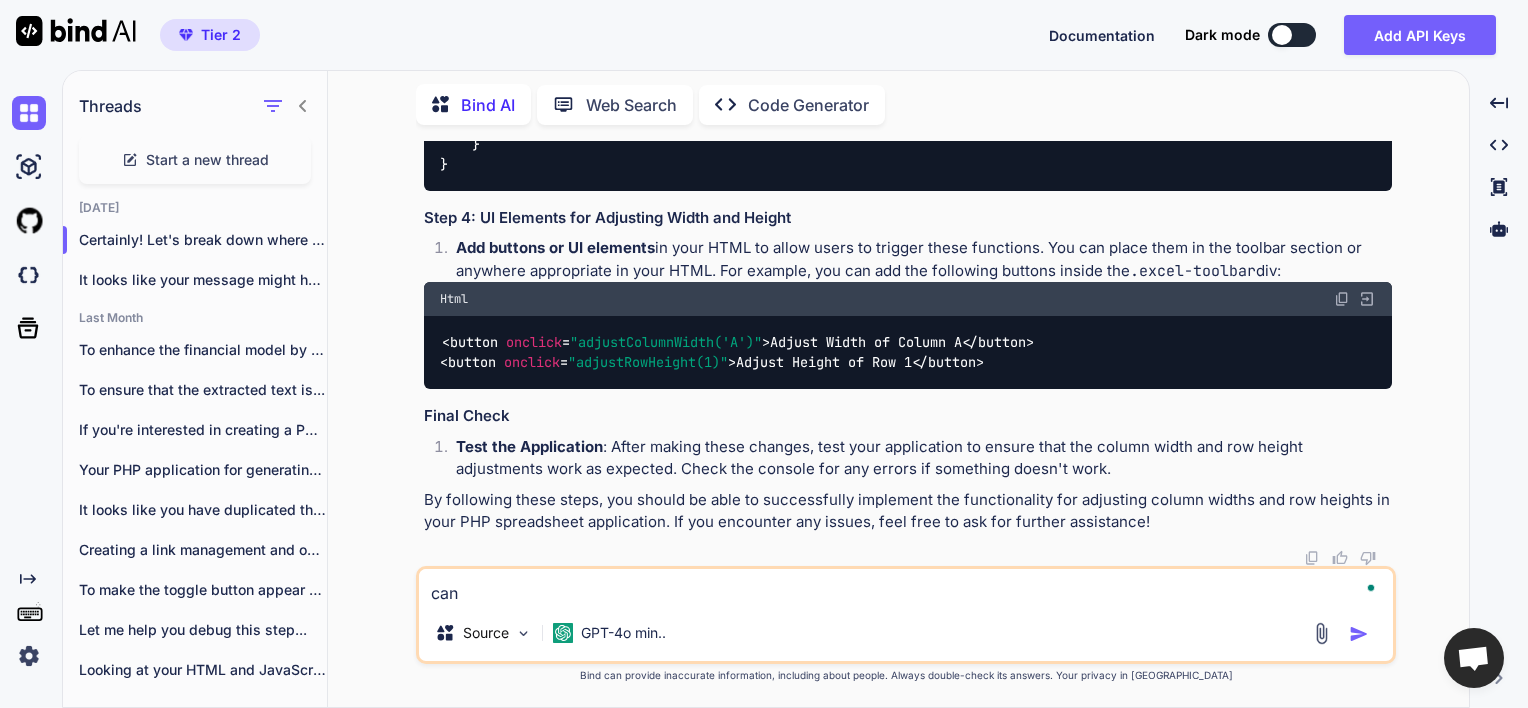 type on "x" 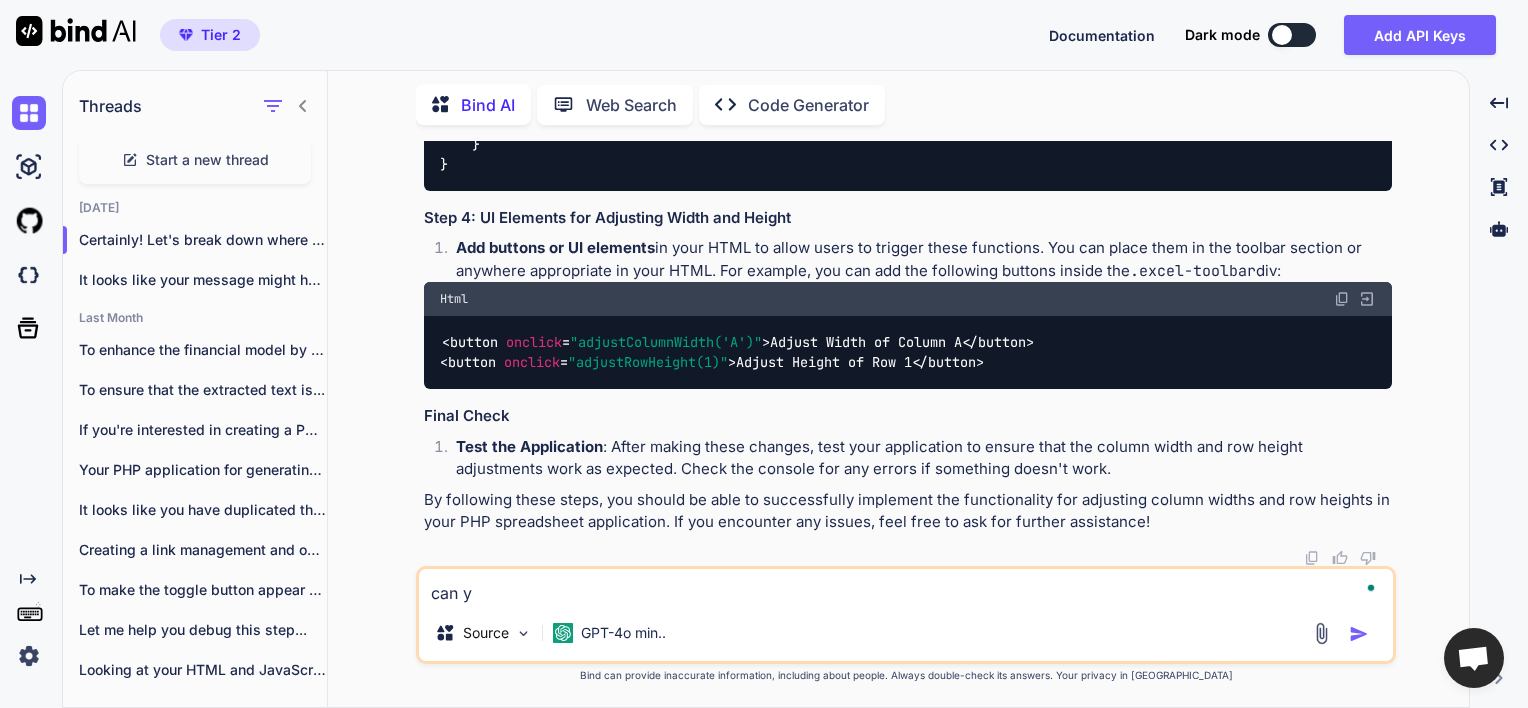 type on "x" 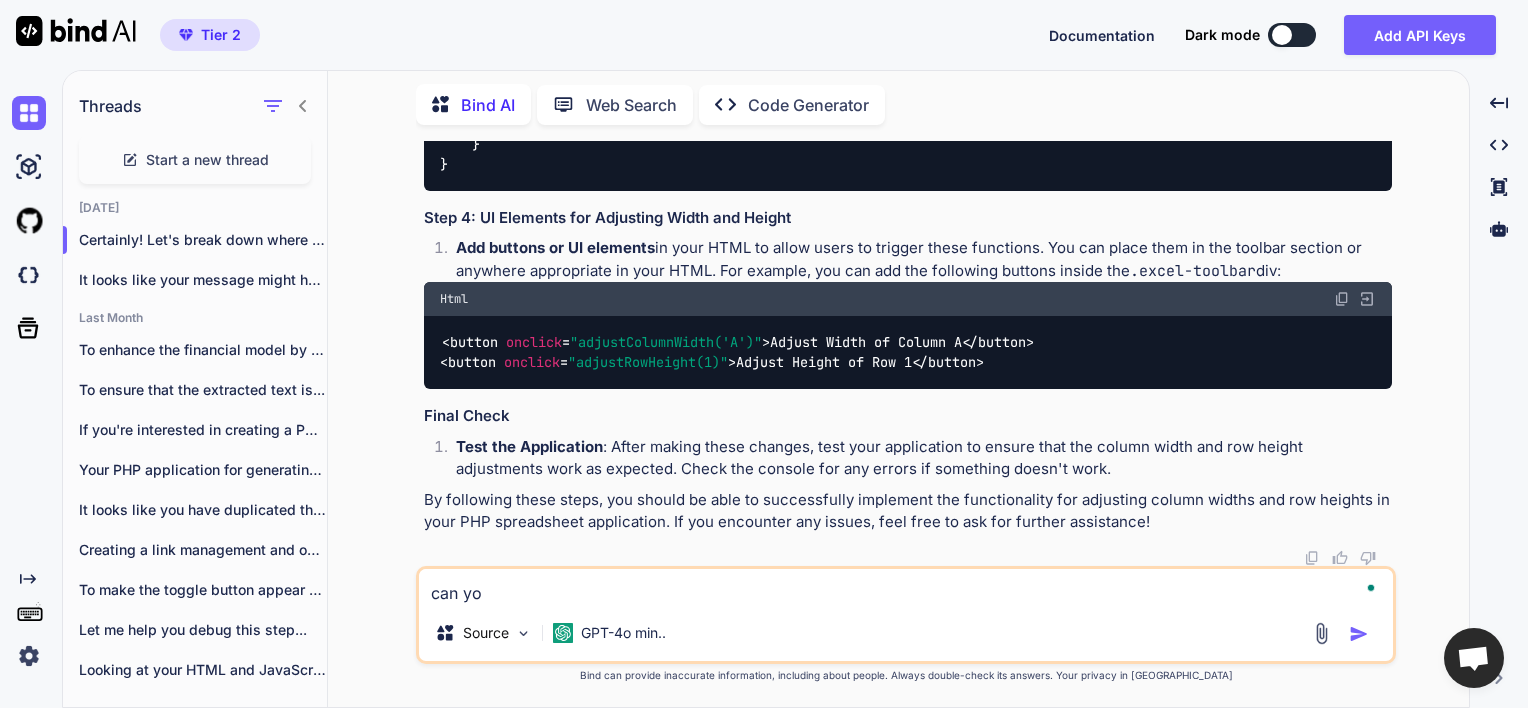 type on "can you" 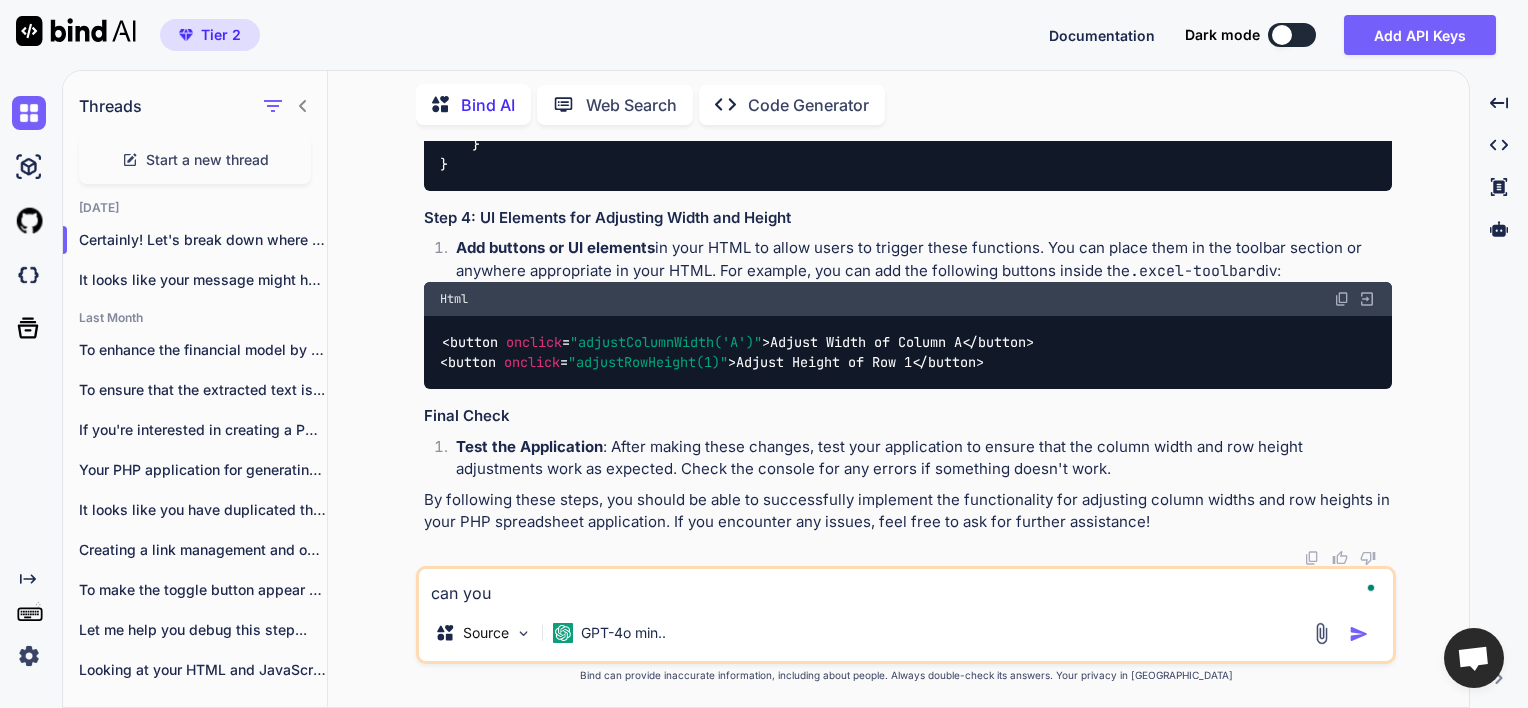 type on "x" 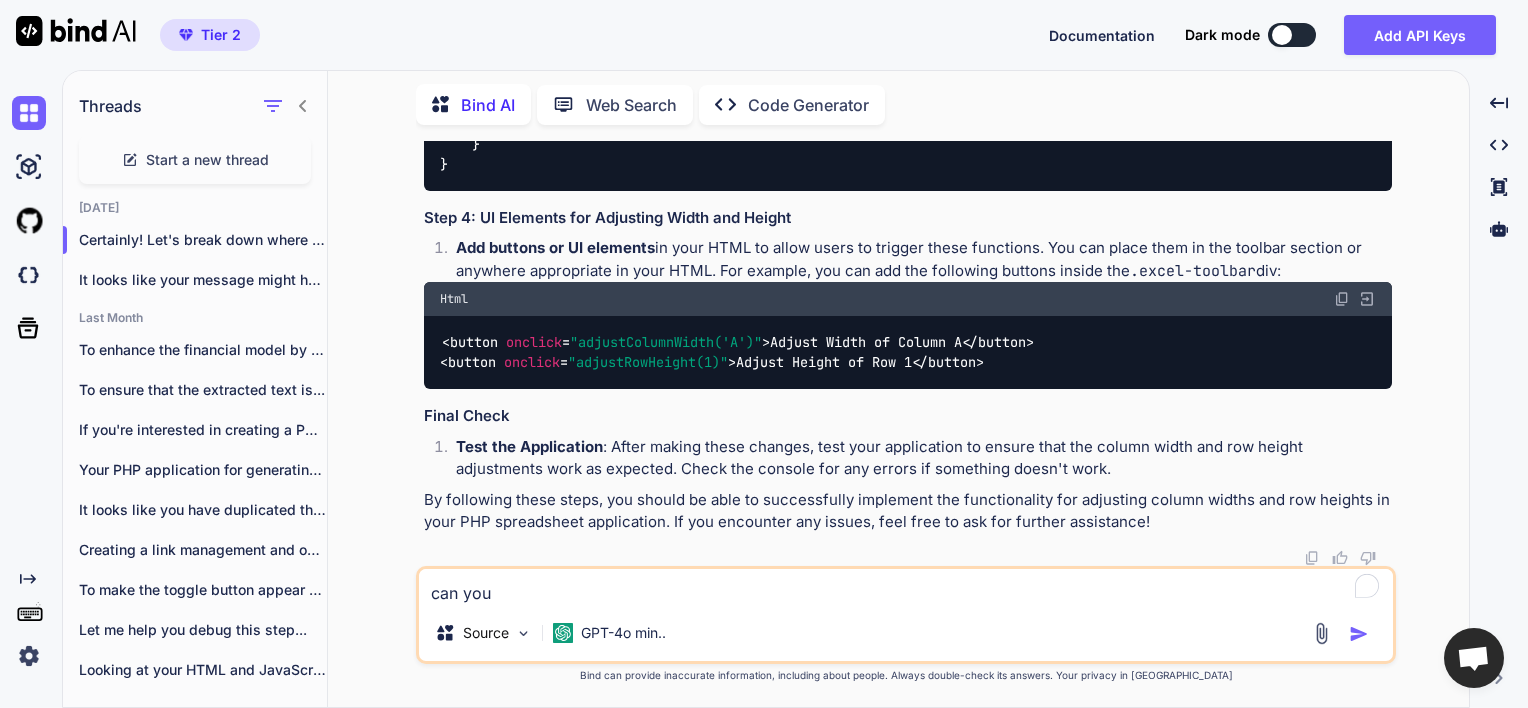 type on "x" 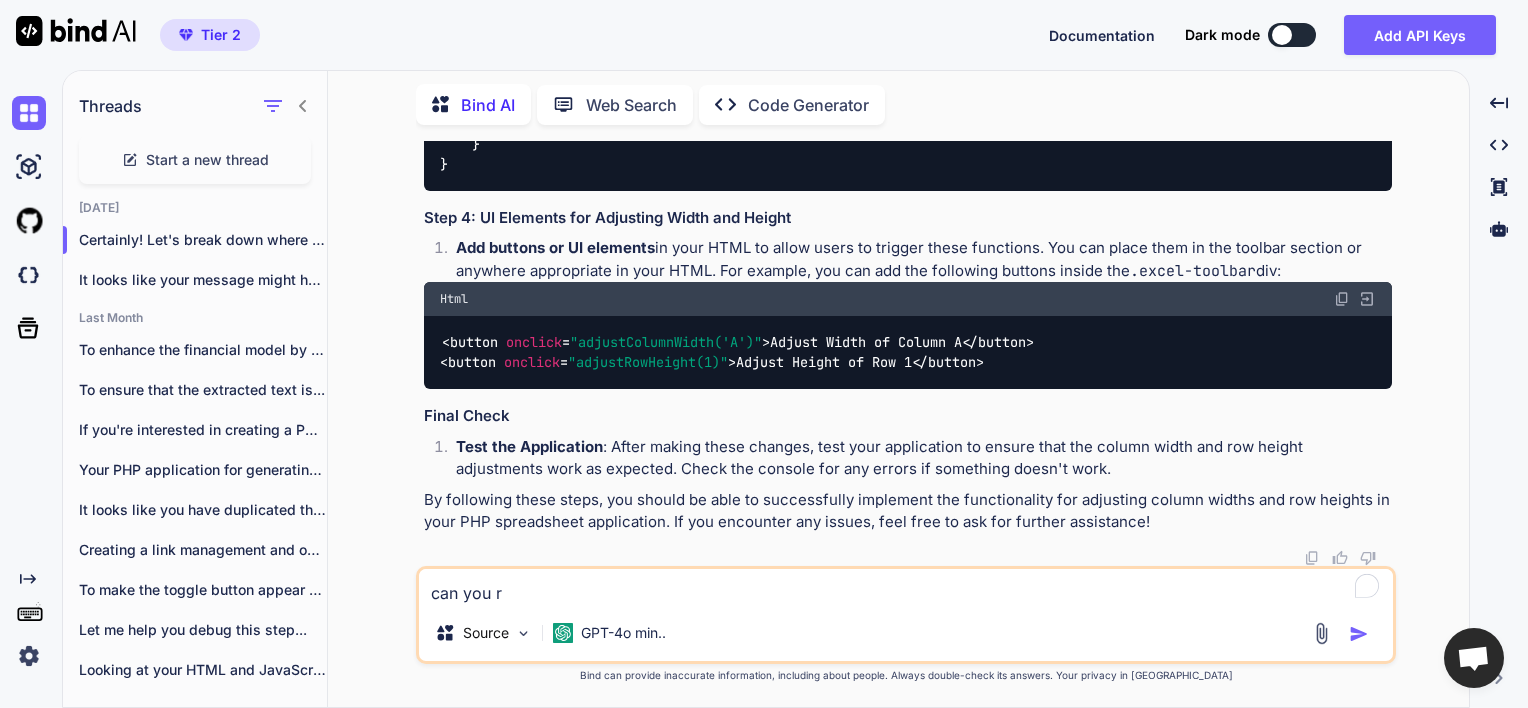 type on "x" 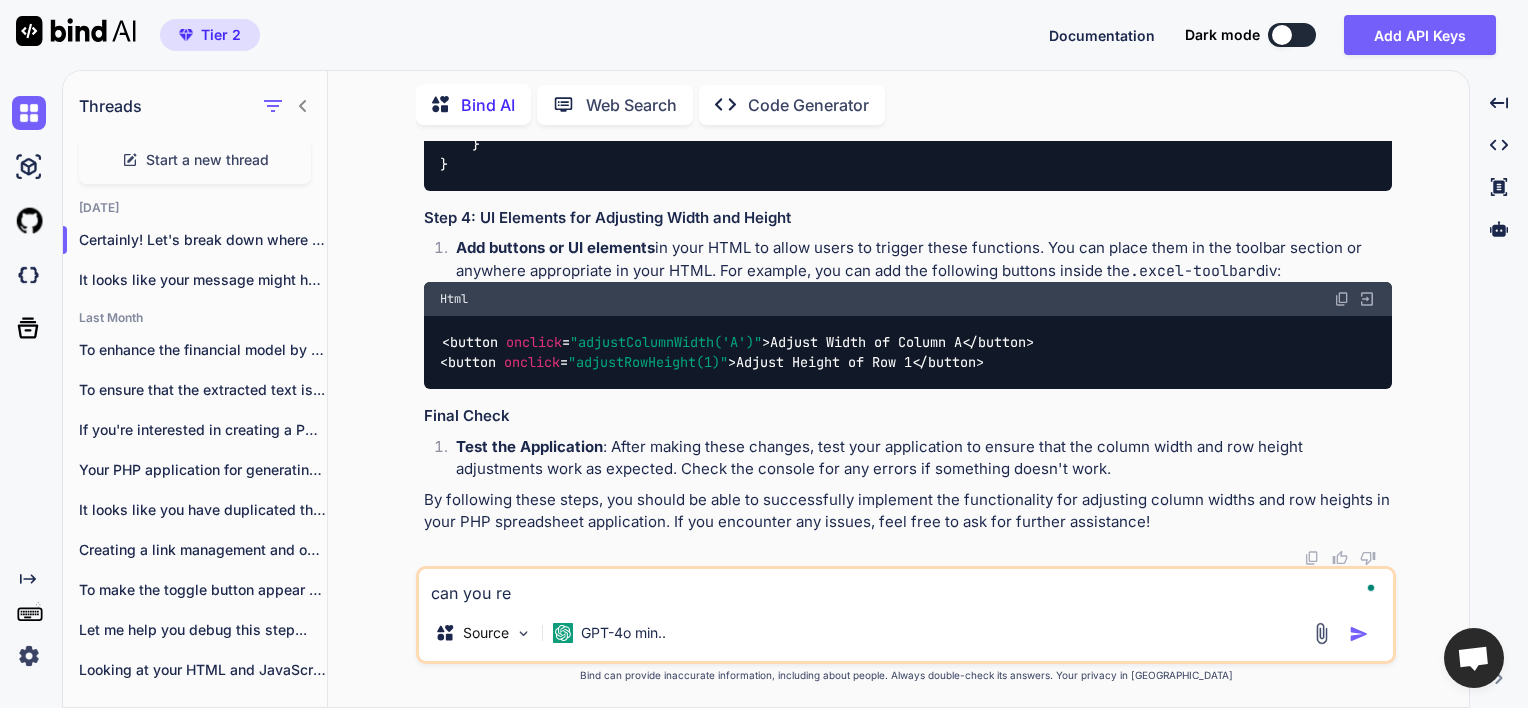 type on "x" 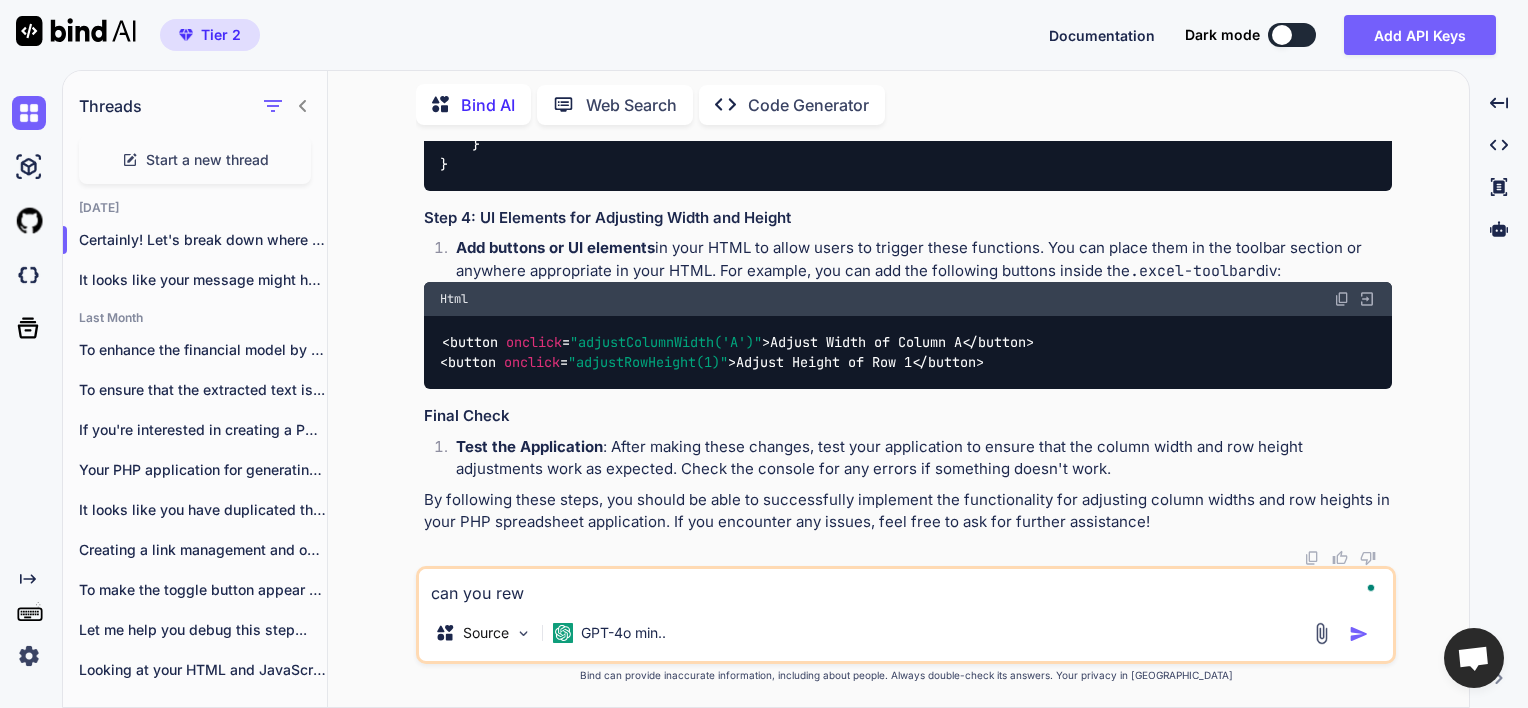 type on "x" 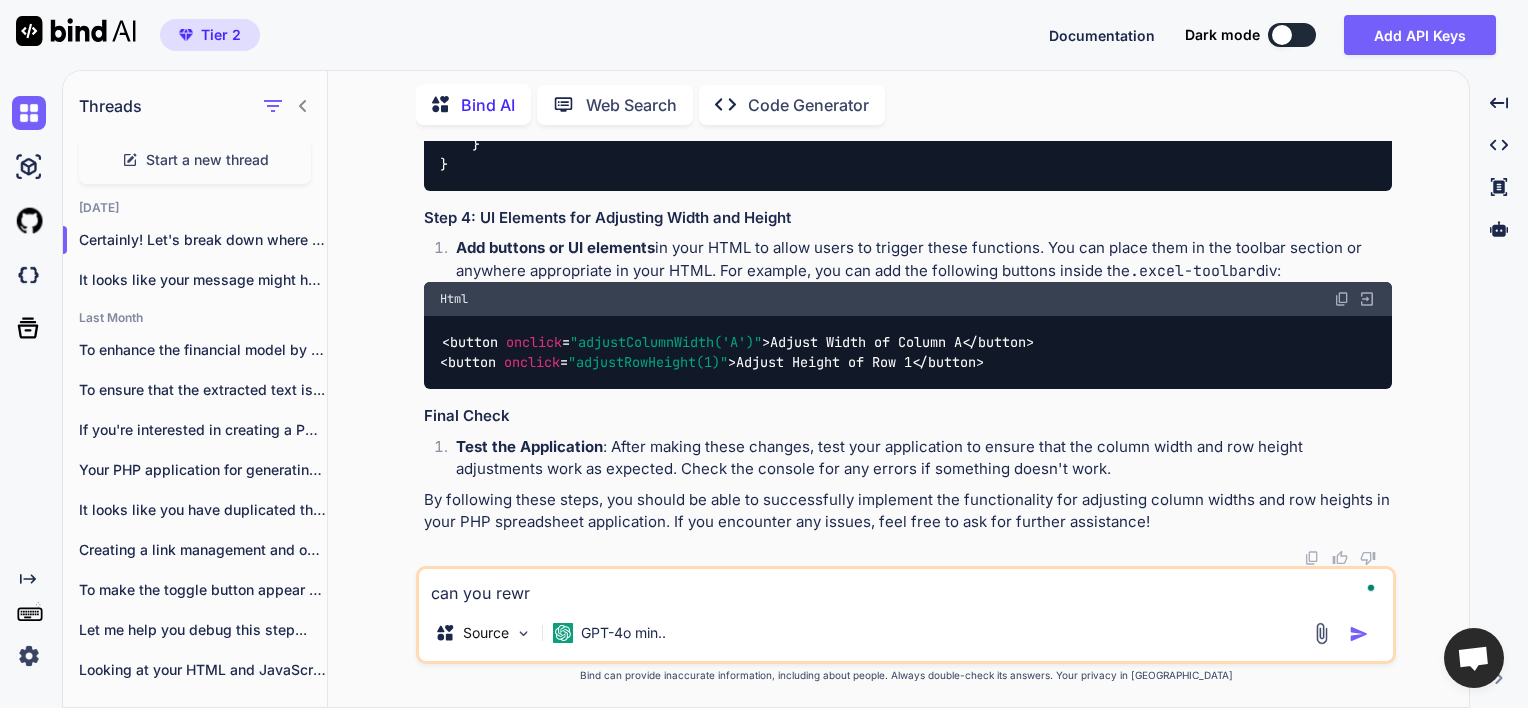 type on "x" 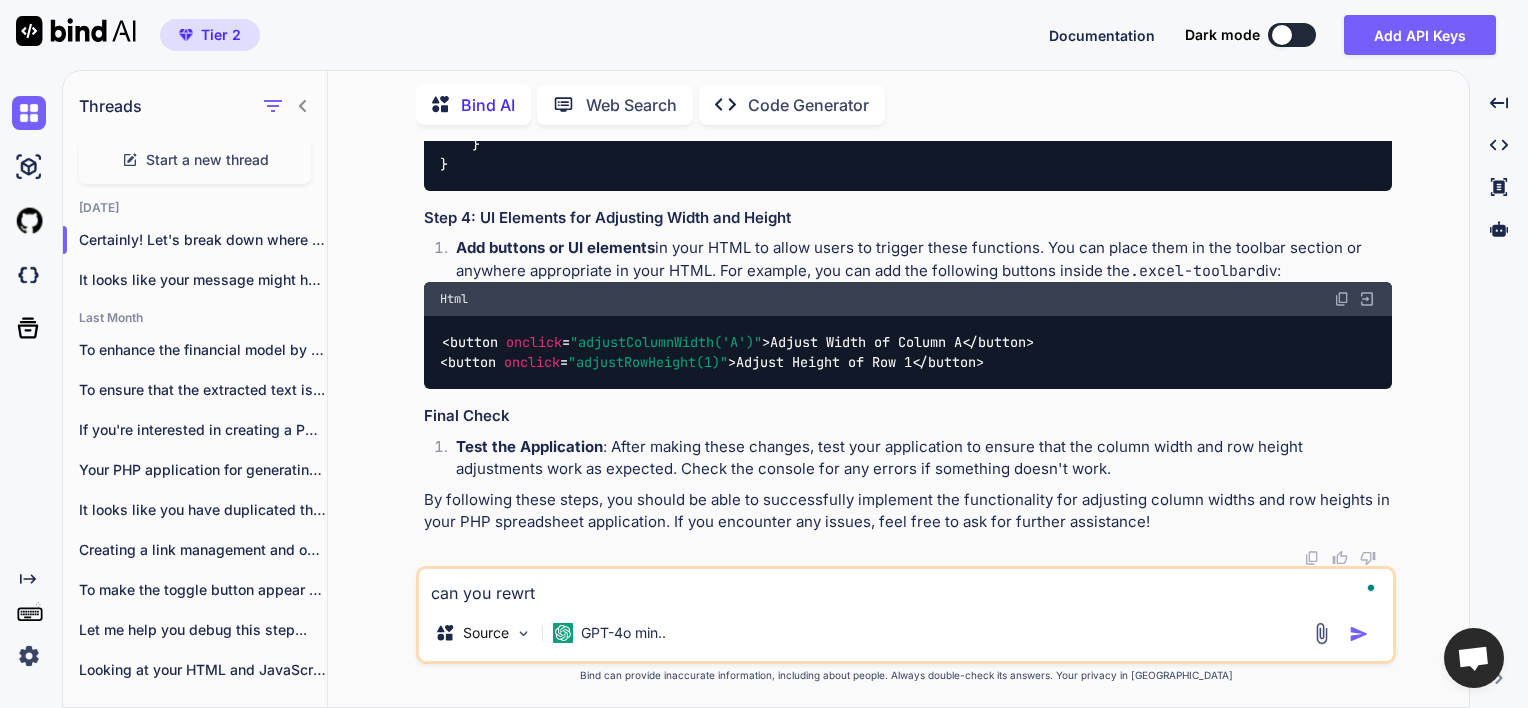 type on "x" 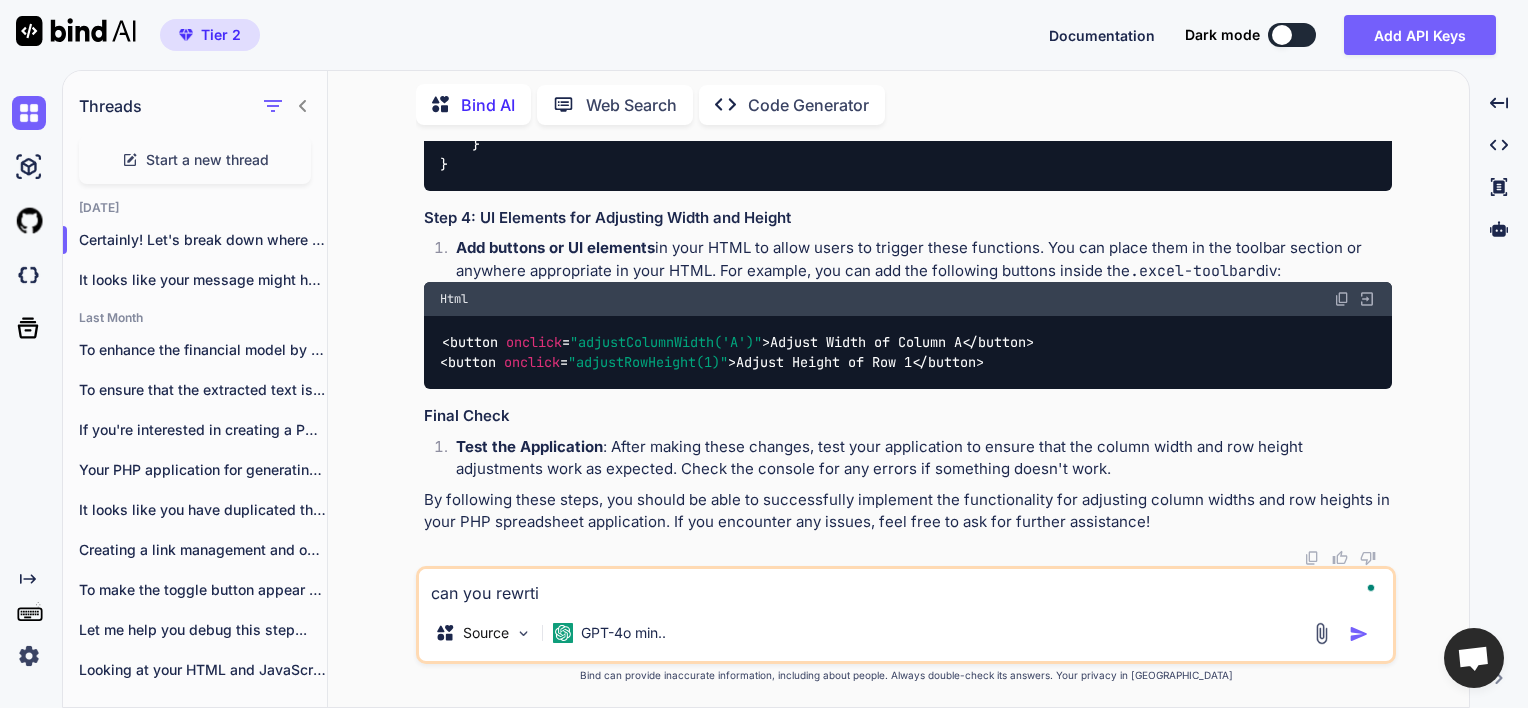 type on "x" 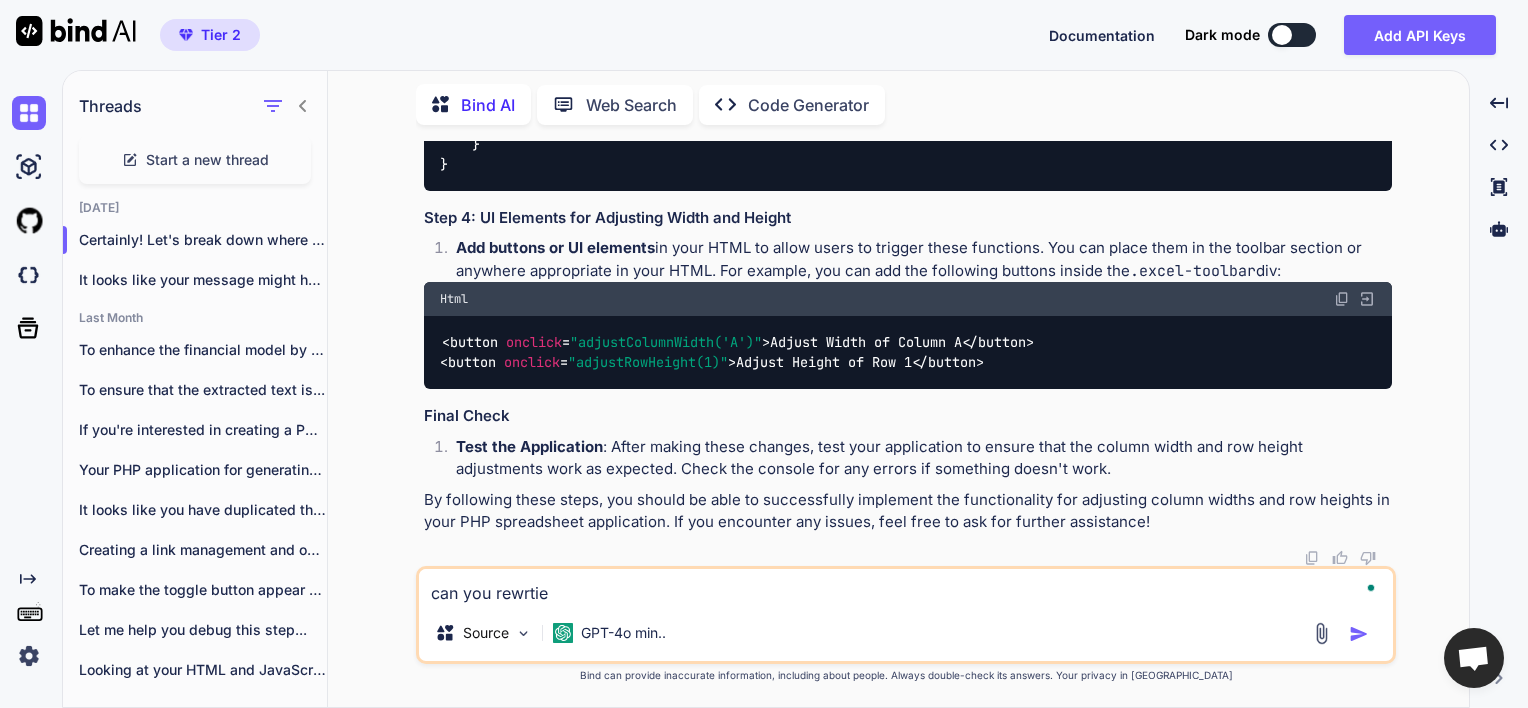 type on "can you rewrtie" 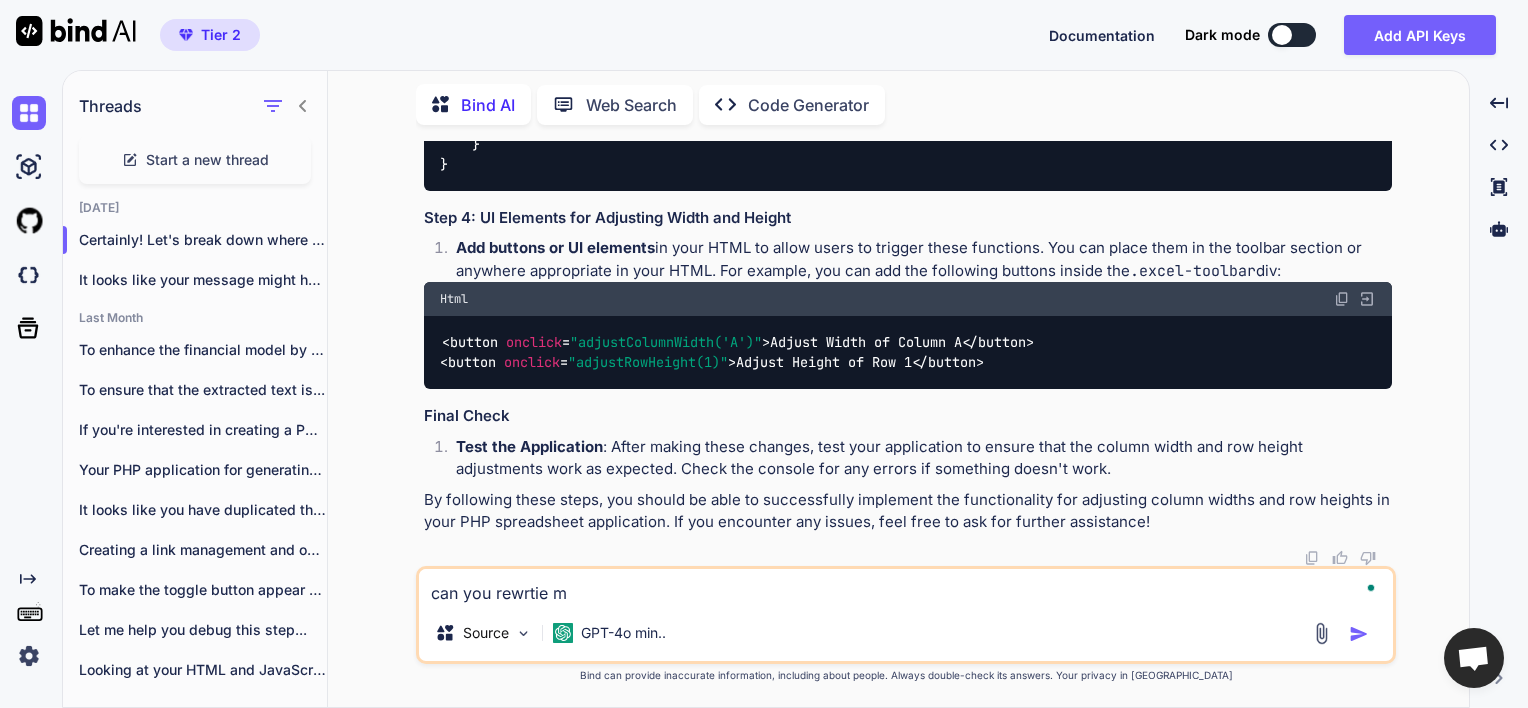 type on "x" 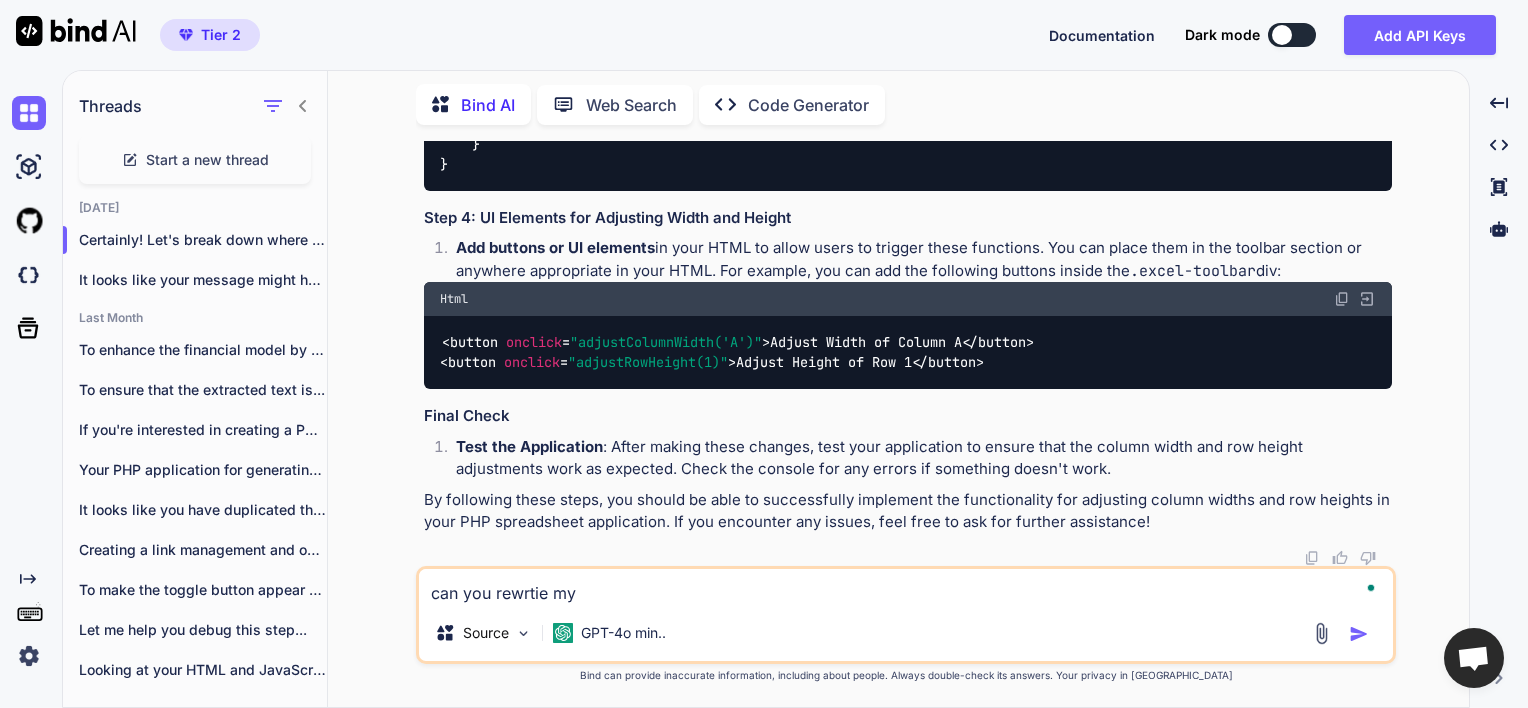 type on "x" 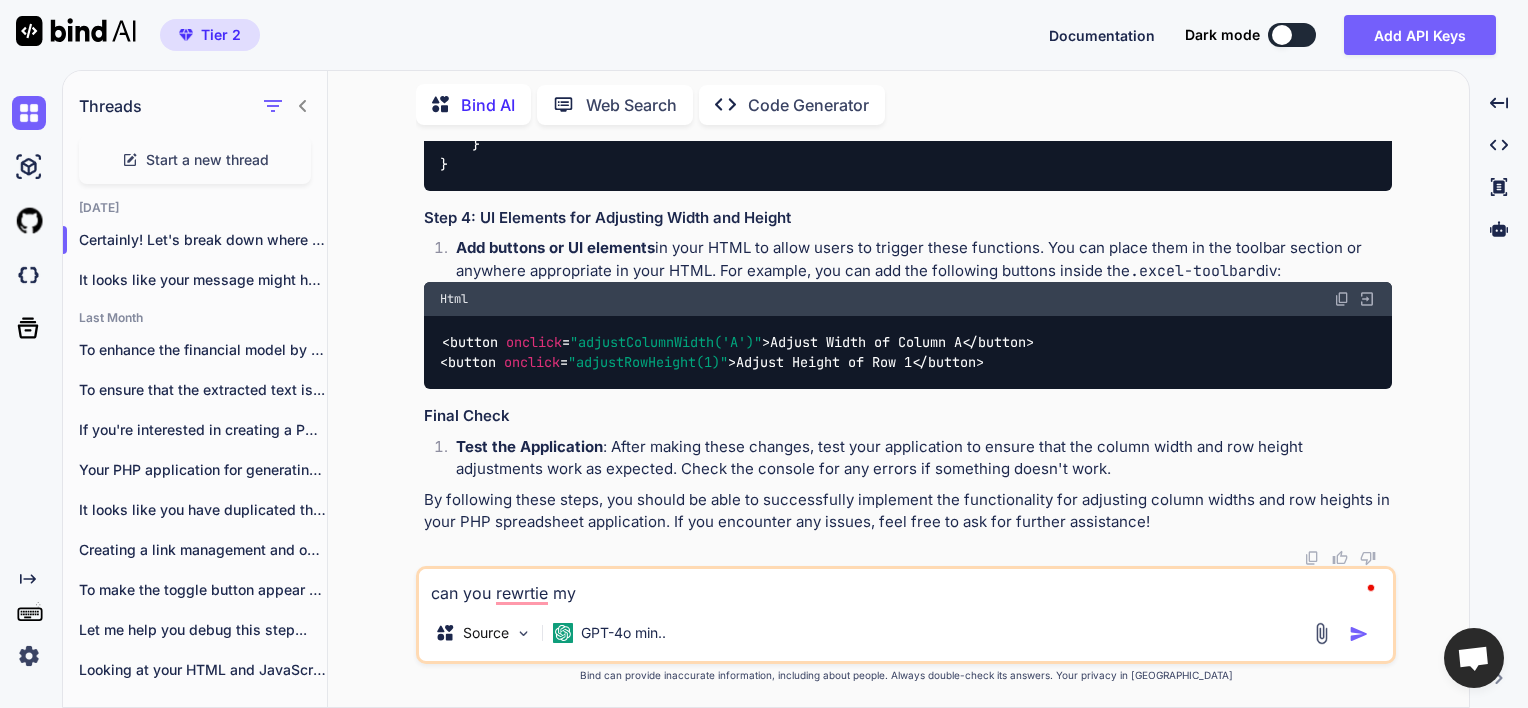 type on "x" 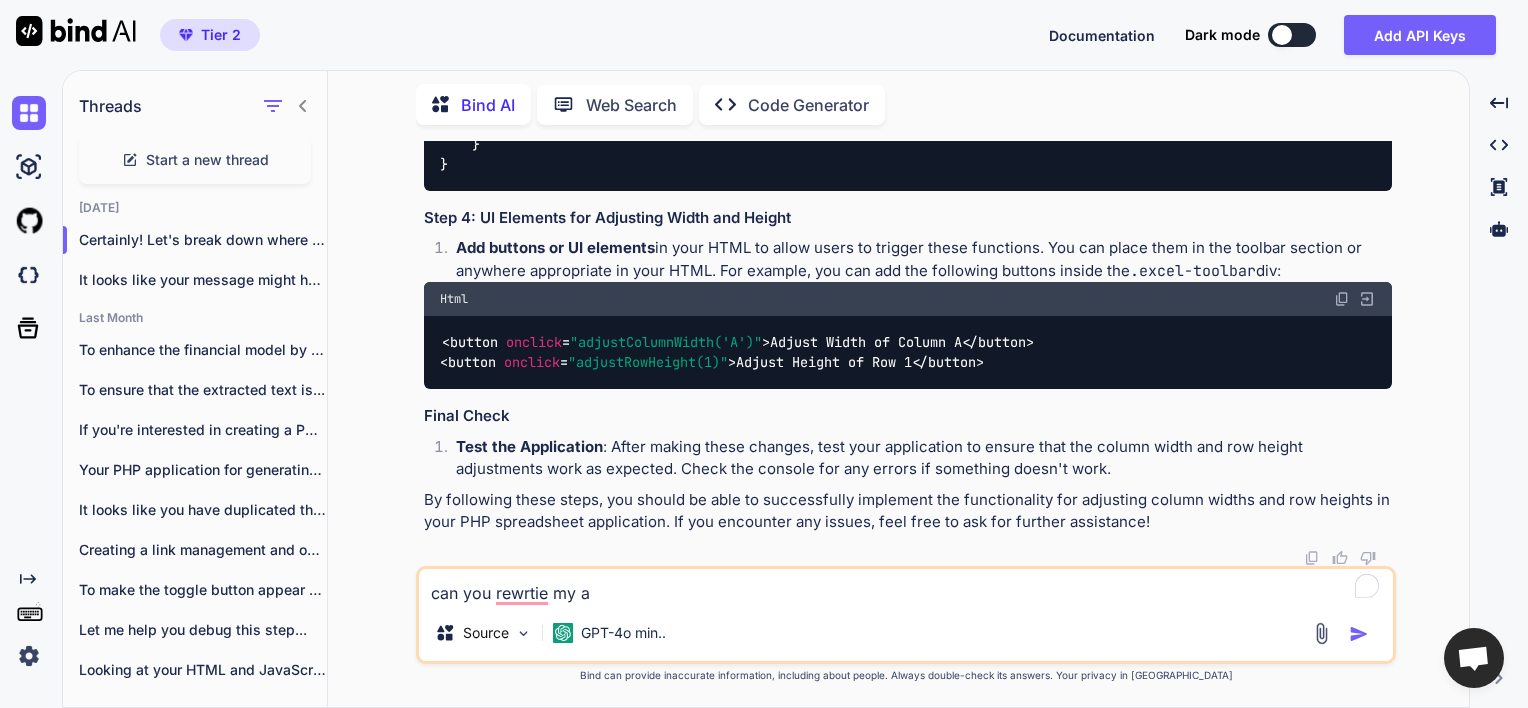 type on "x" 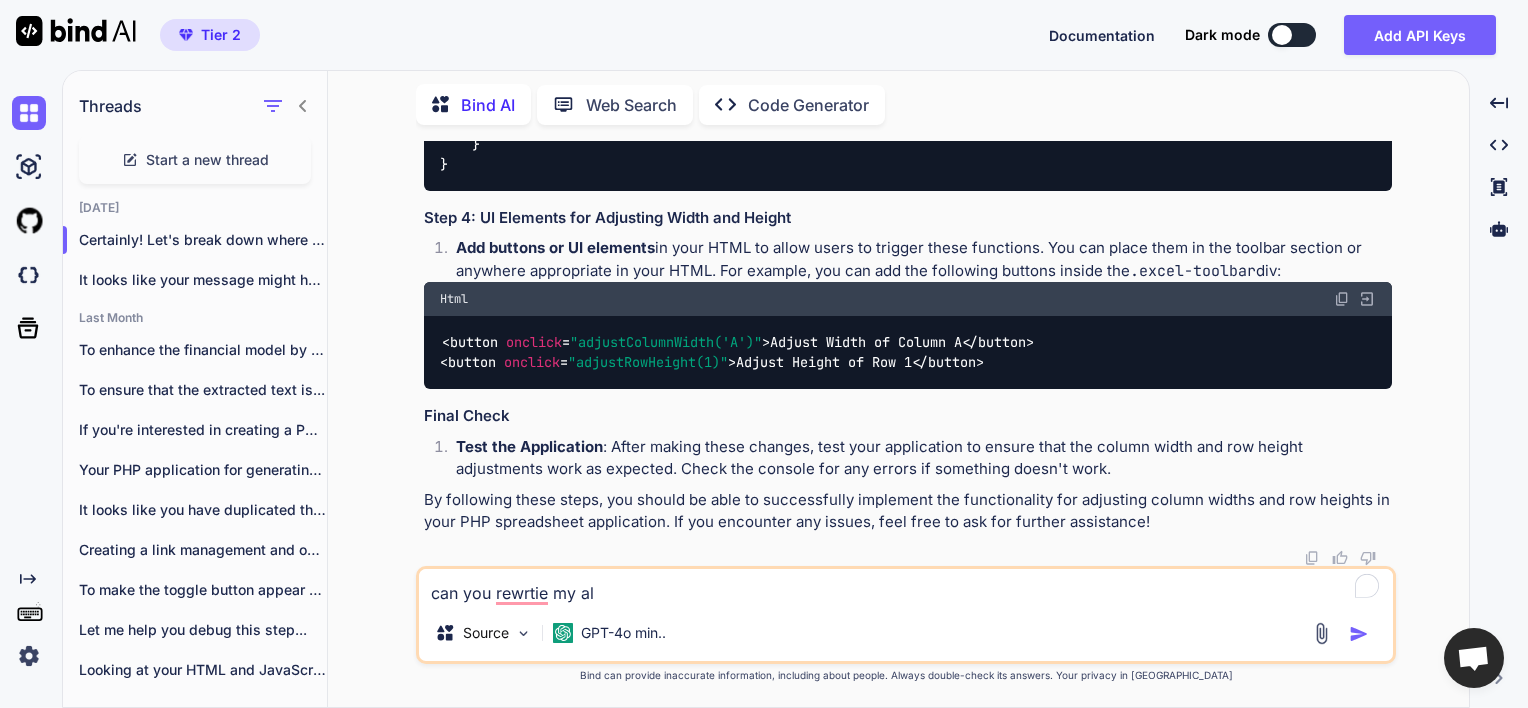 type on "x" 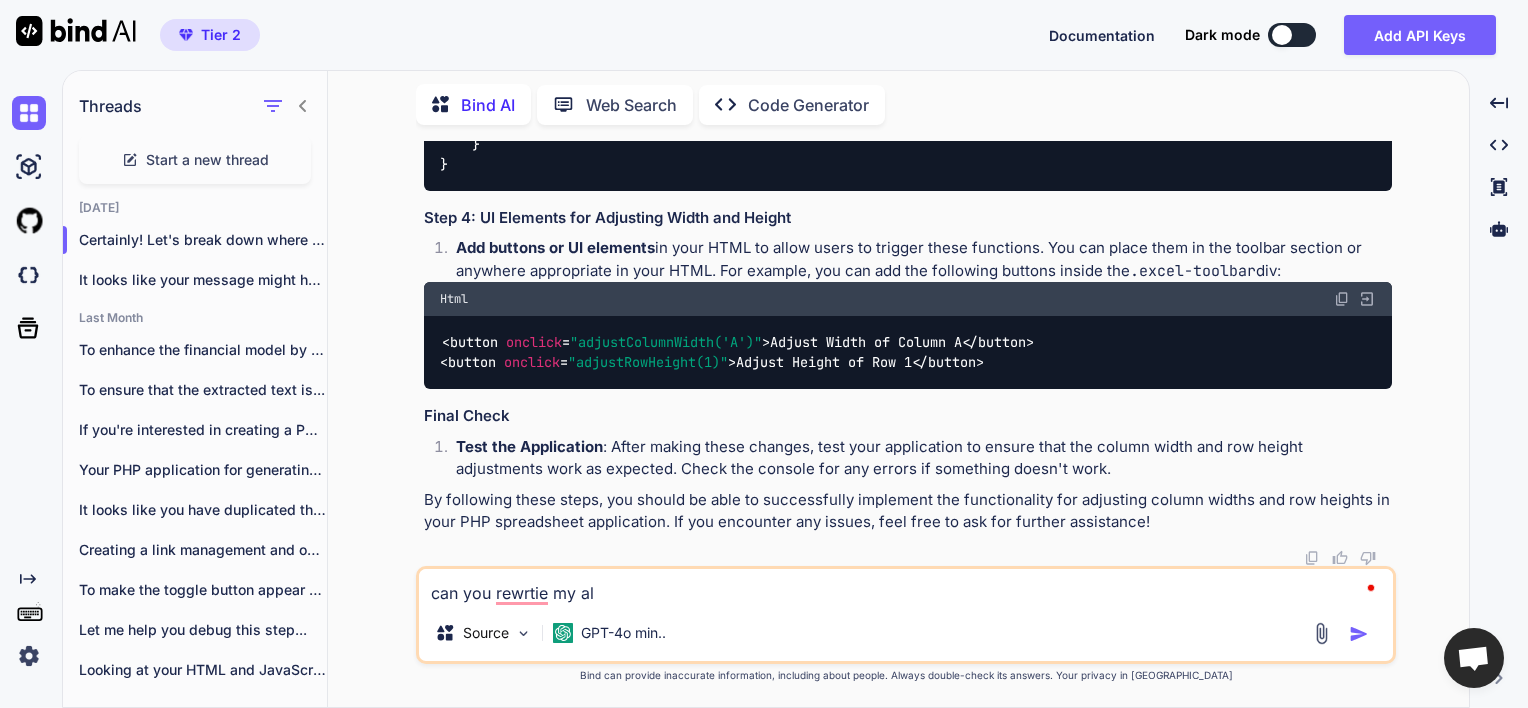 type on "x" 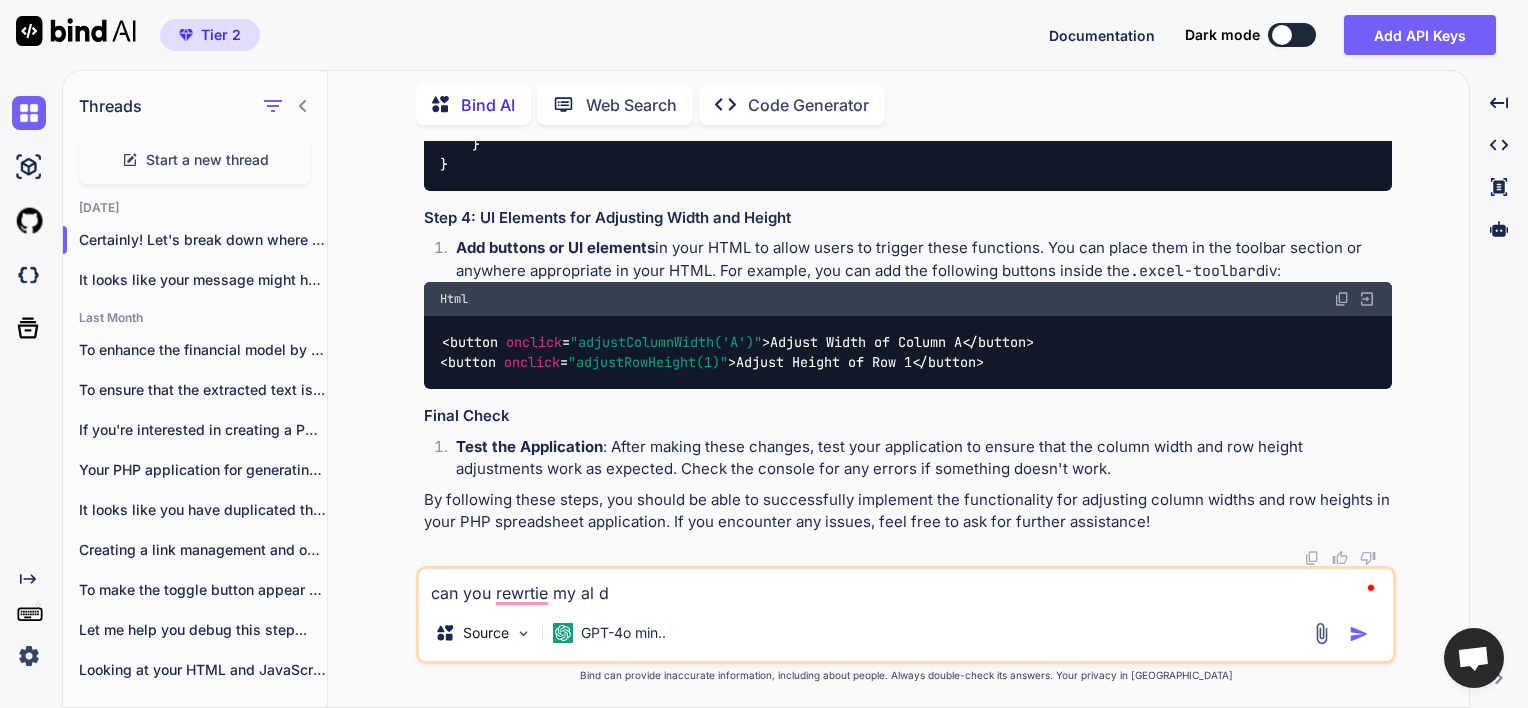 type on "x" 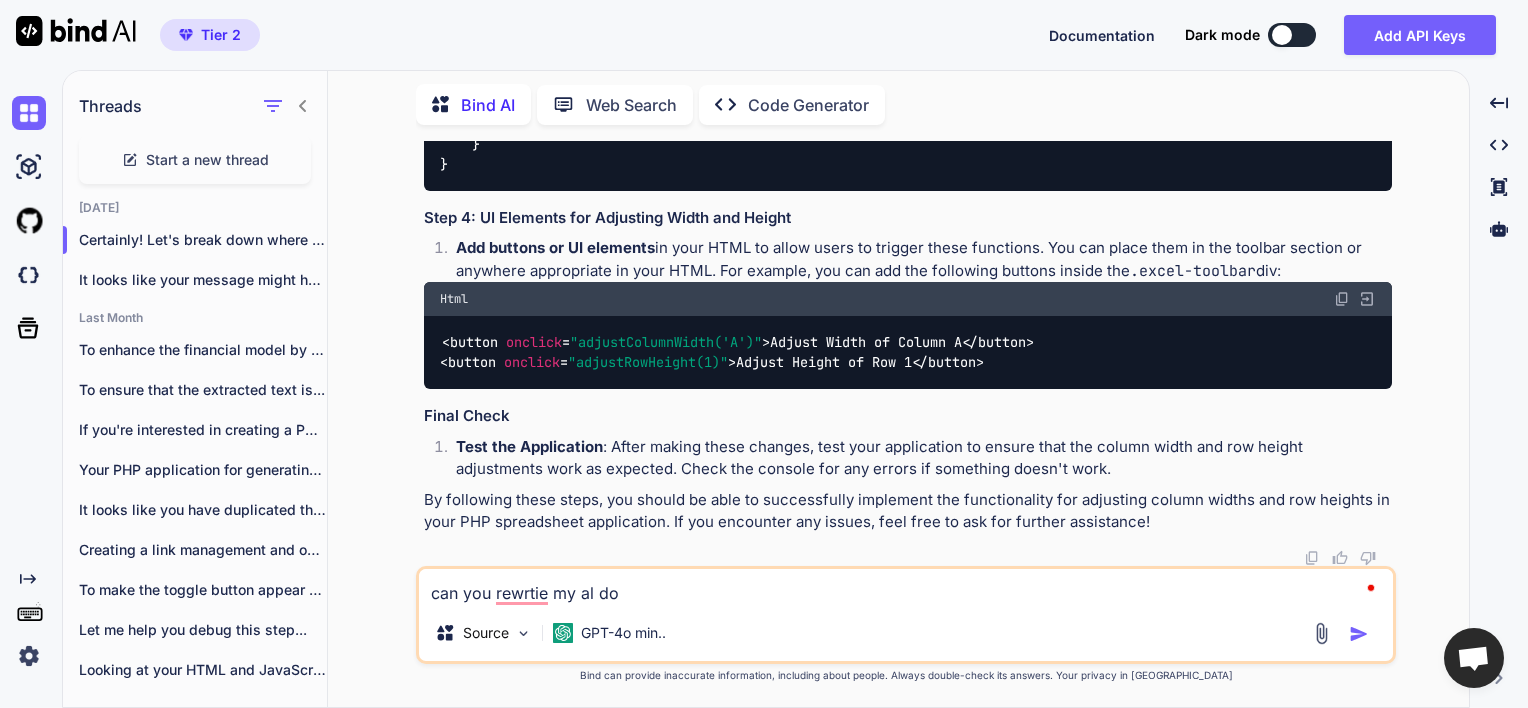 type on "x" 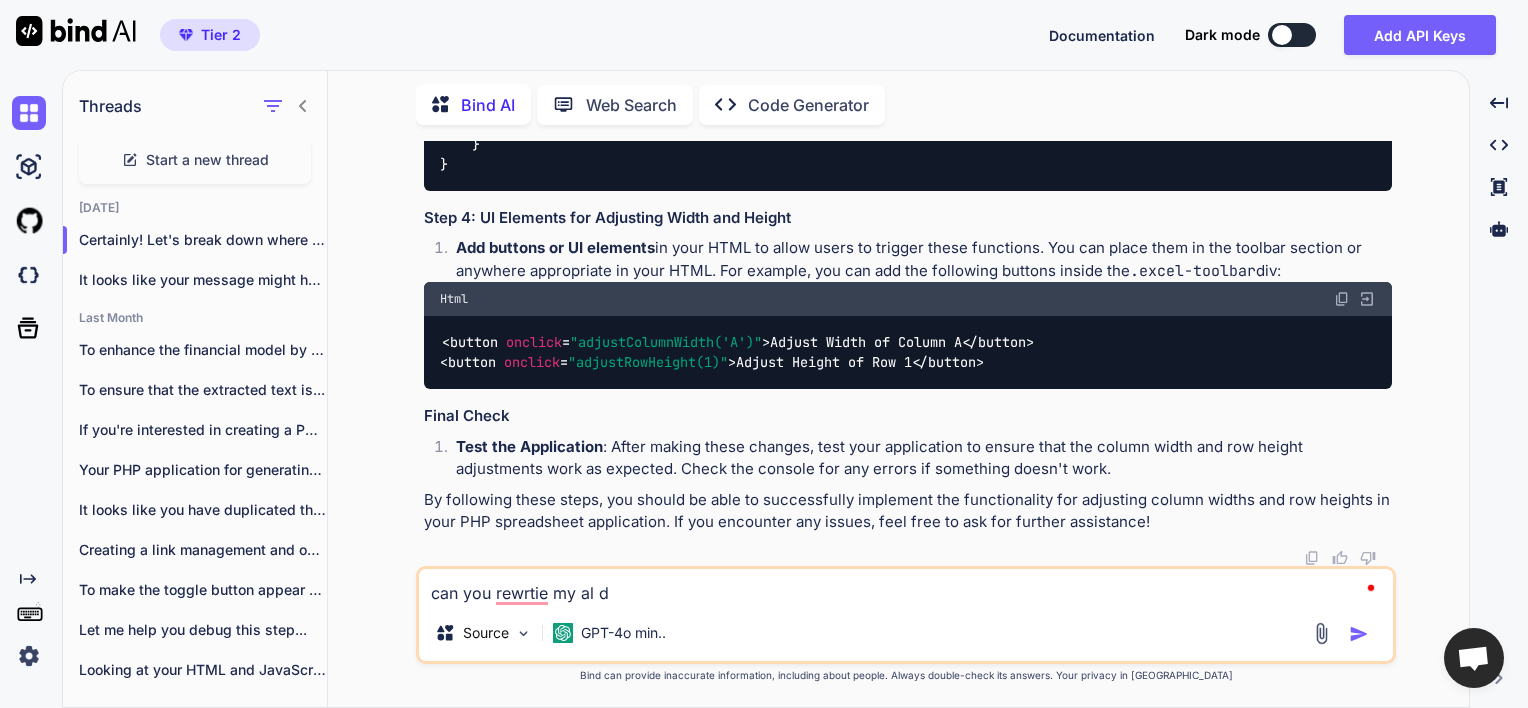 type on "x" 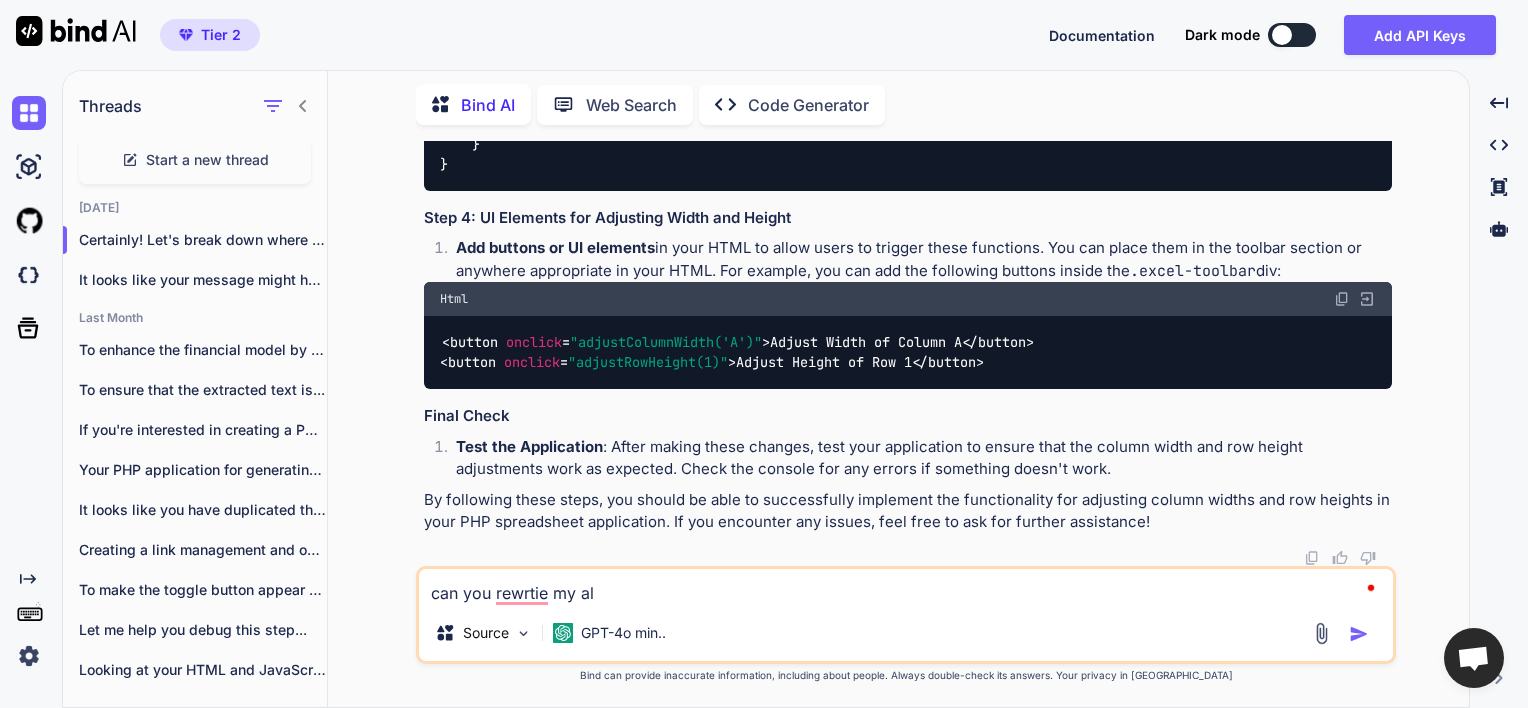 type on "x" 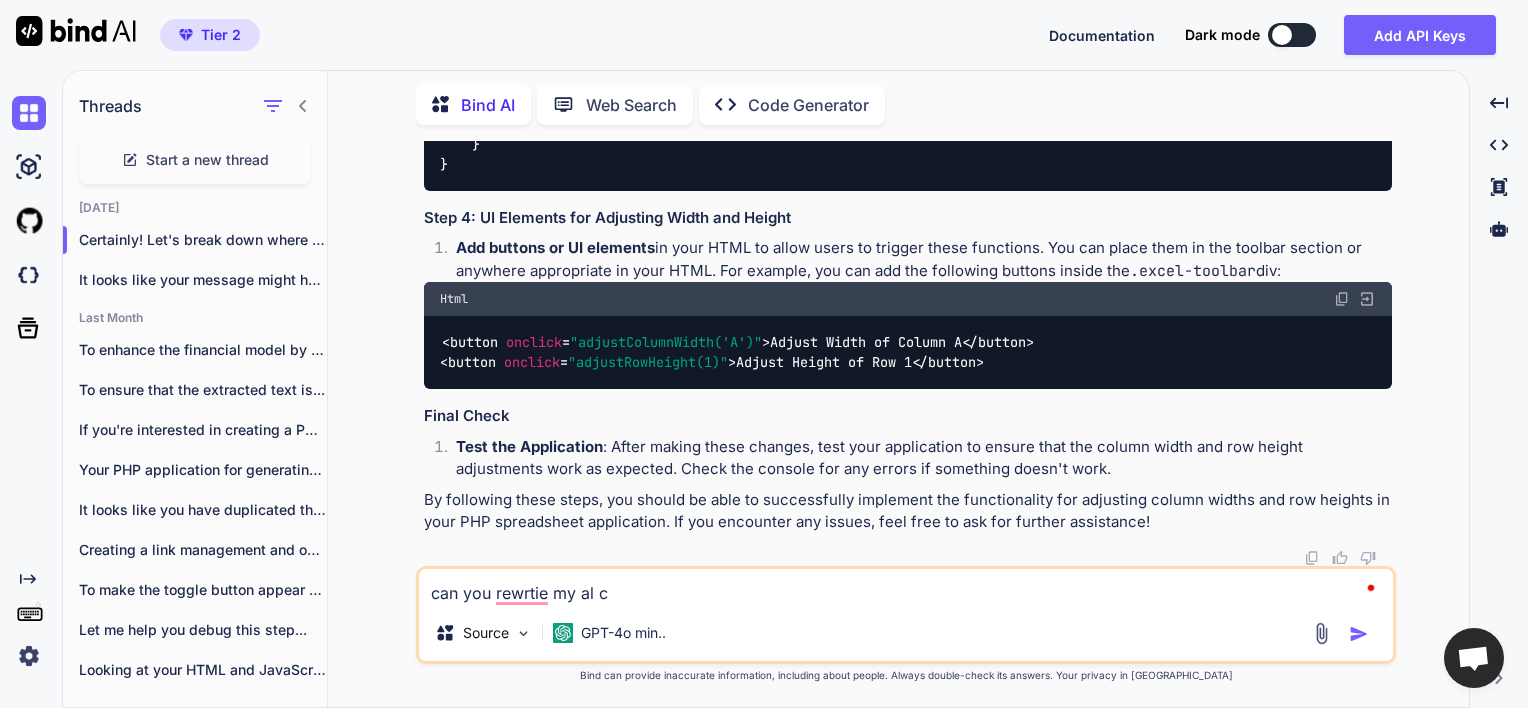 type on "x" 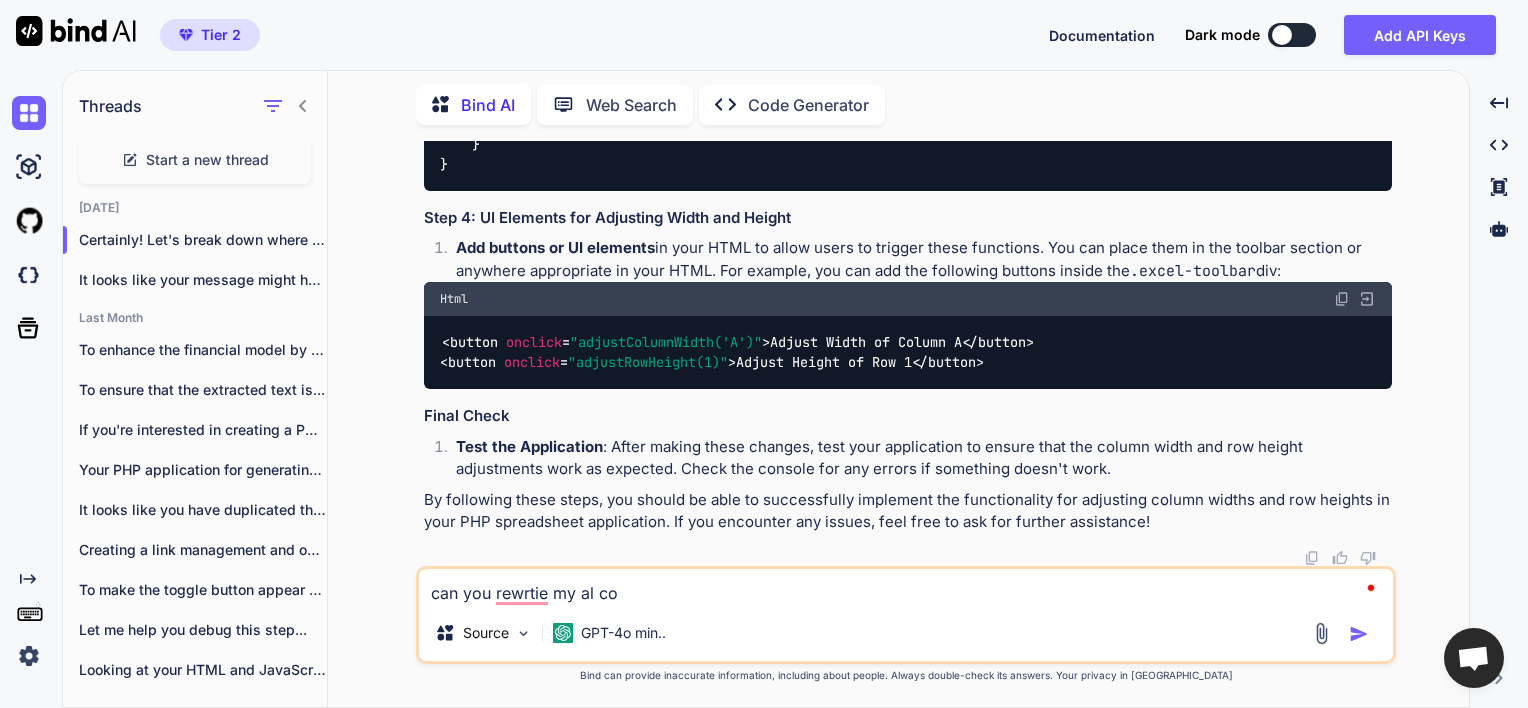 type on "x" 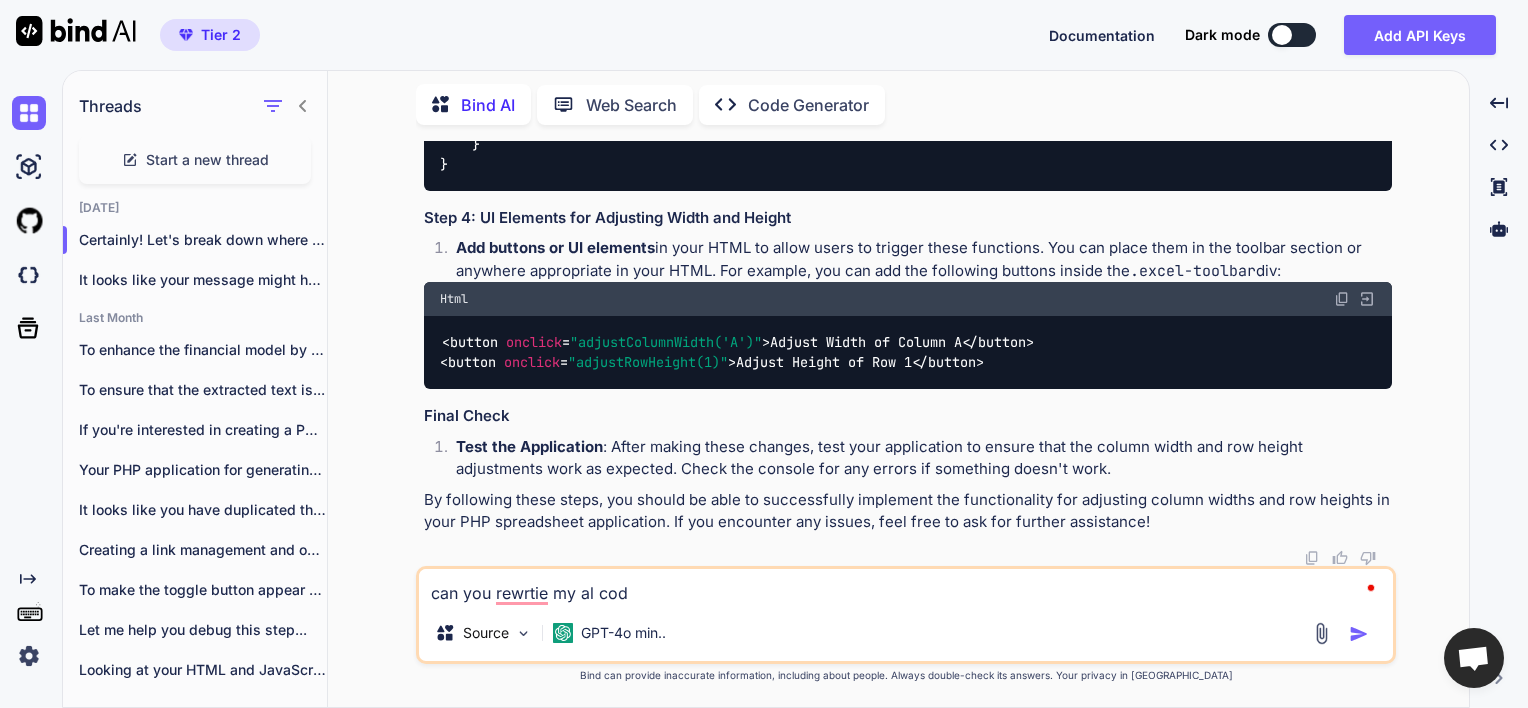 type on "x" 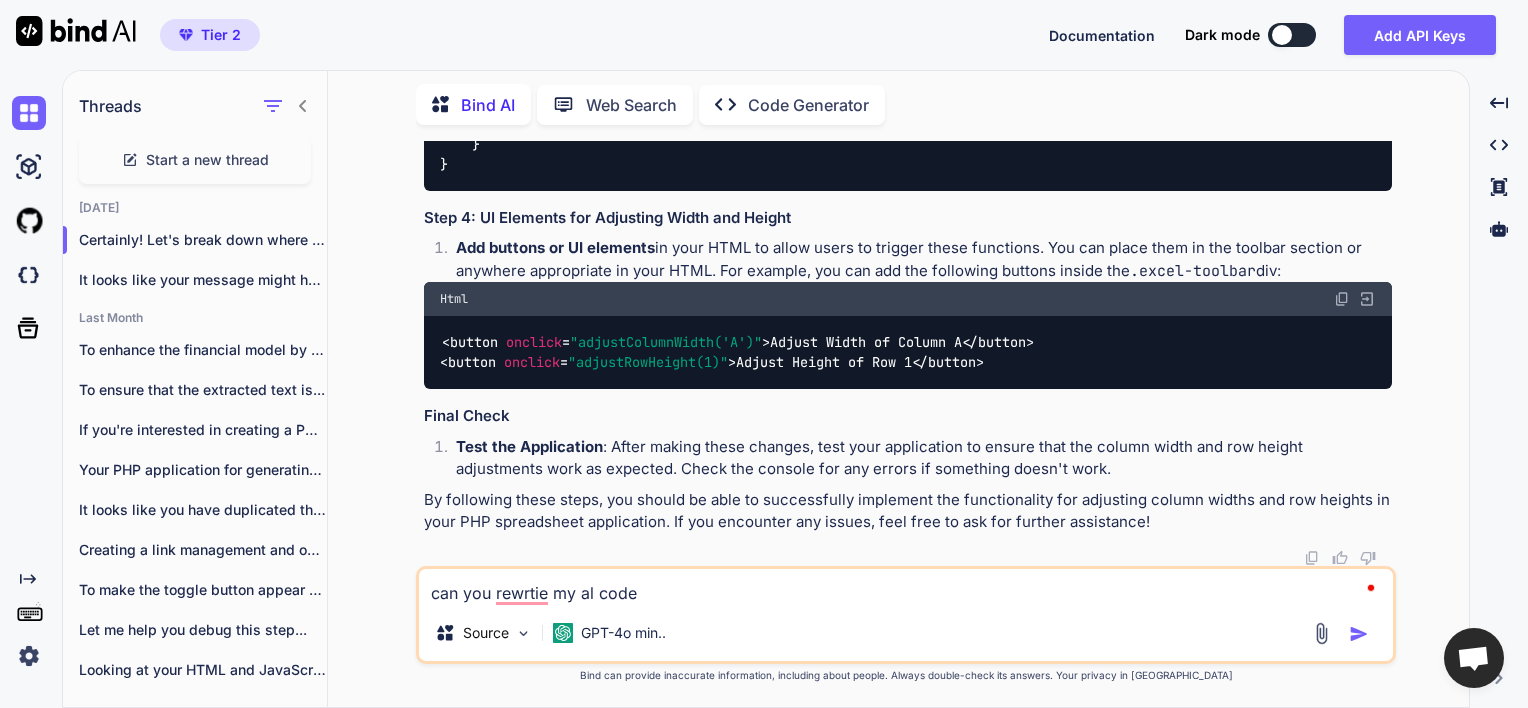 type on "x" 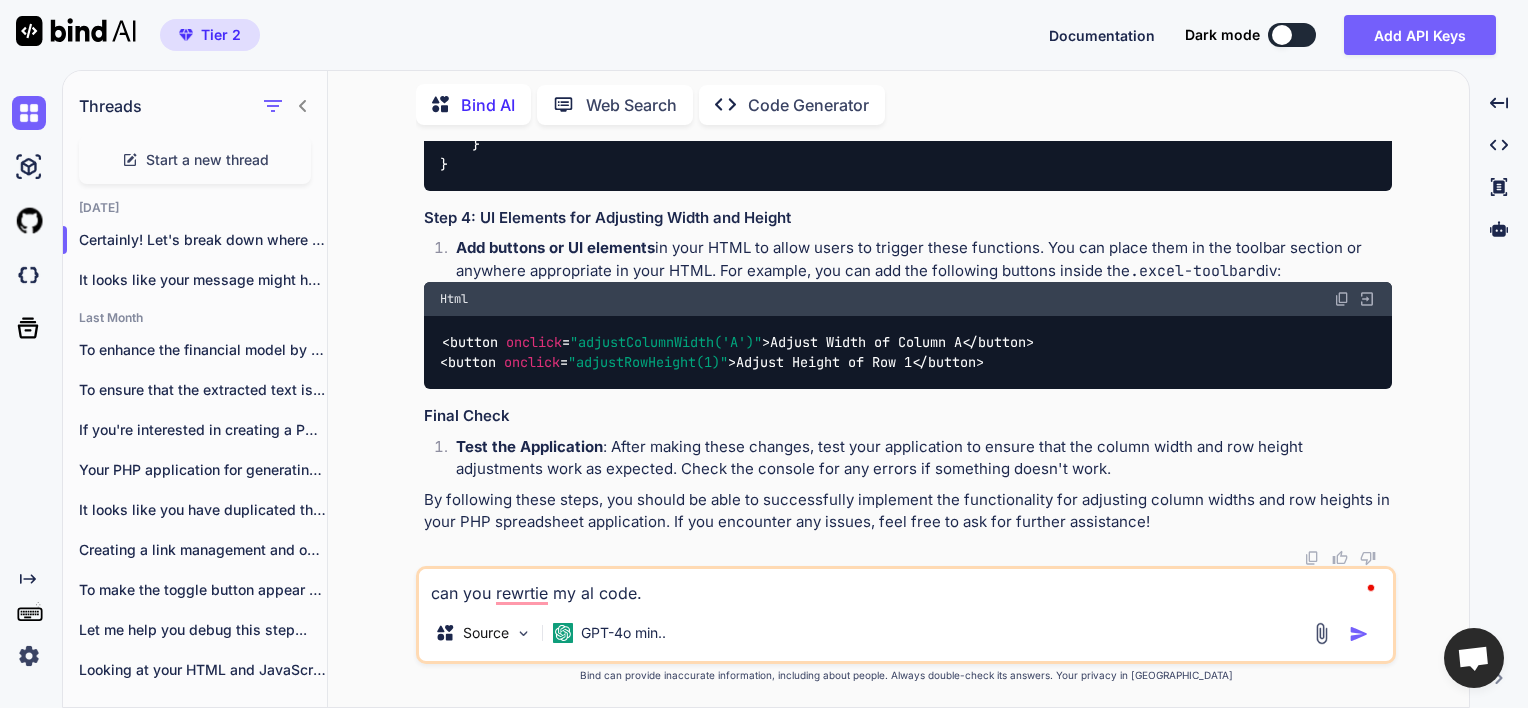 type on "x" 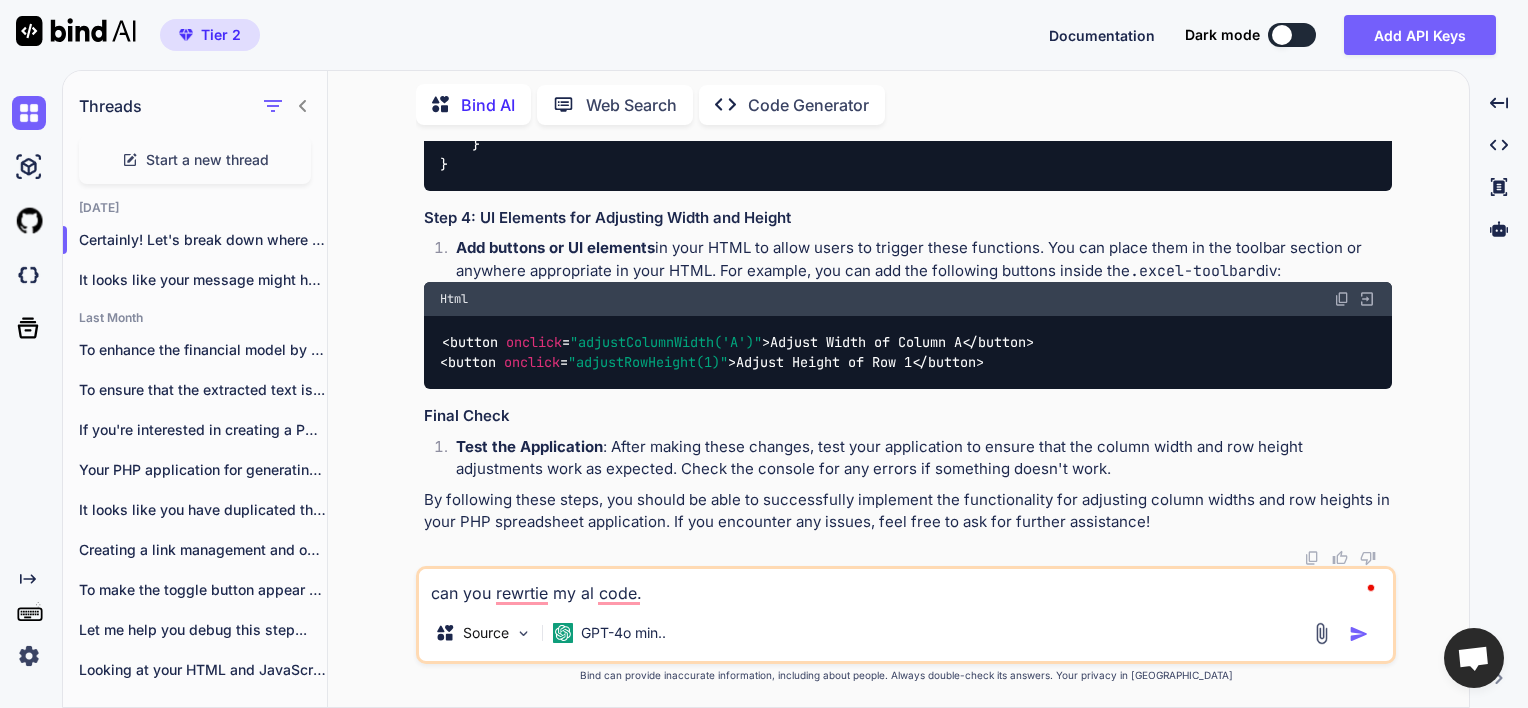 type on "x" 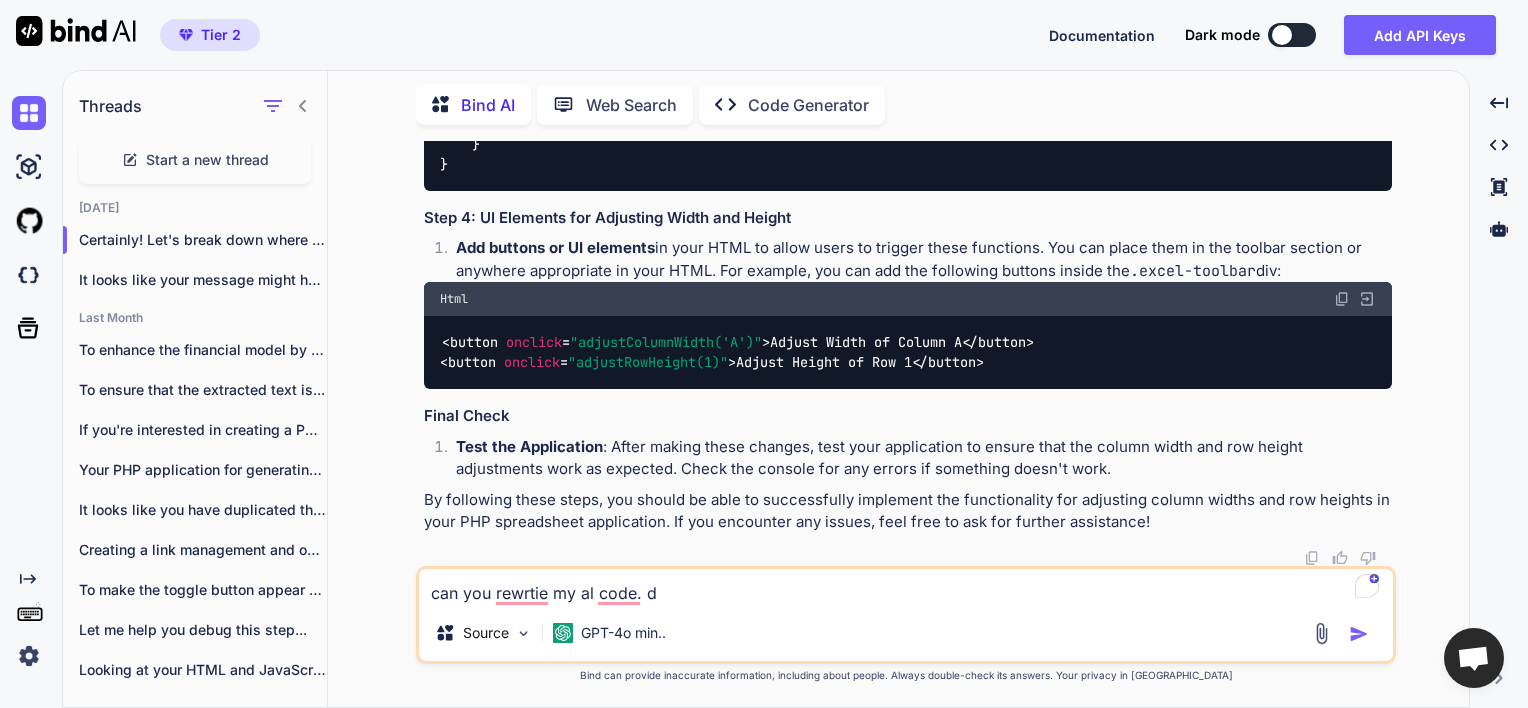type on "x" 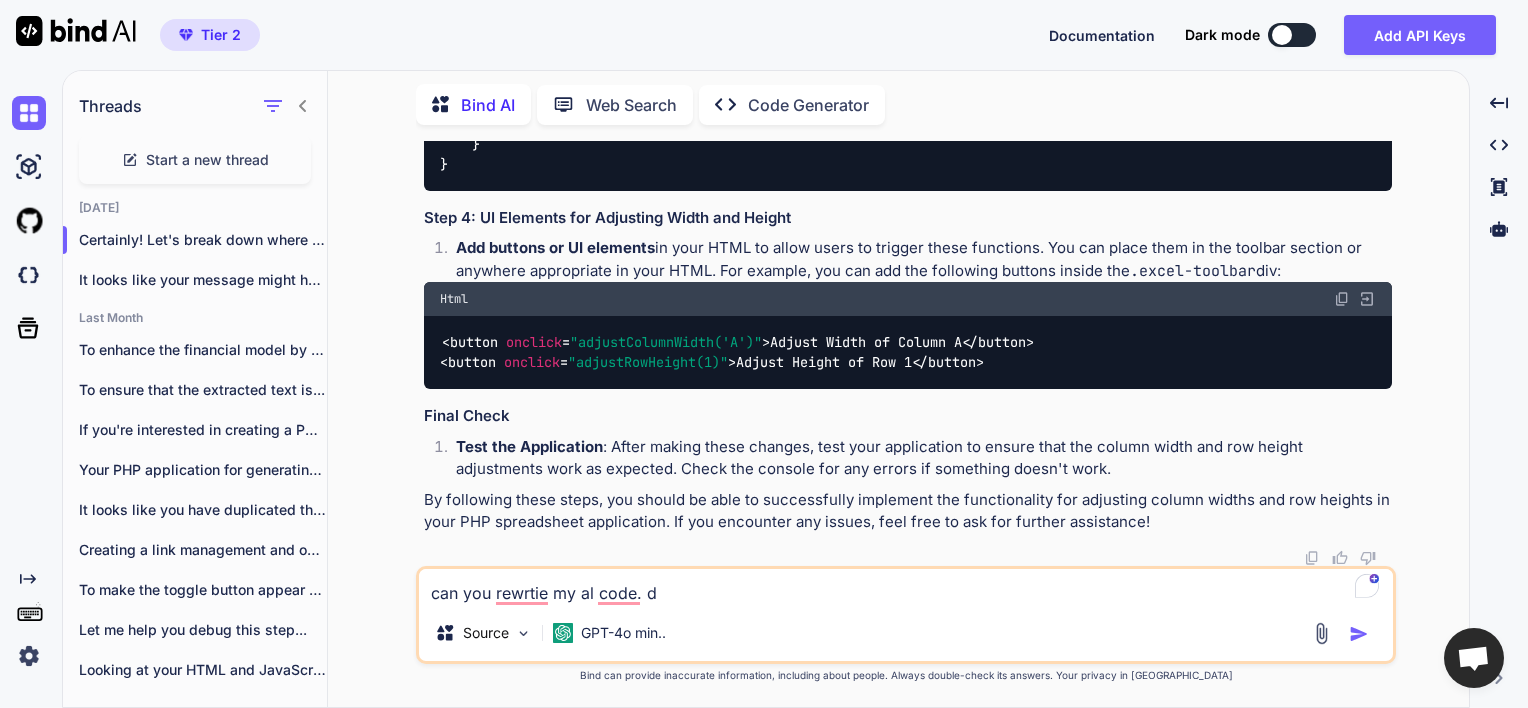type on "can you rewrtie my al code. do" 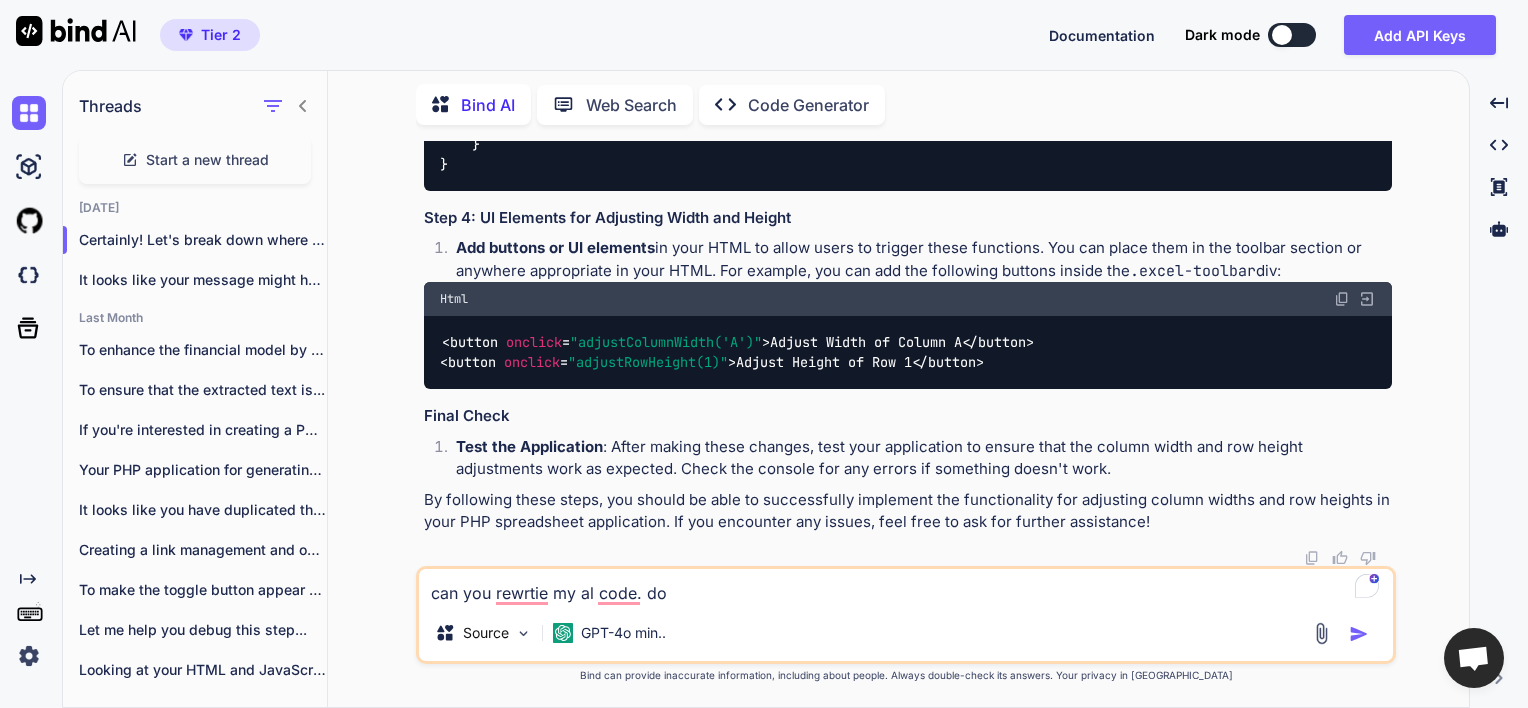 type on "x" 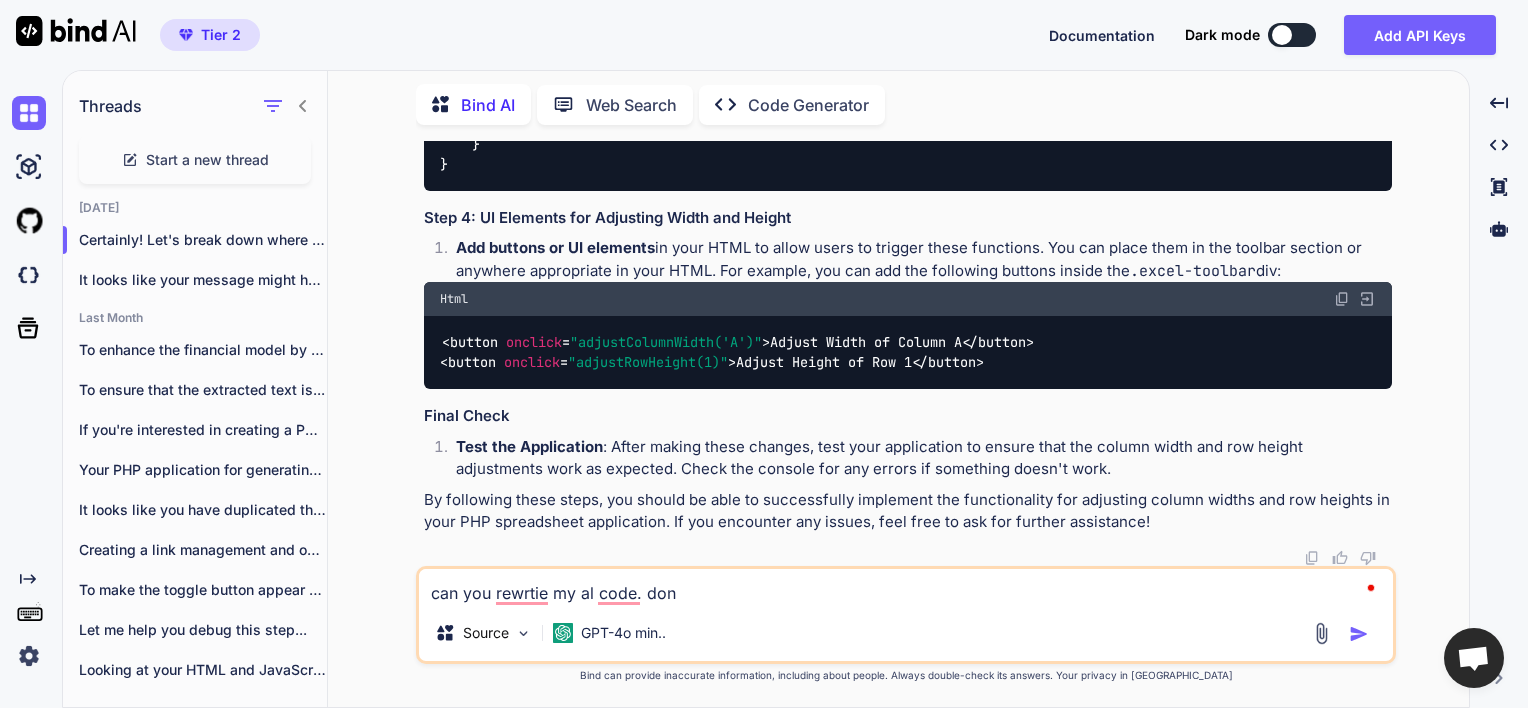 type on "x" 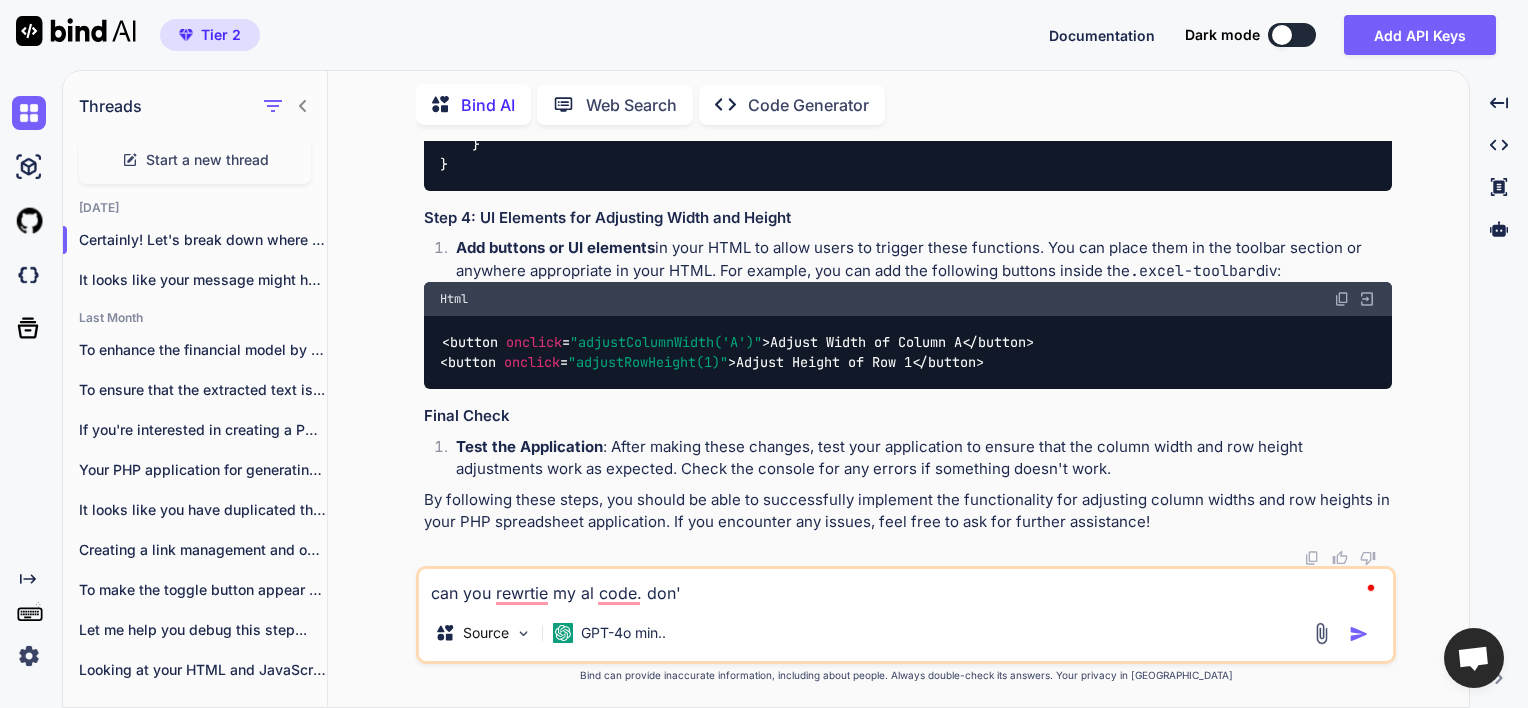 type on "x" 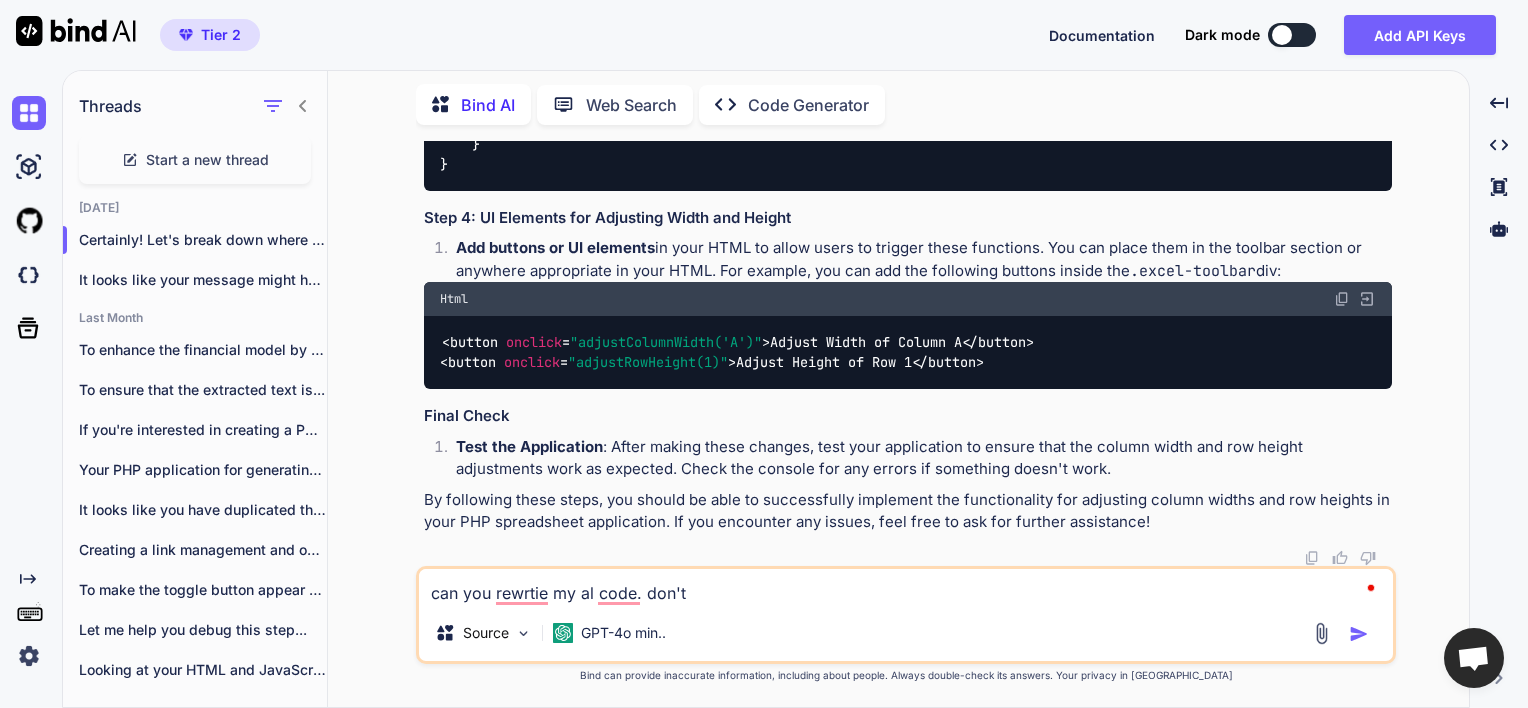 type on "x" 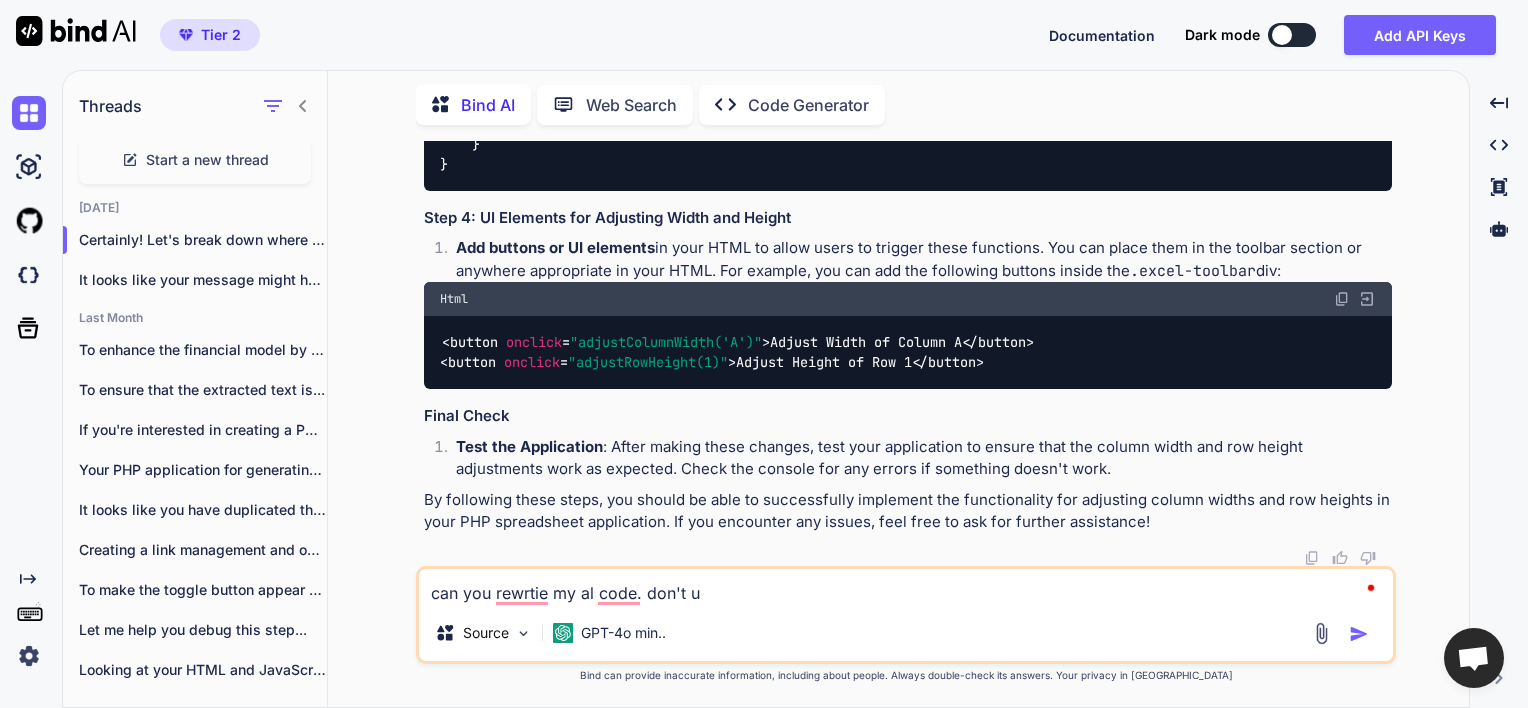 type on "x" 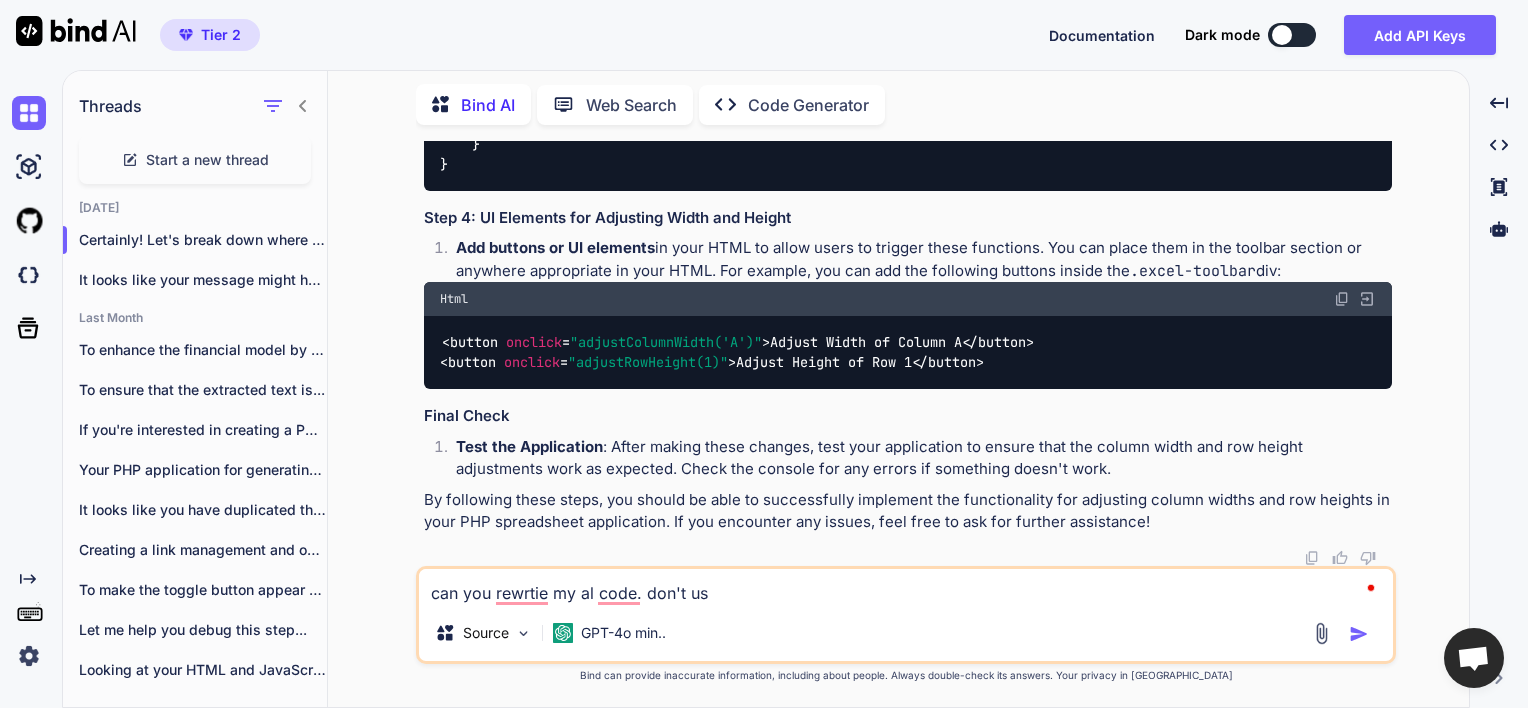 type on "x" 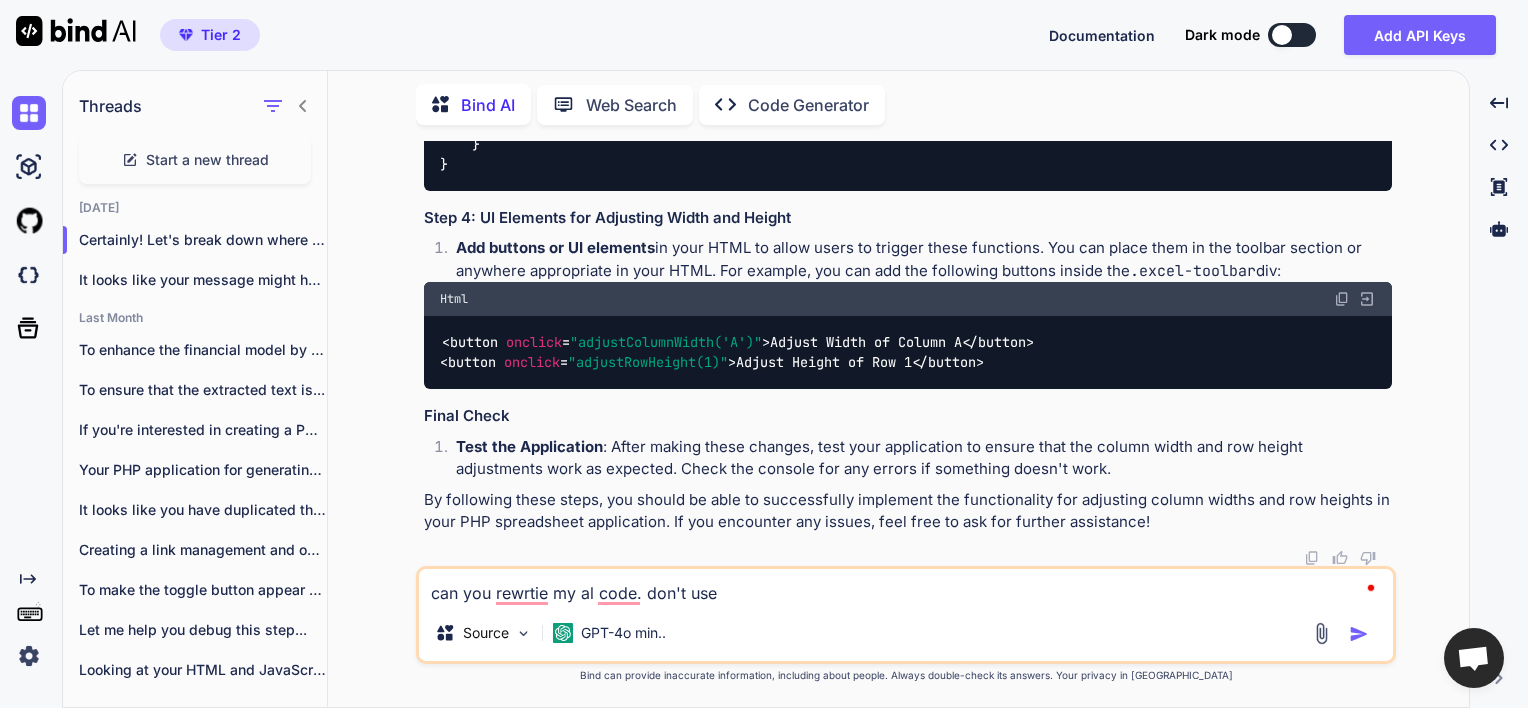 type on "x" 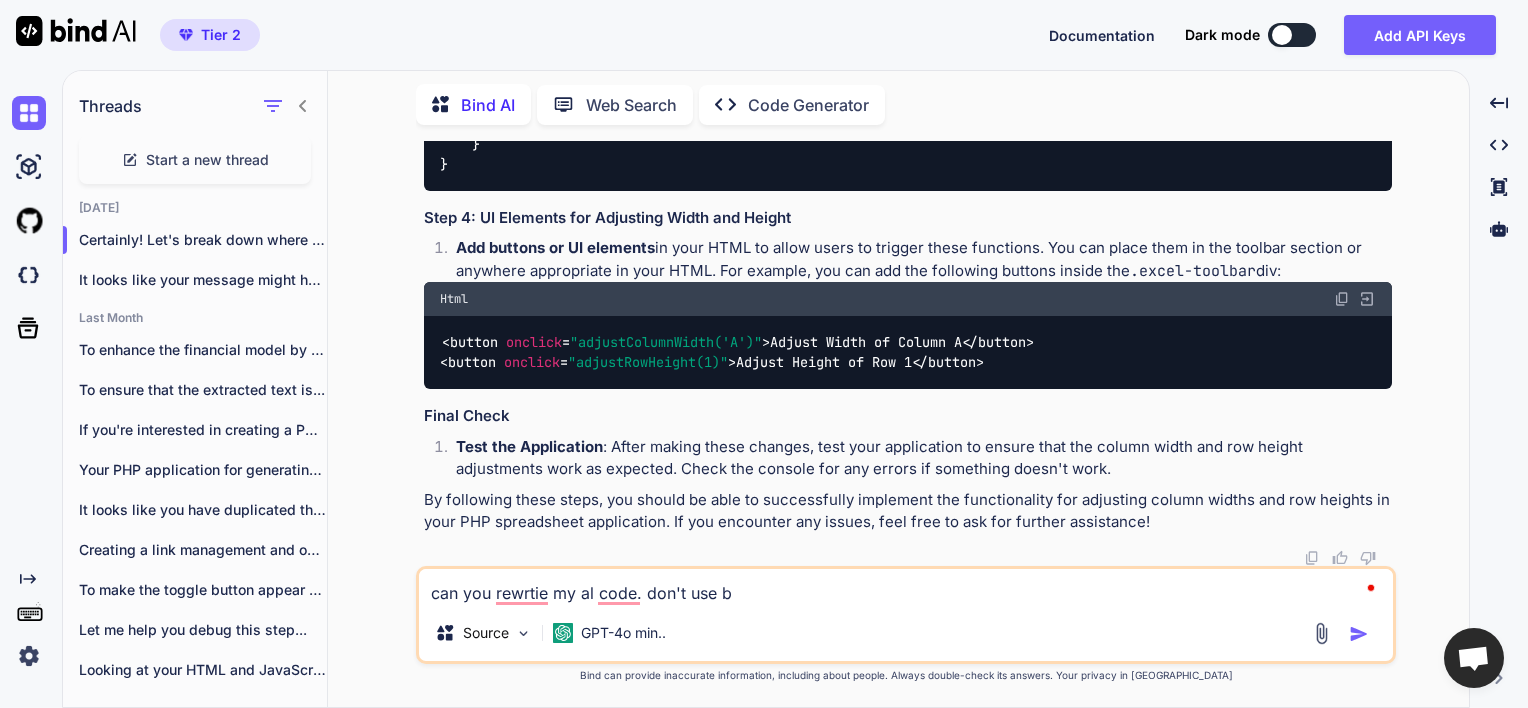 type on "x" 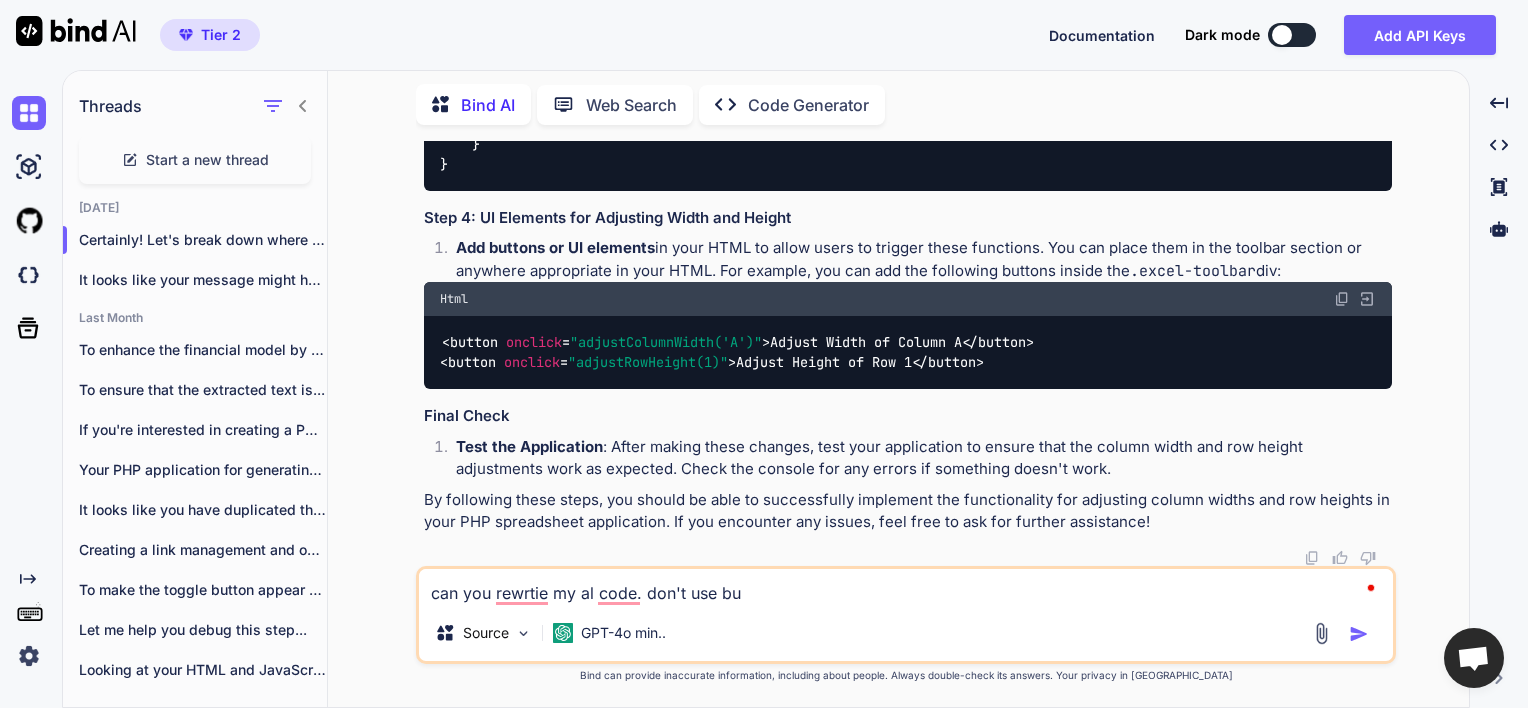 type on "x" 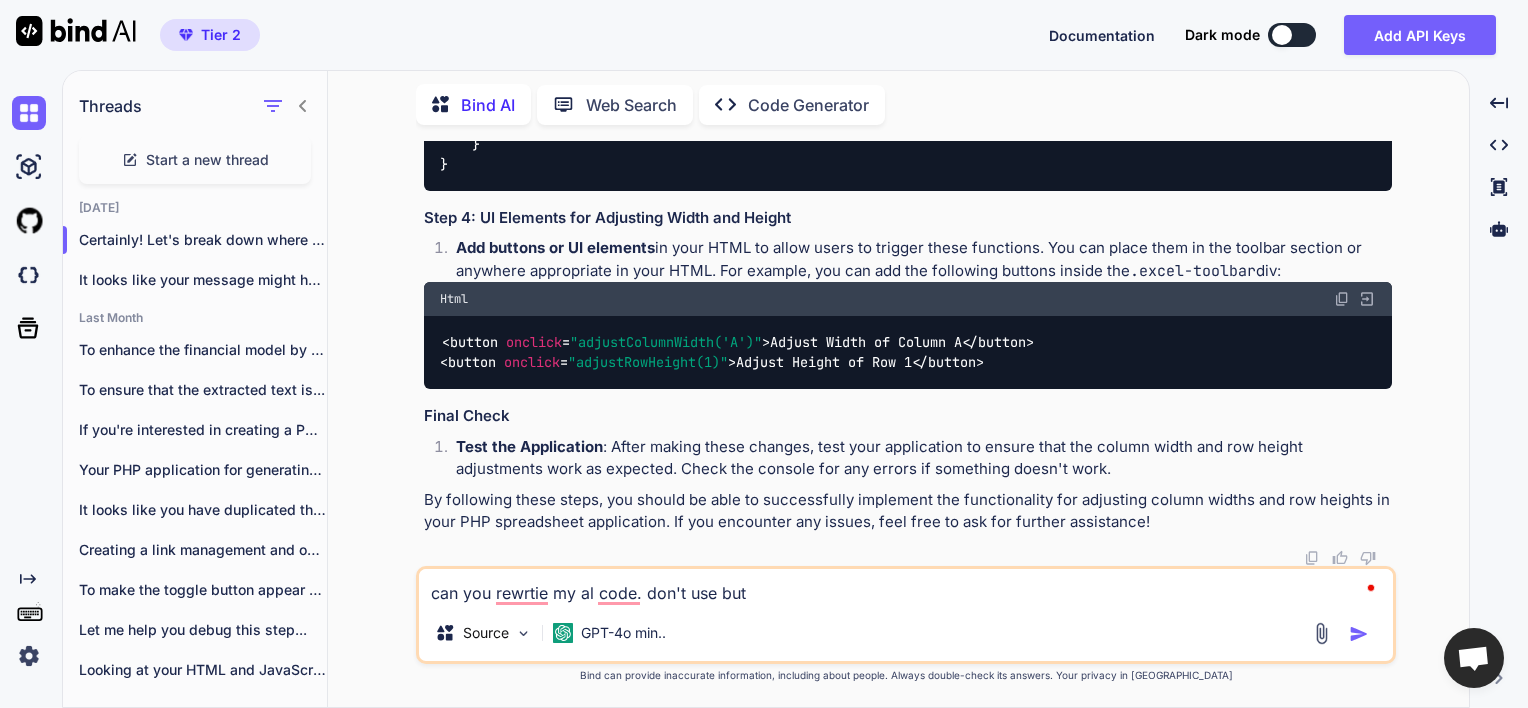 type on "x" 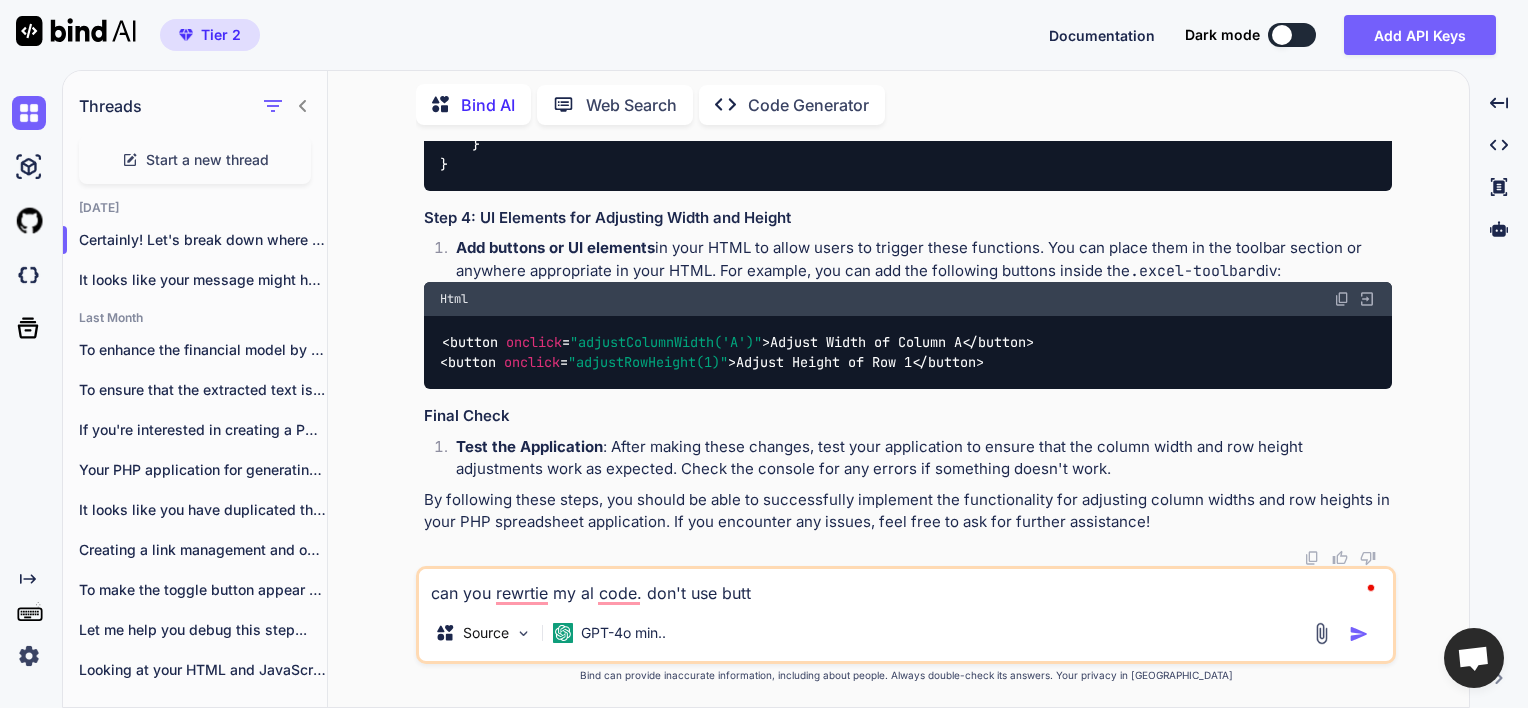 type on "x" 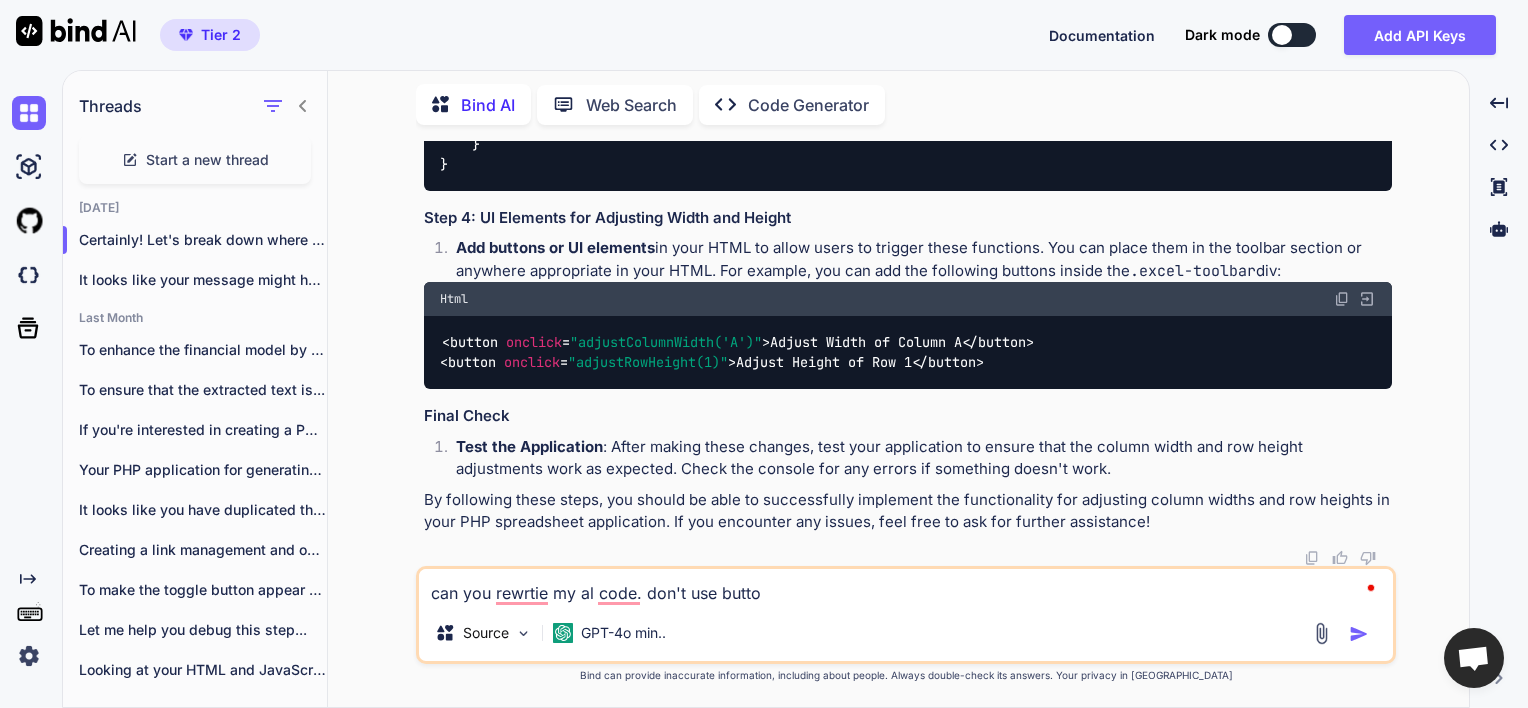 type on "x" 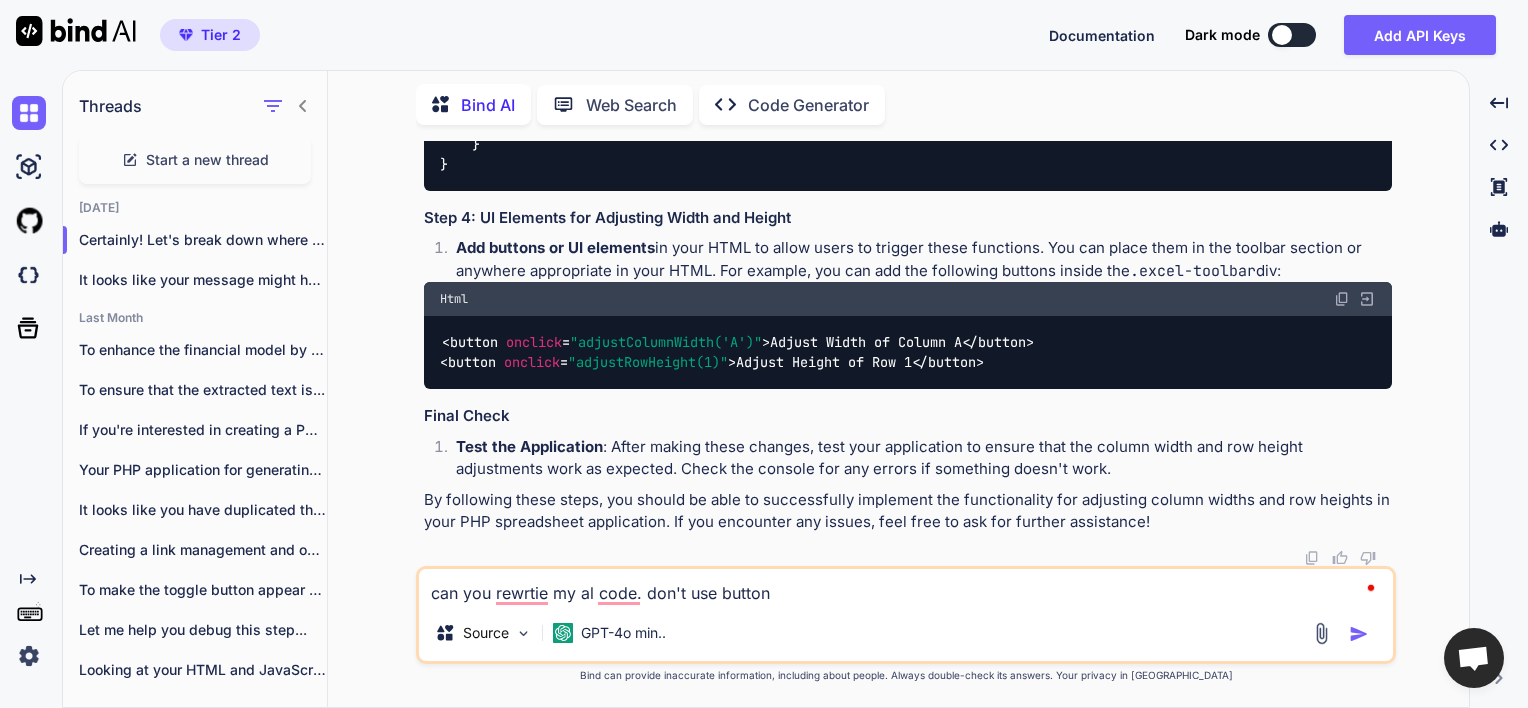 type on "x" 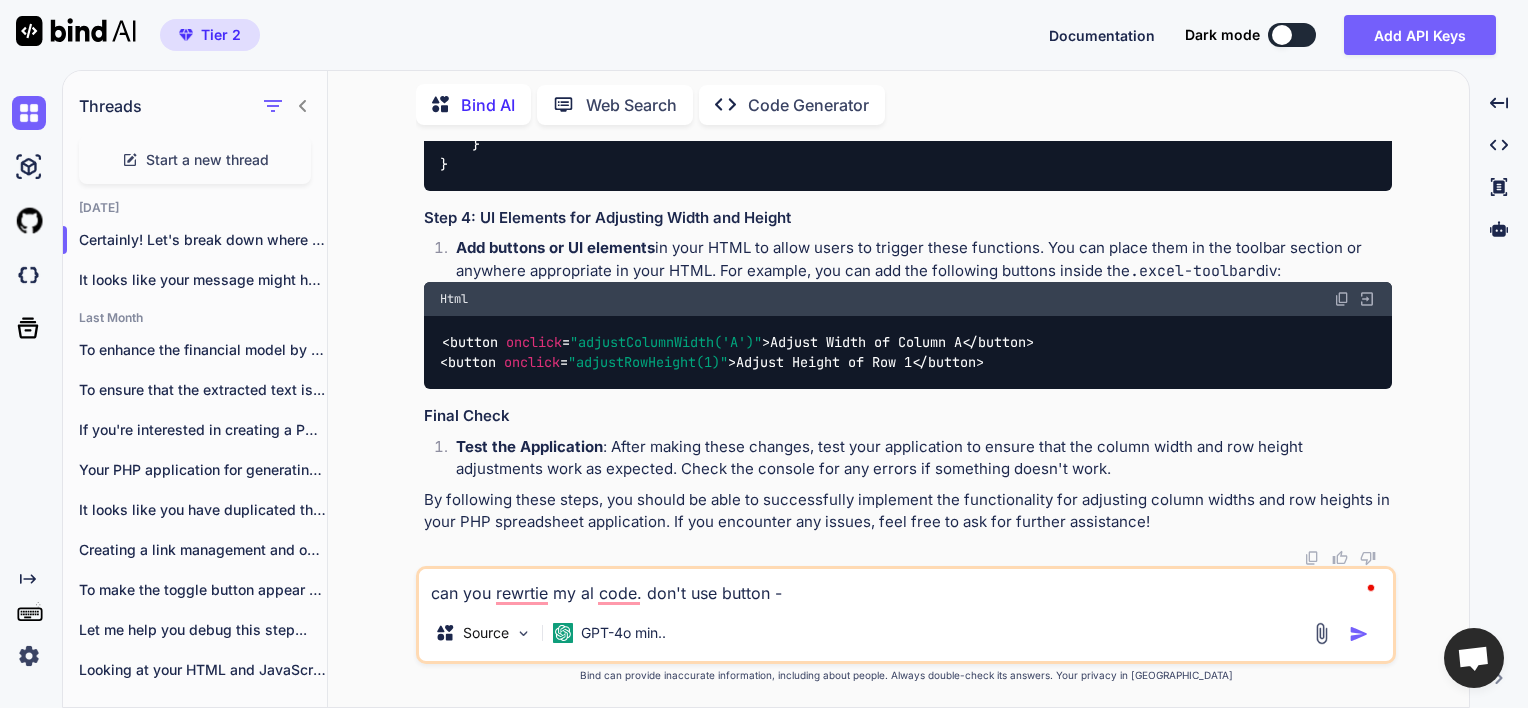 type on "x" 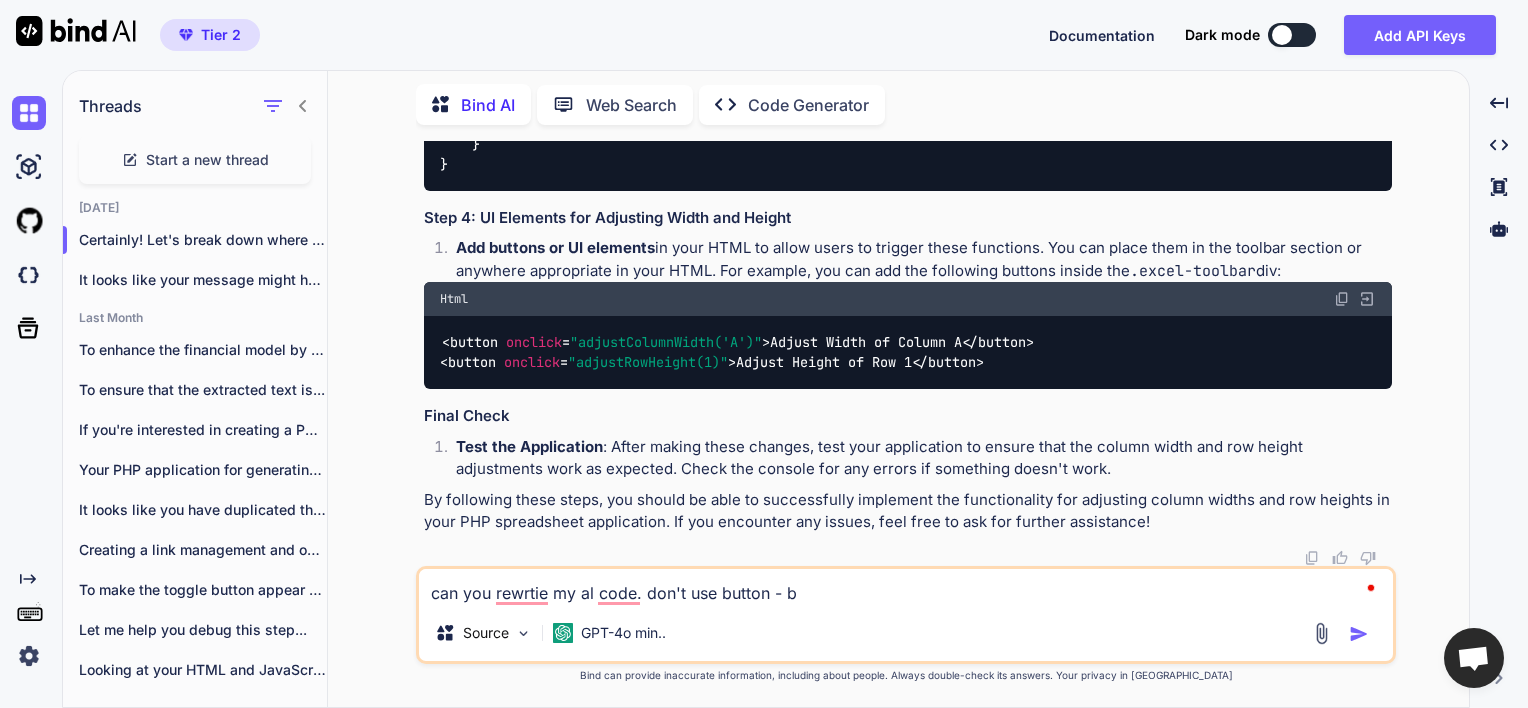 type on "x" 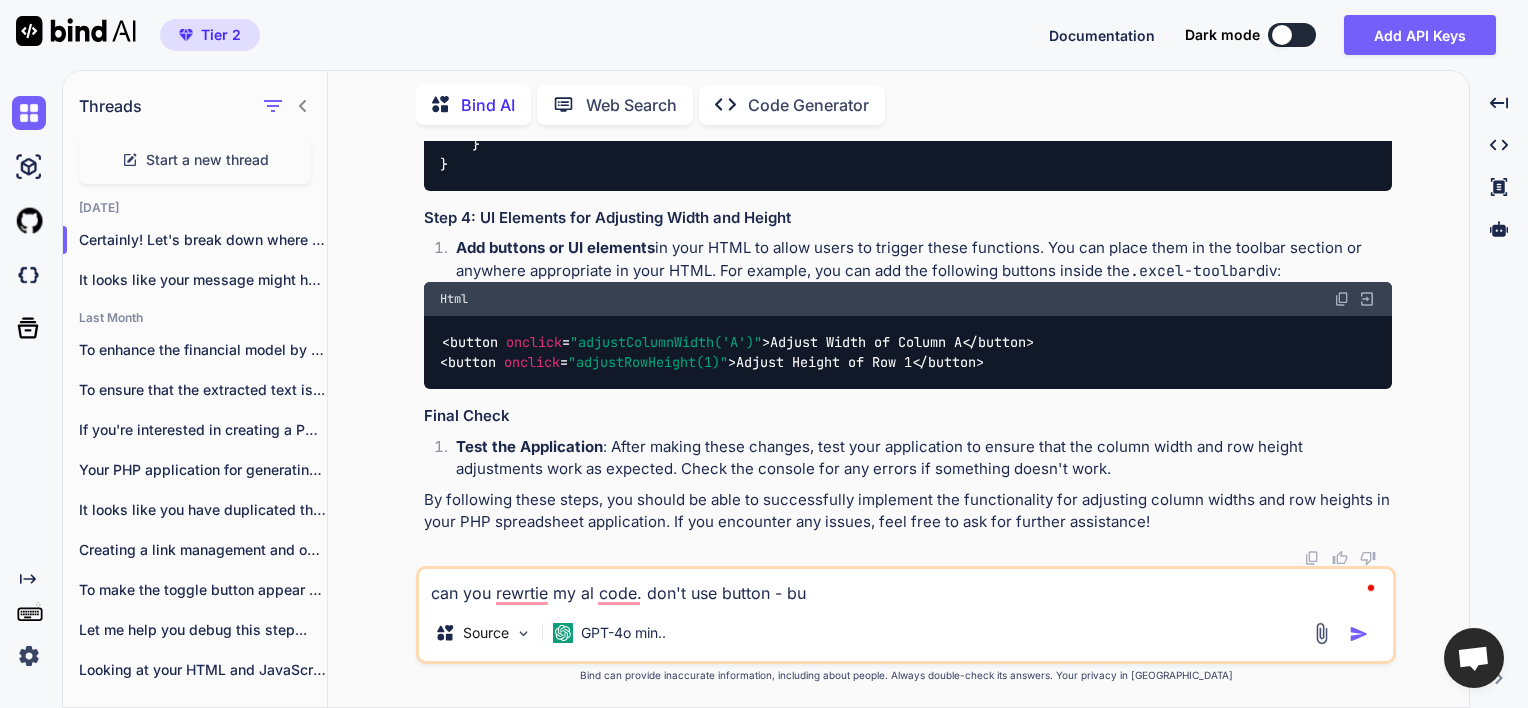 type on "x" 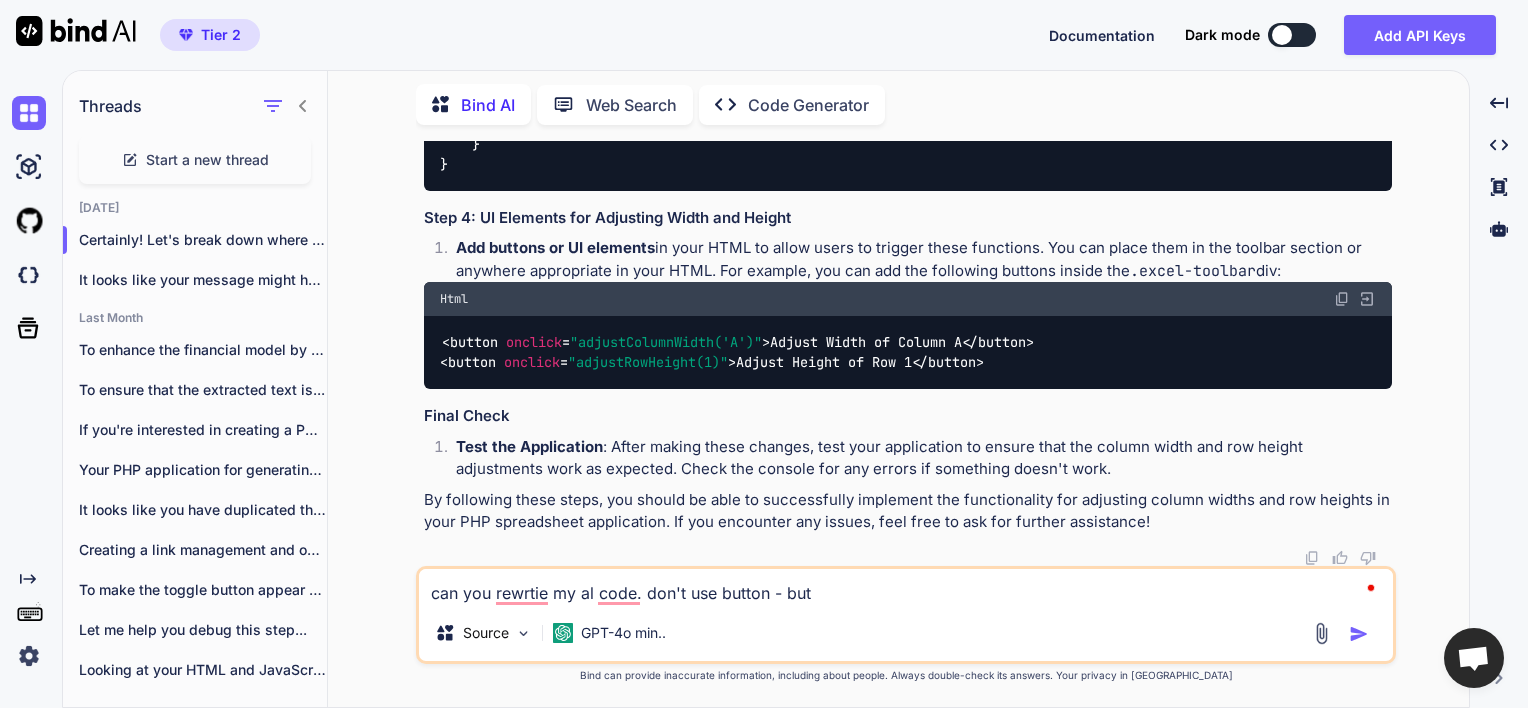 type on "x" 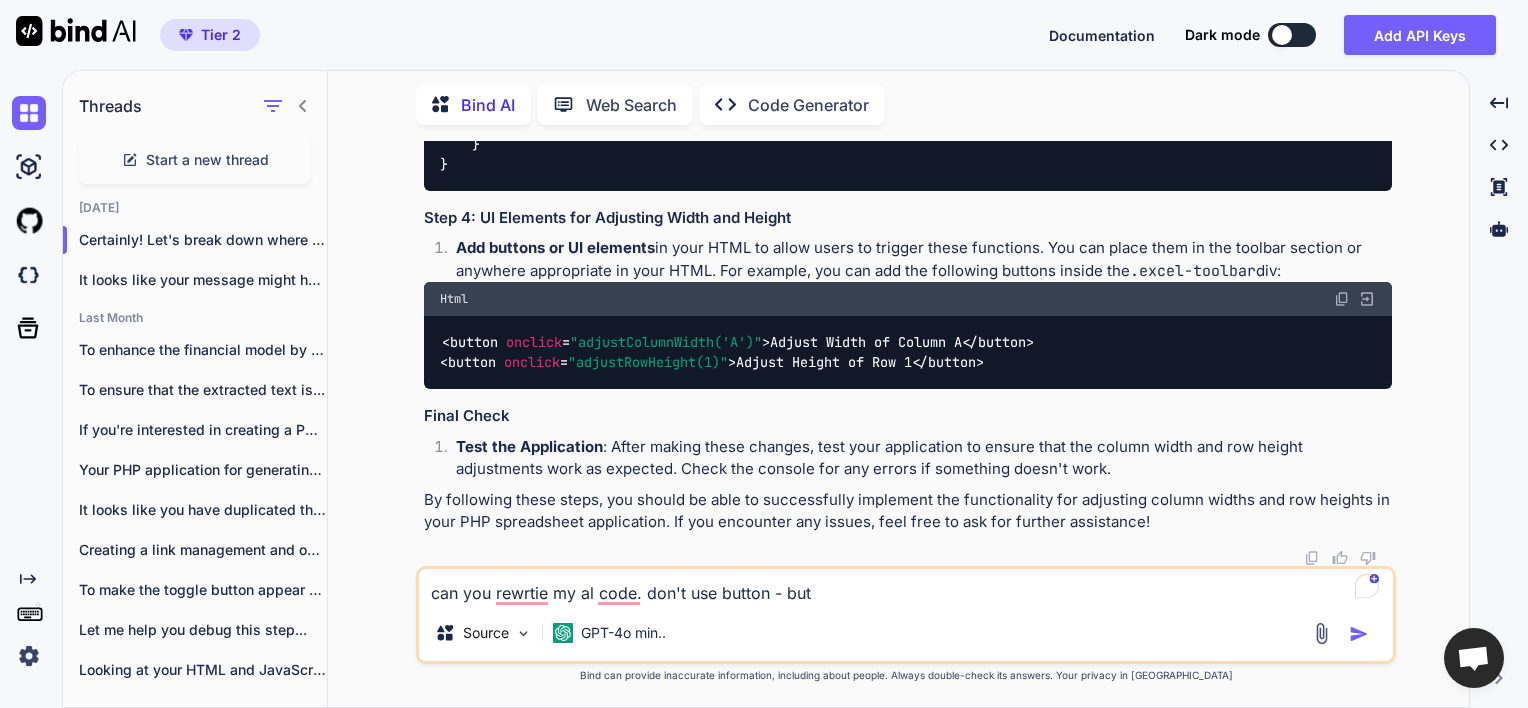 type on "x" 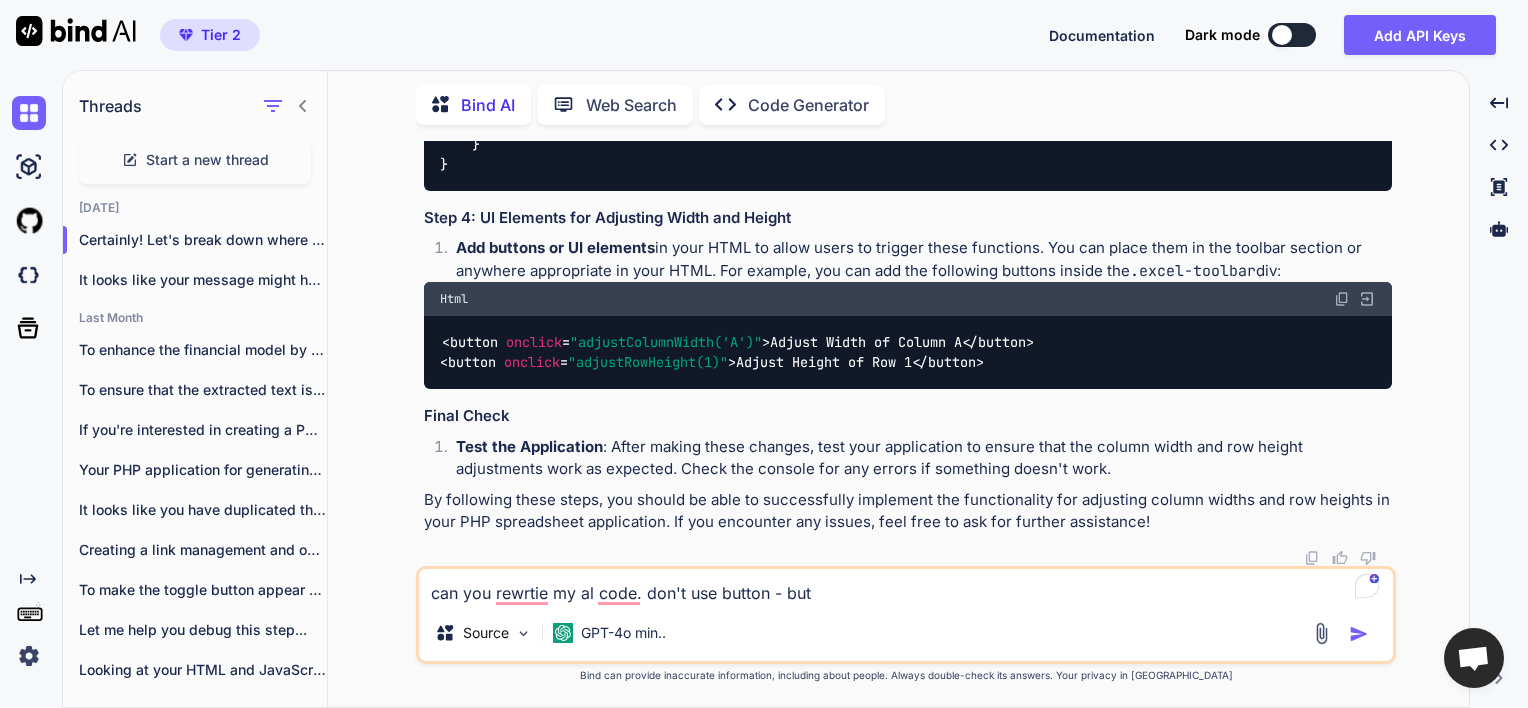 type on "can you rewrtie my al code. don't use button - but m" 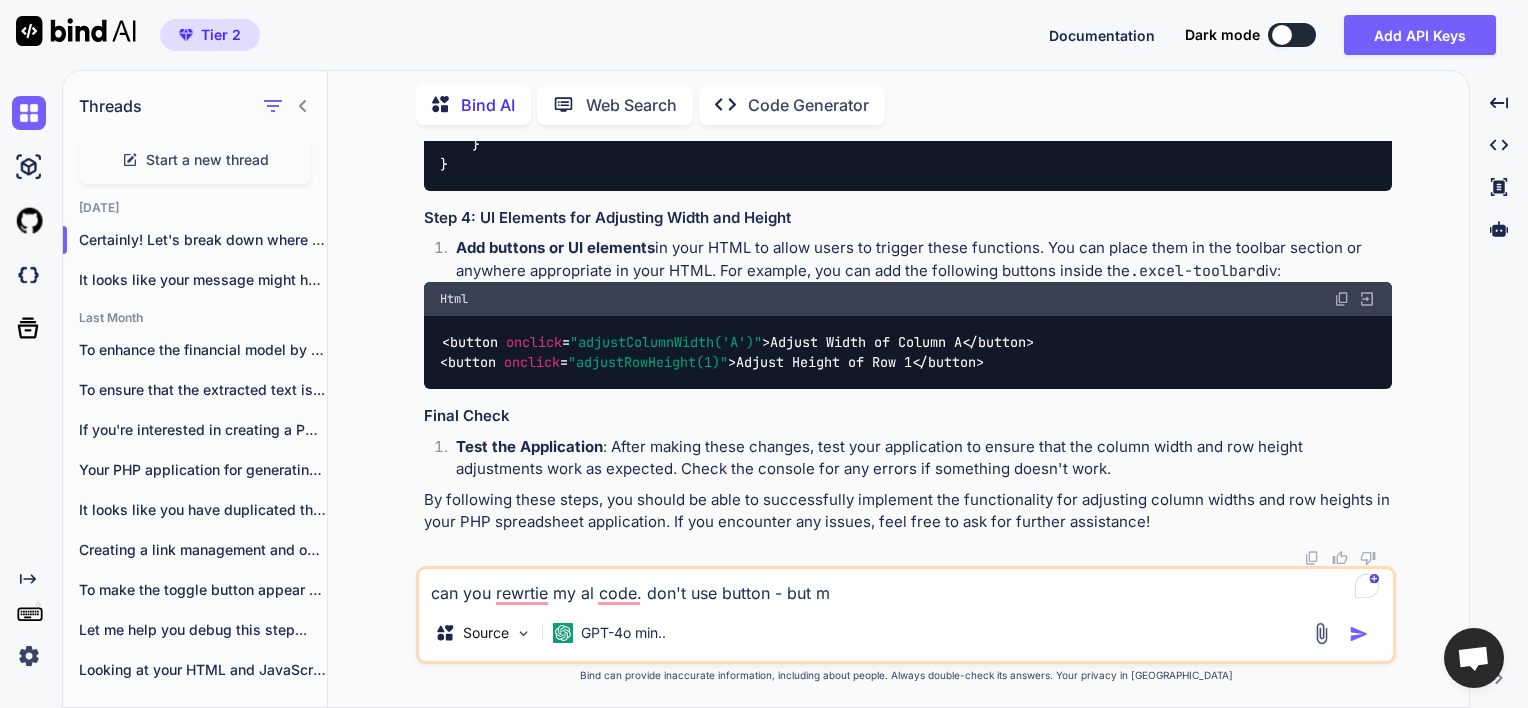 type on "x" 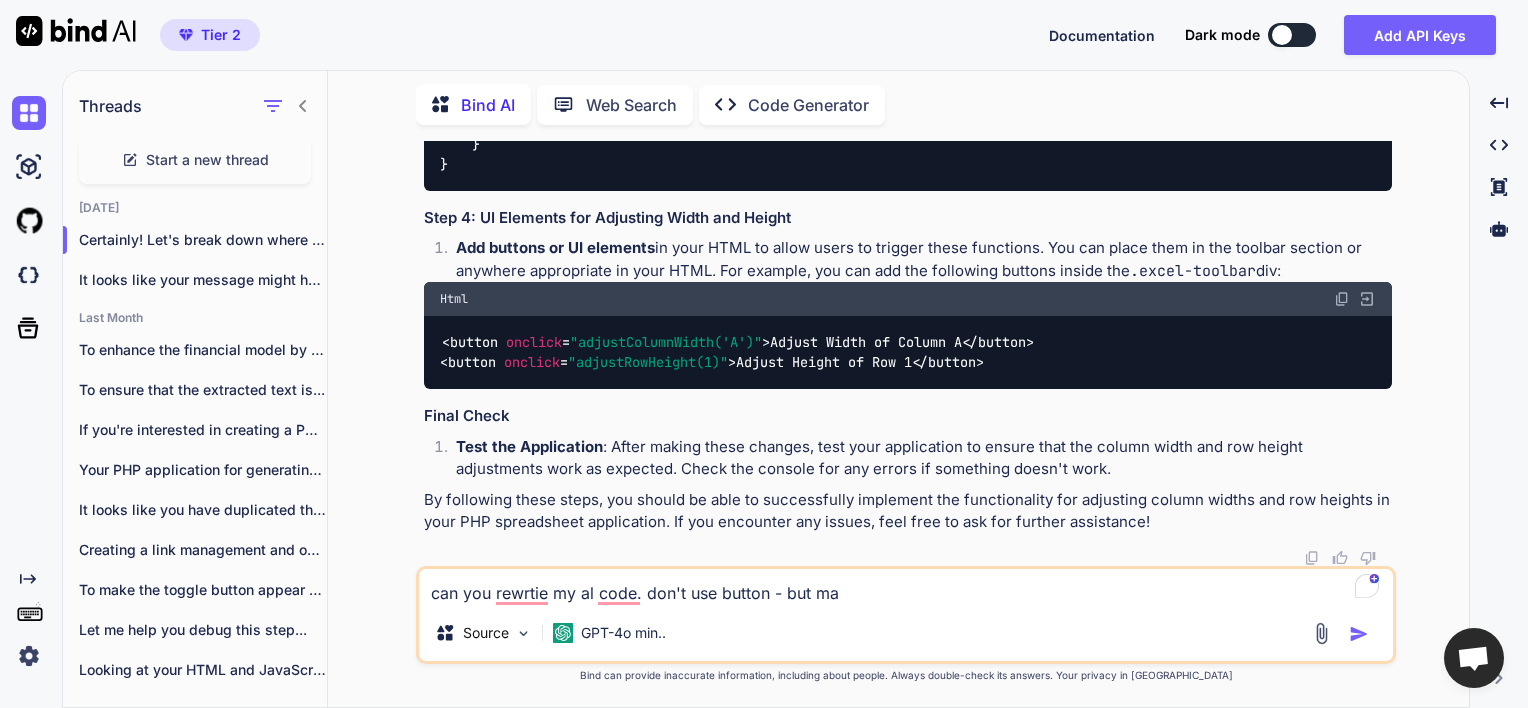 type on "x" 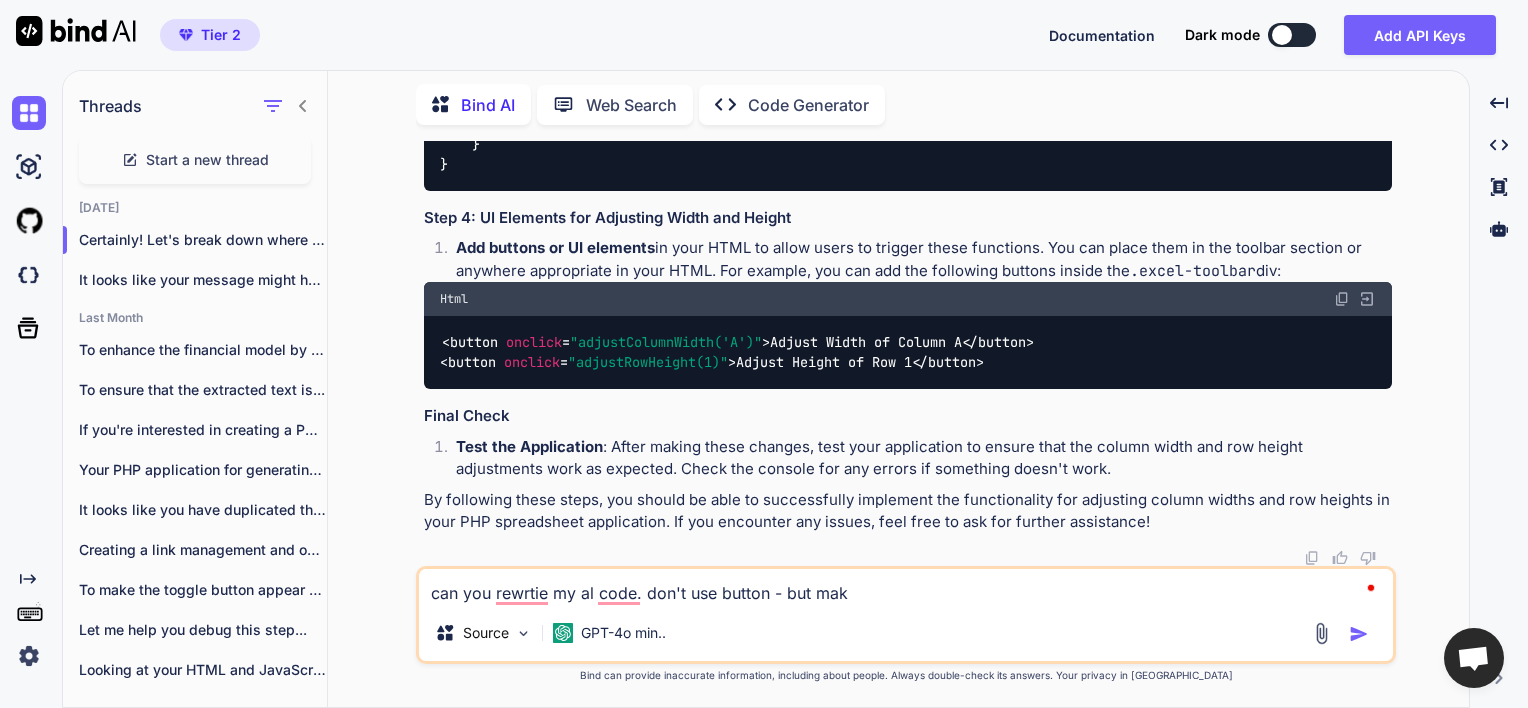 type on "x" 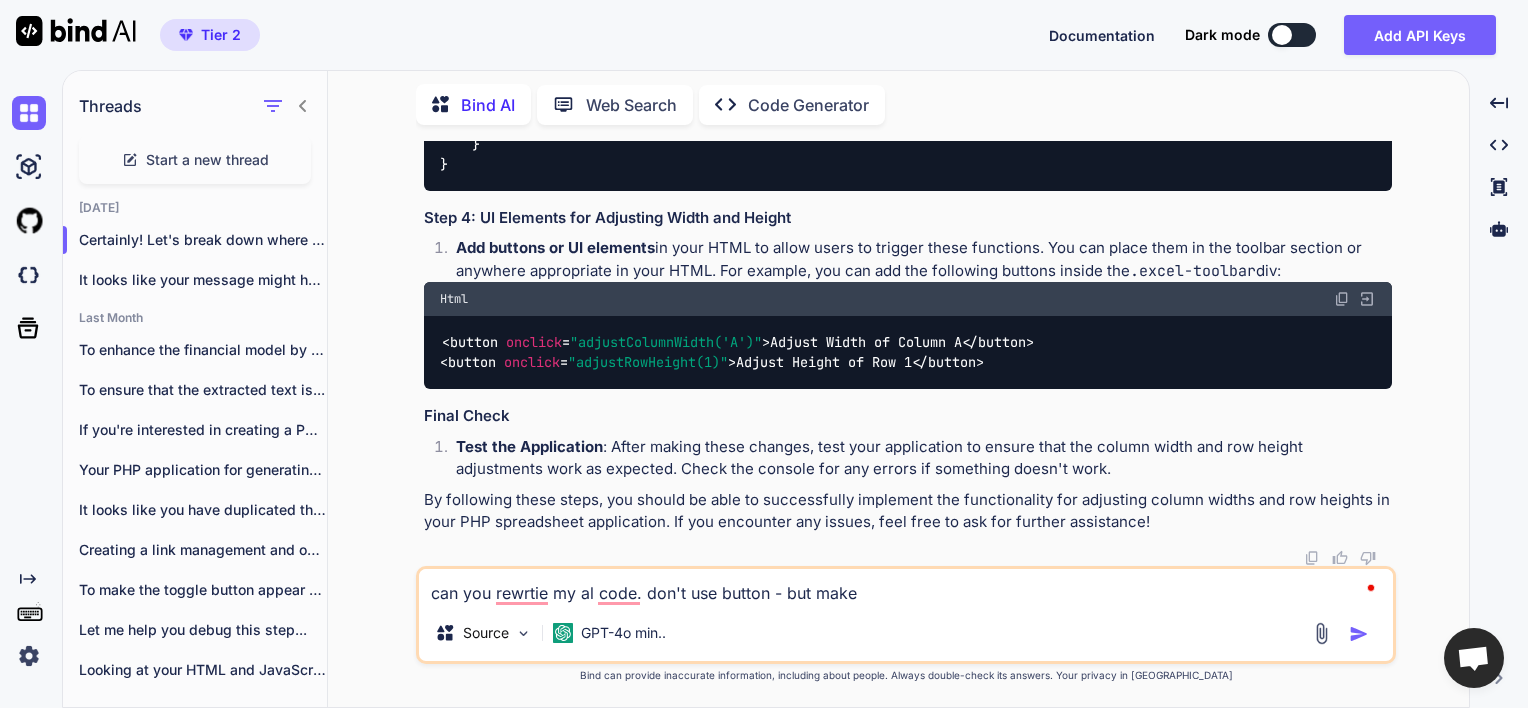 type on "x" 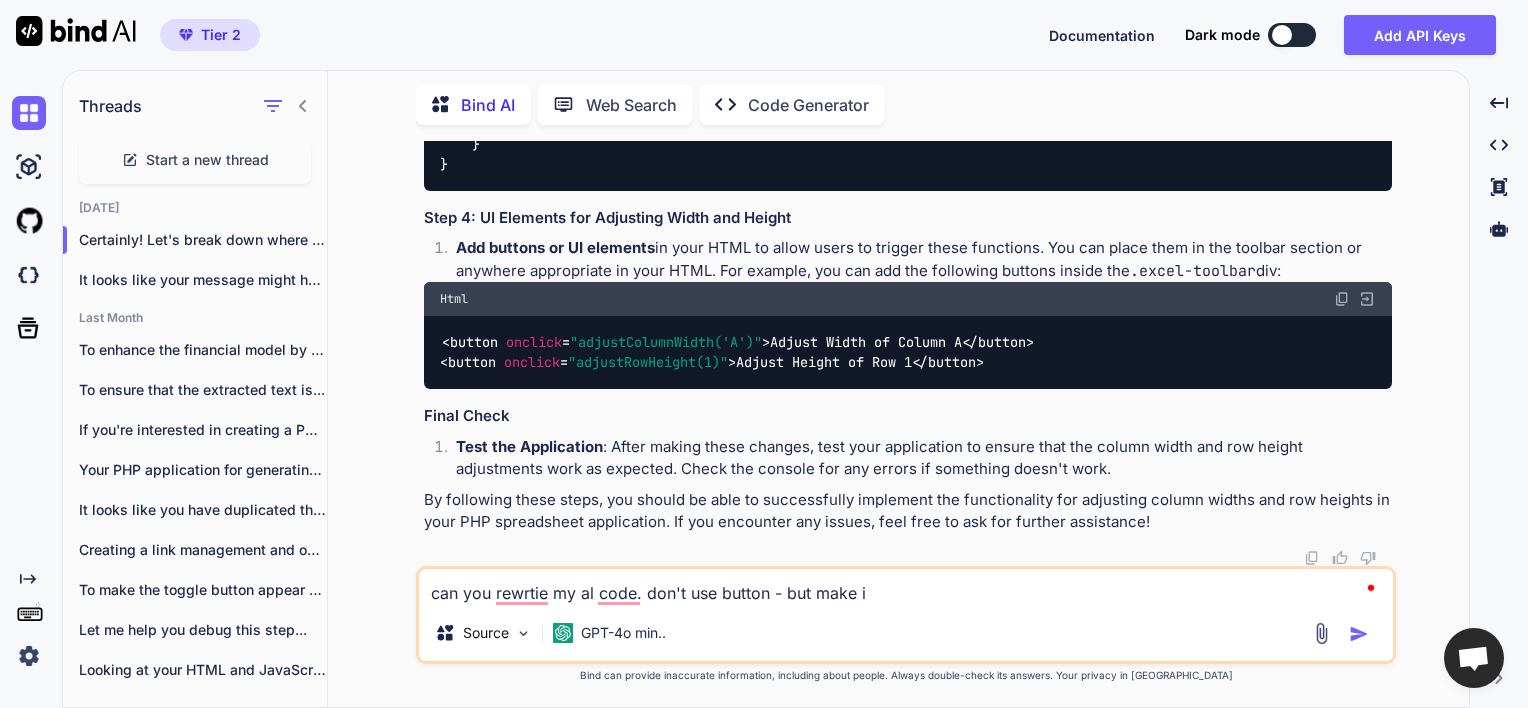 type on "x" 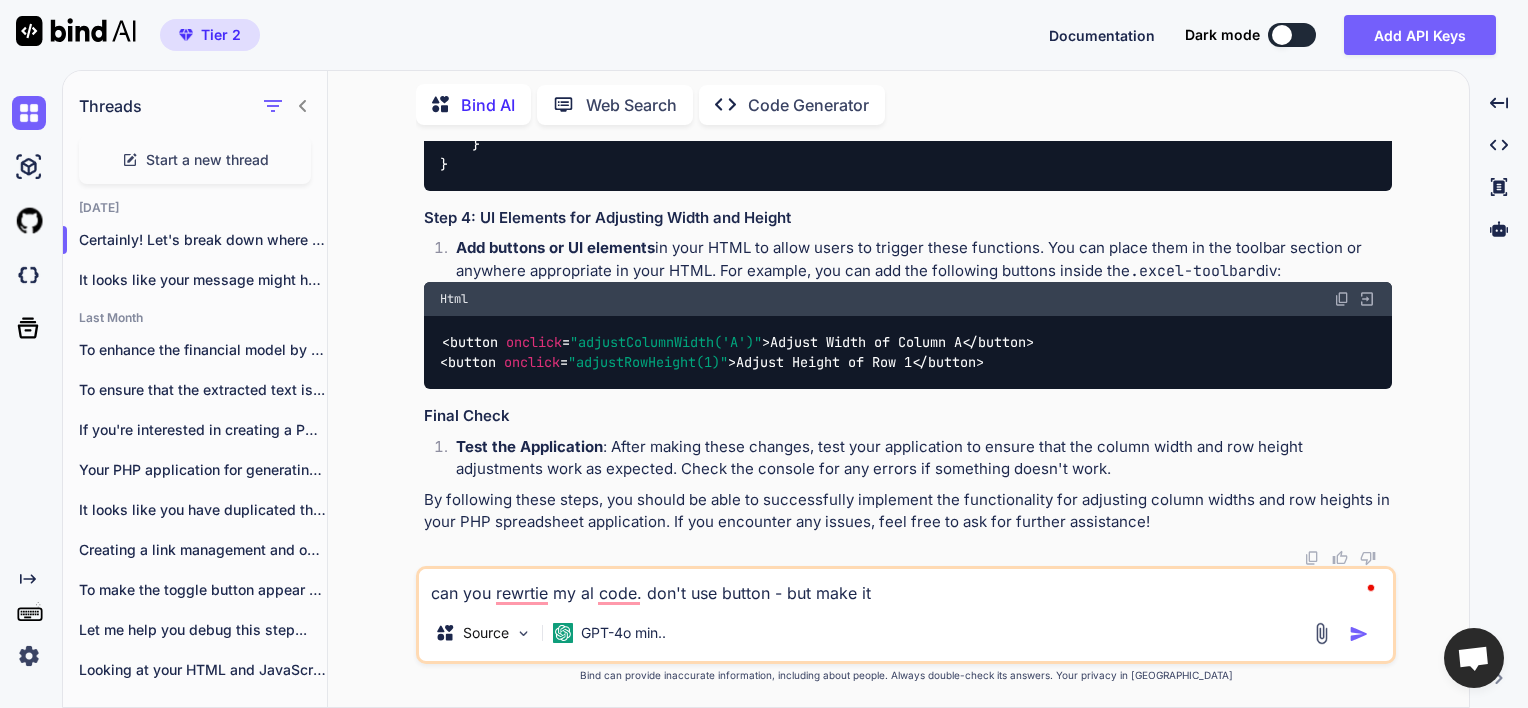 type on "x" 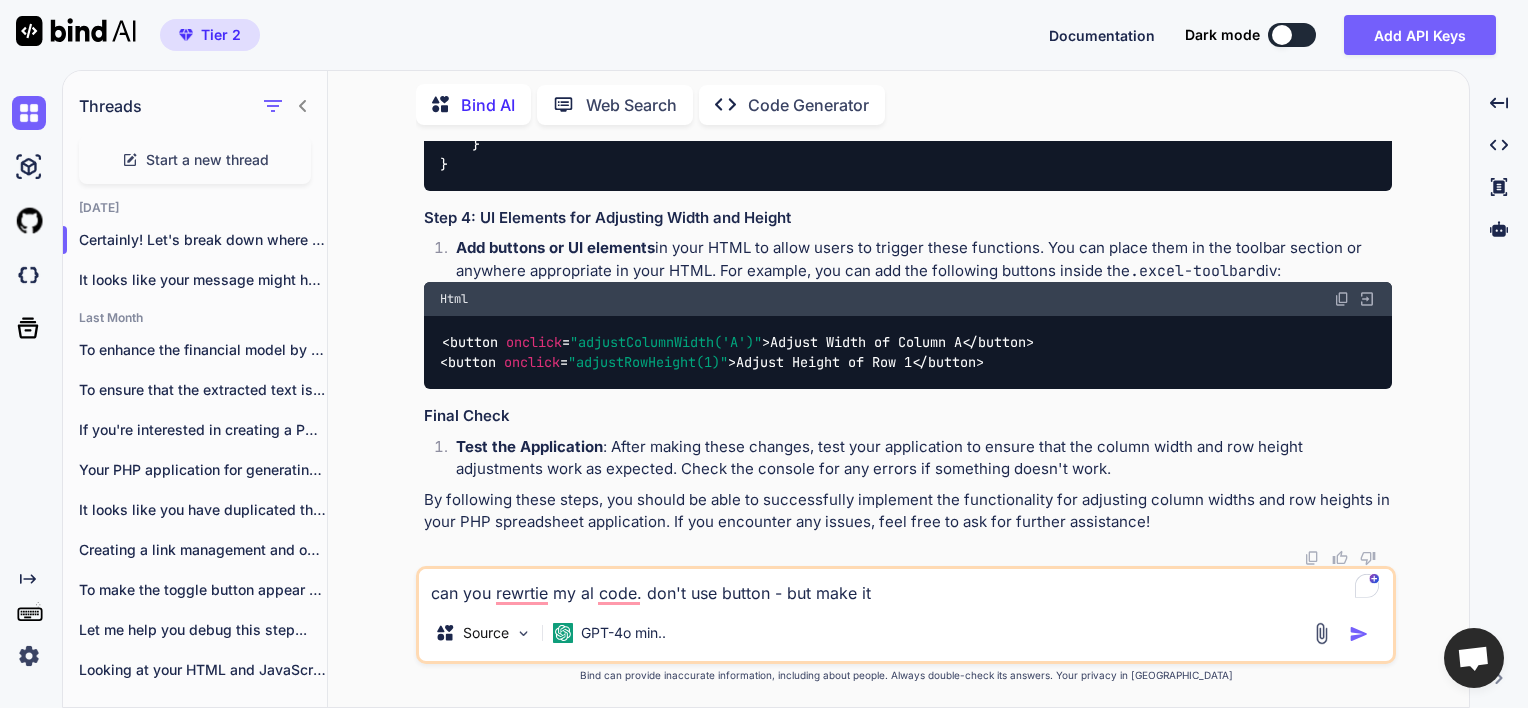type on "x" 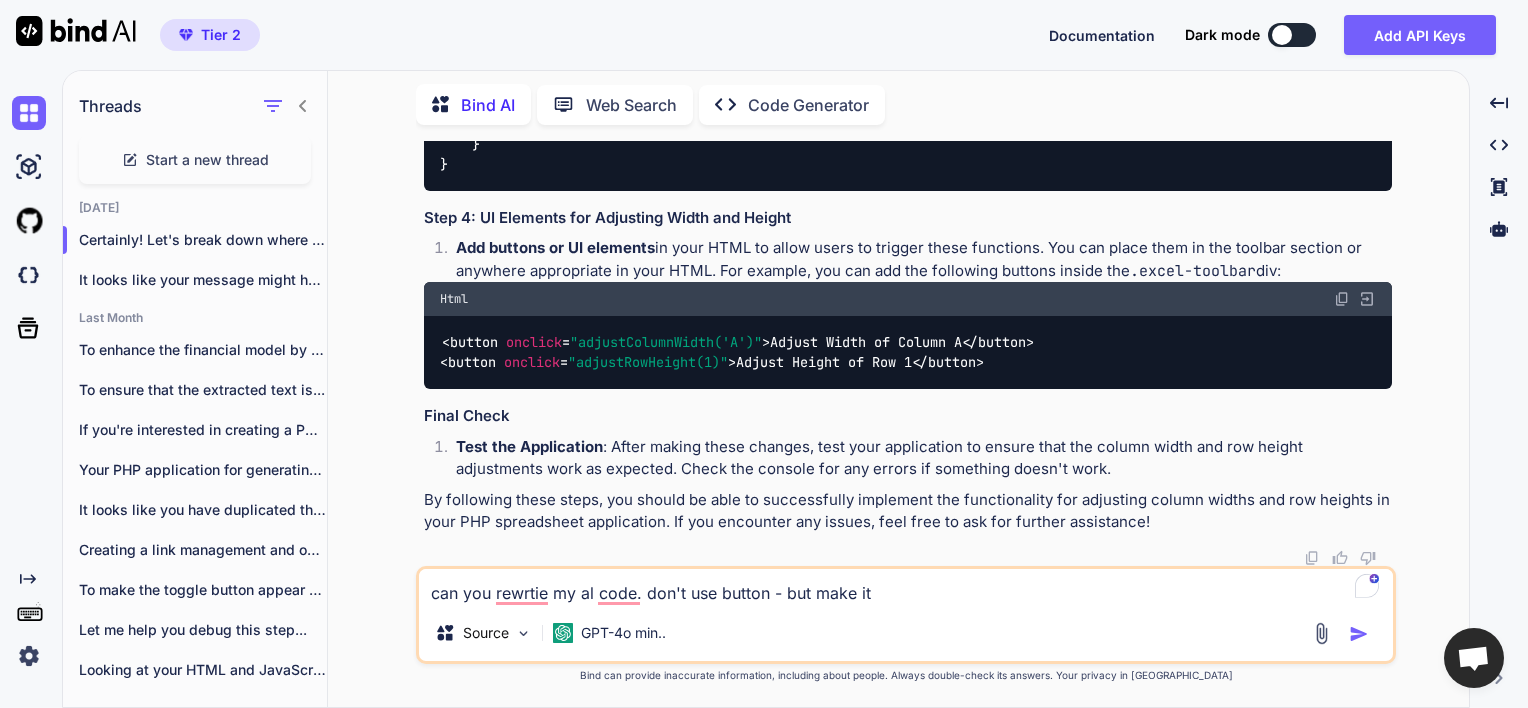 type on "can you rewrtie my al code. don't use button - but make it c" 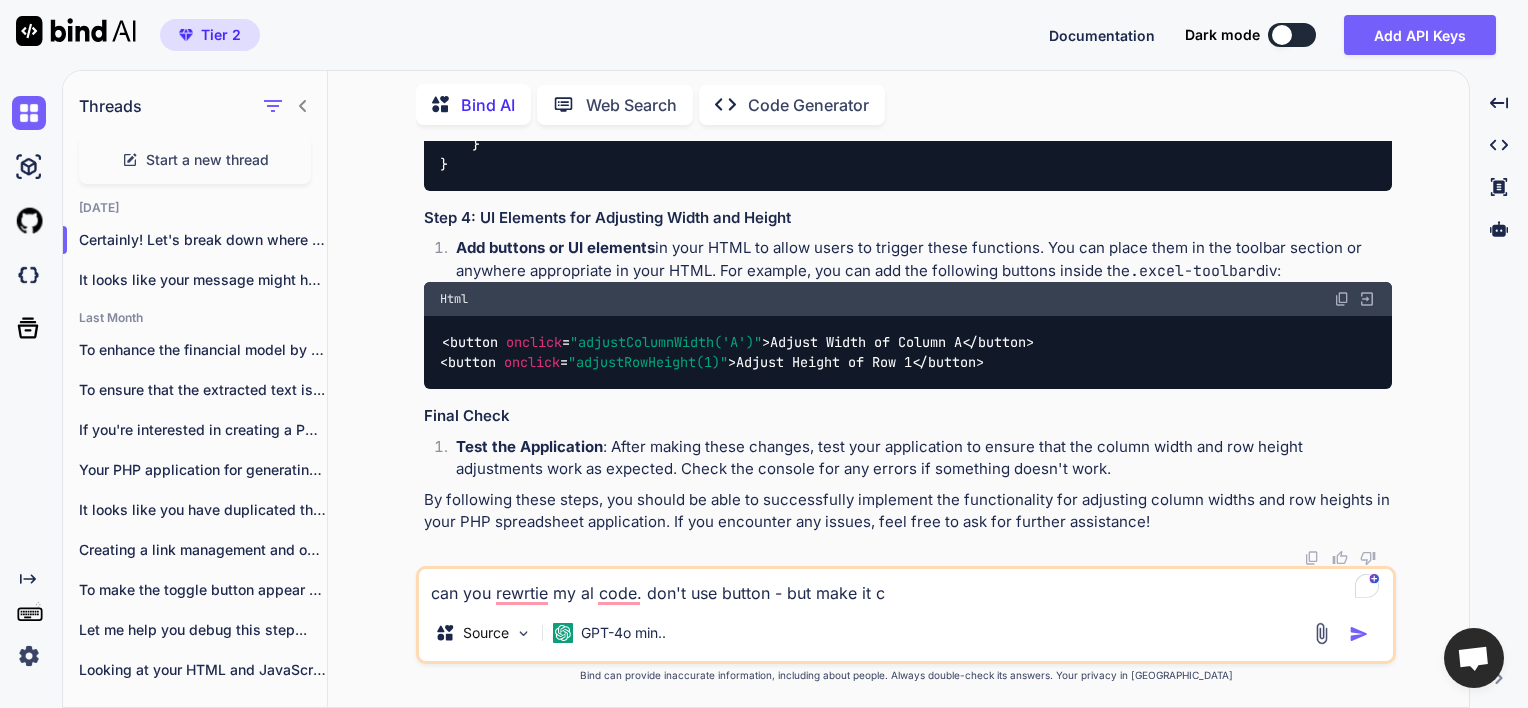 type on "x" 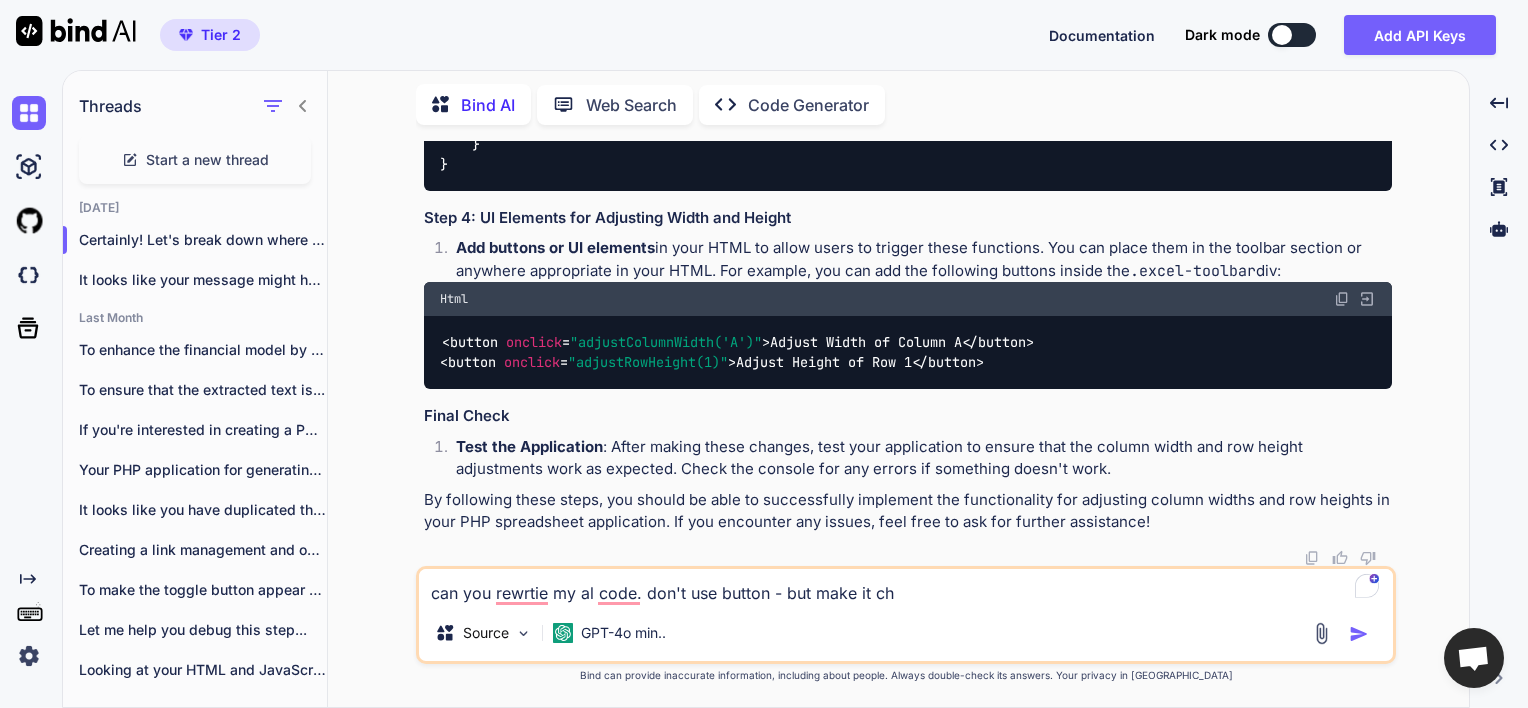 type on "x" 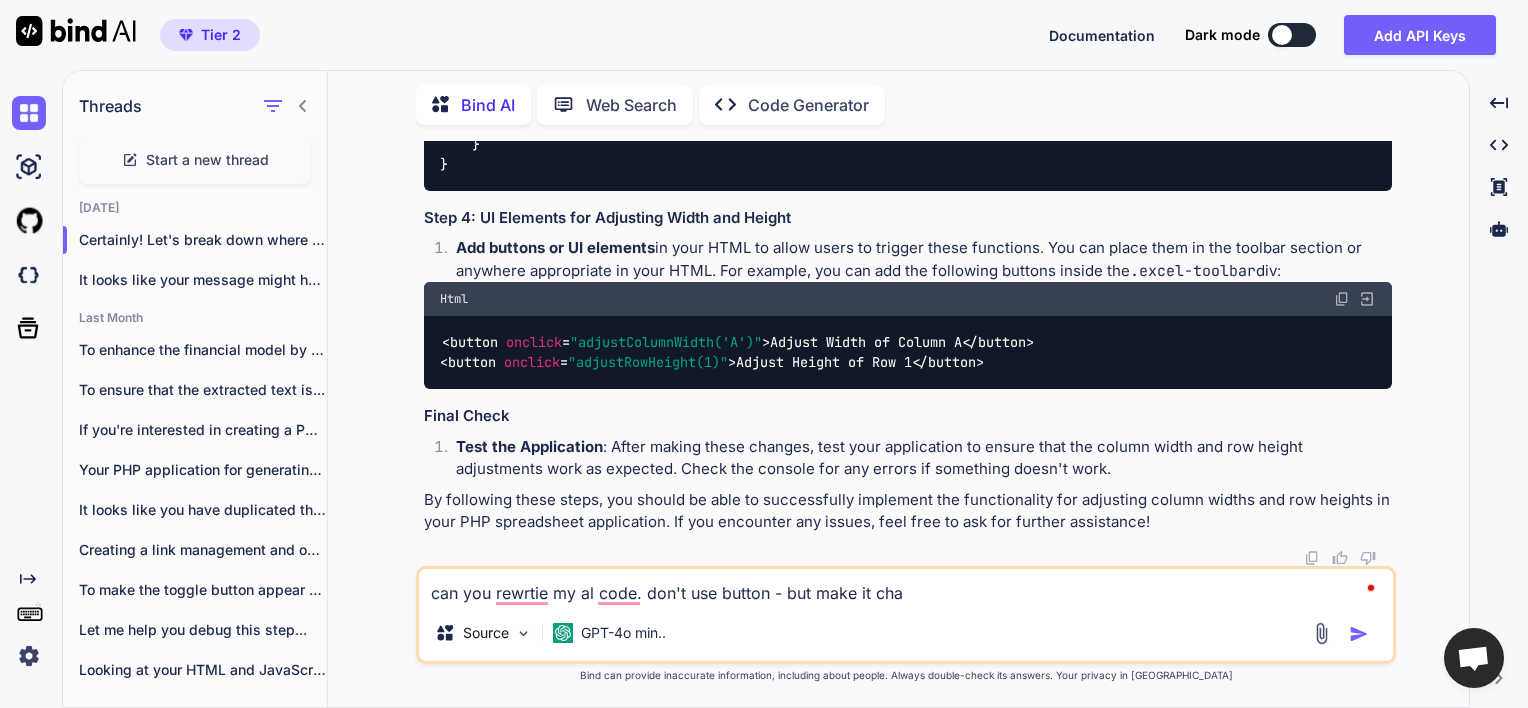 type on "x" 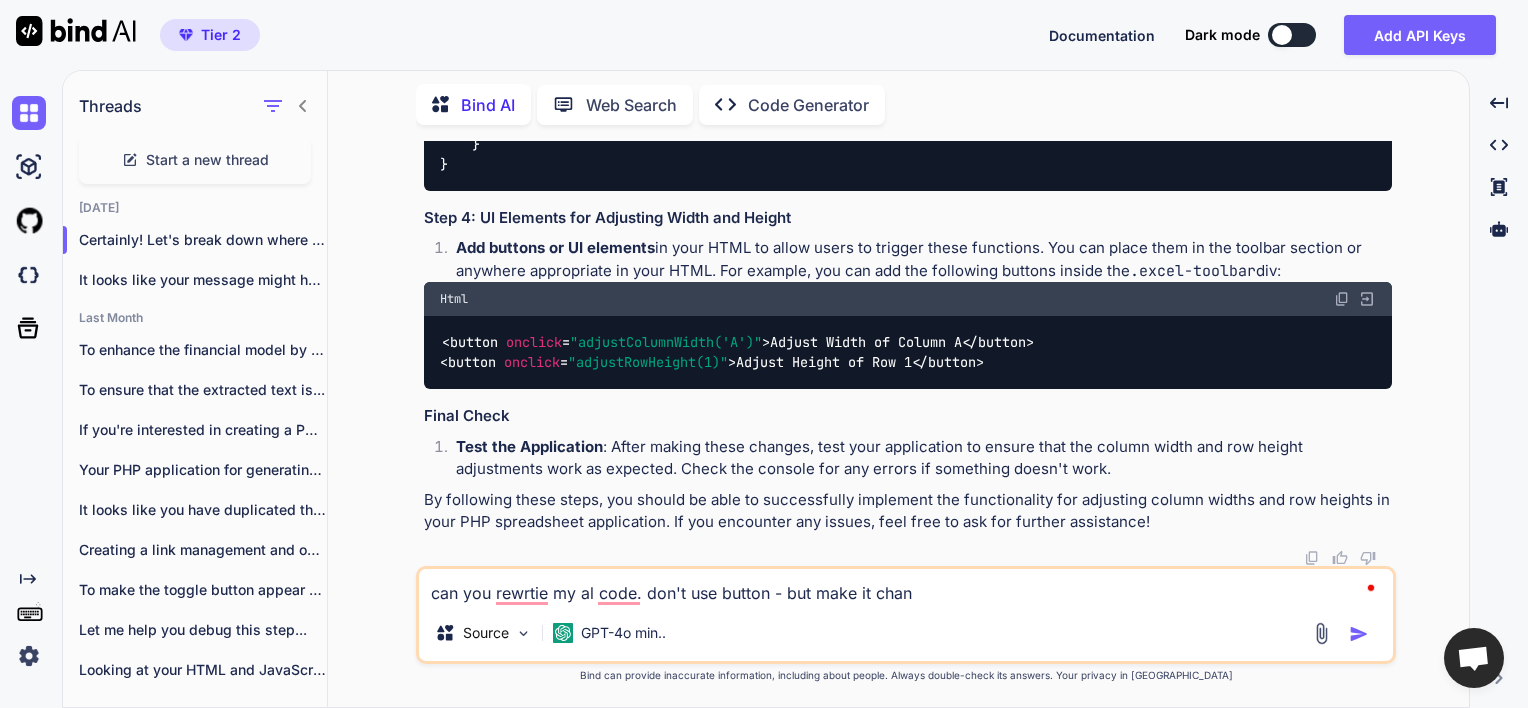 type on "x" 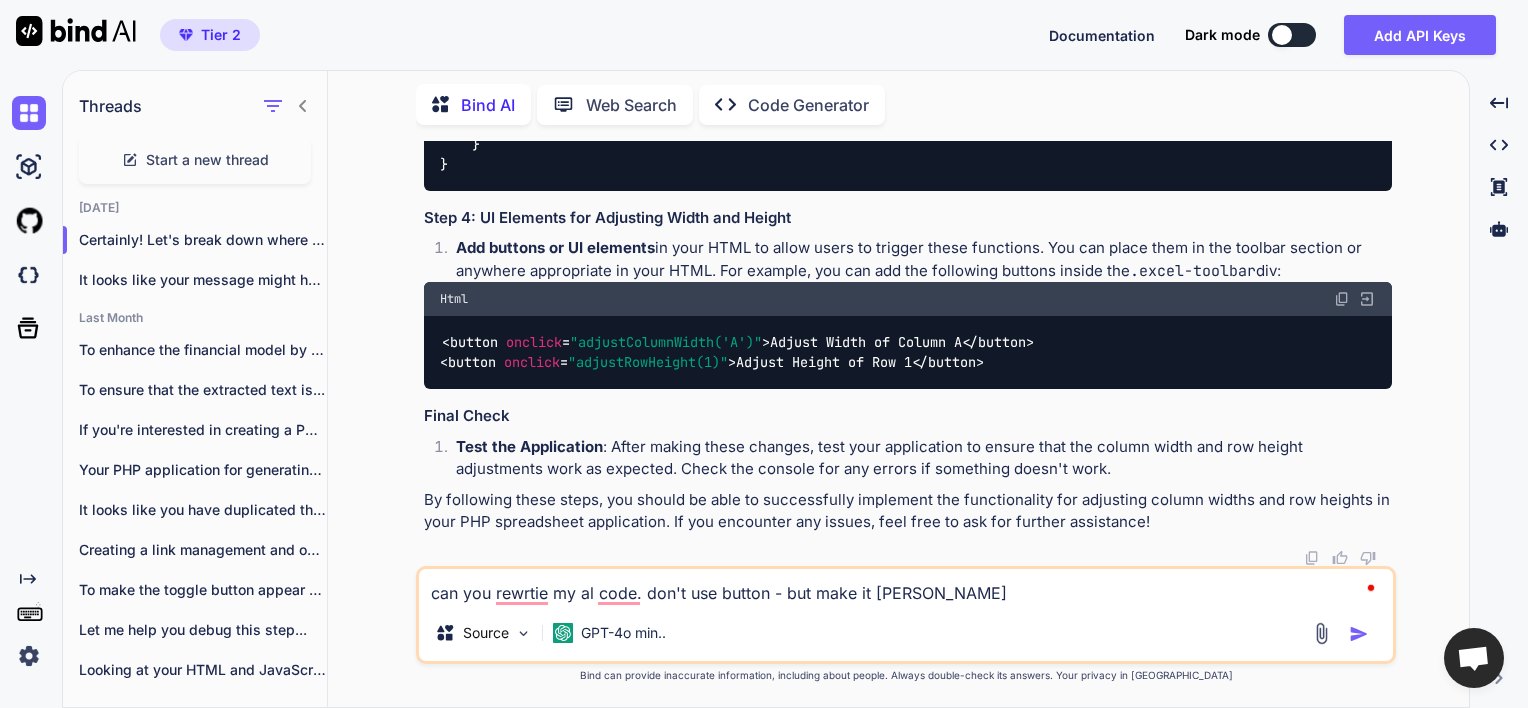 type on "x" 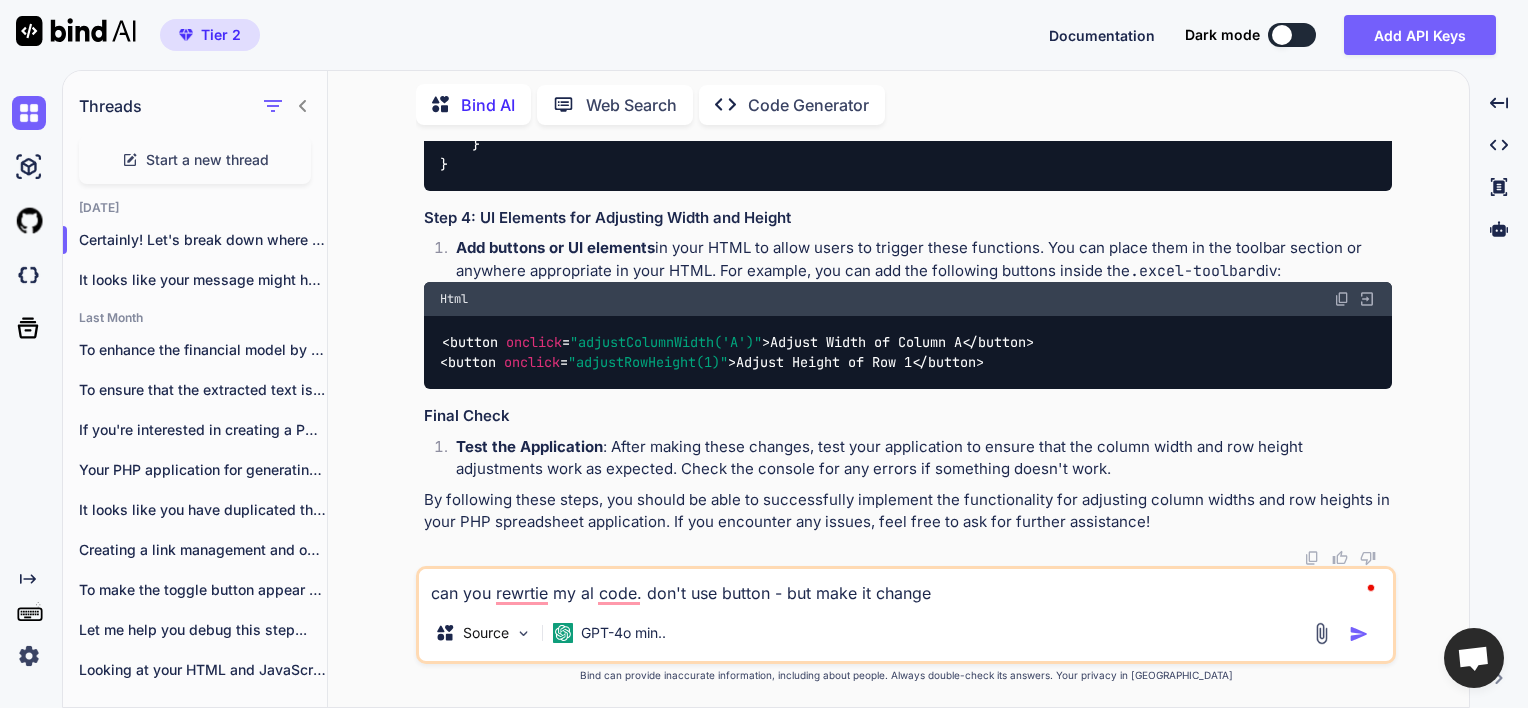 type on "x" 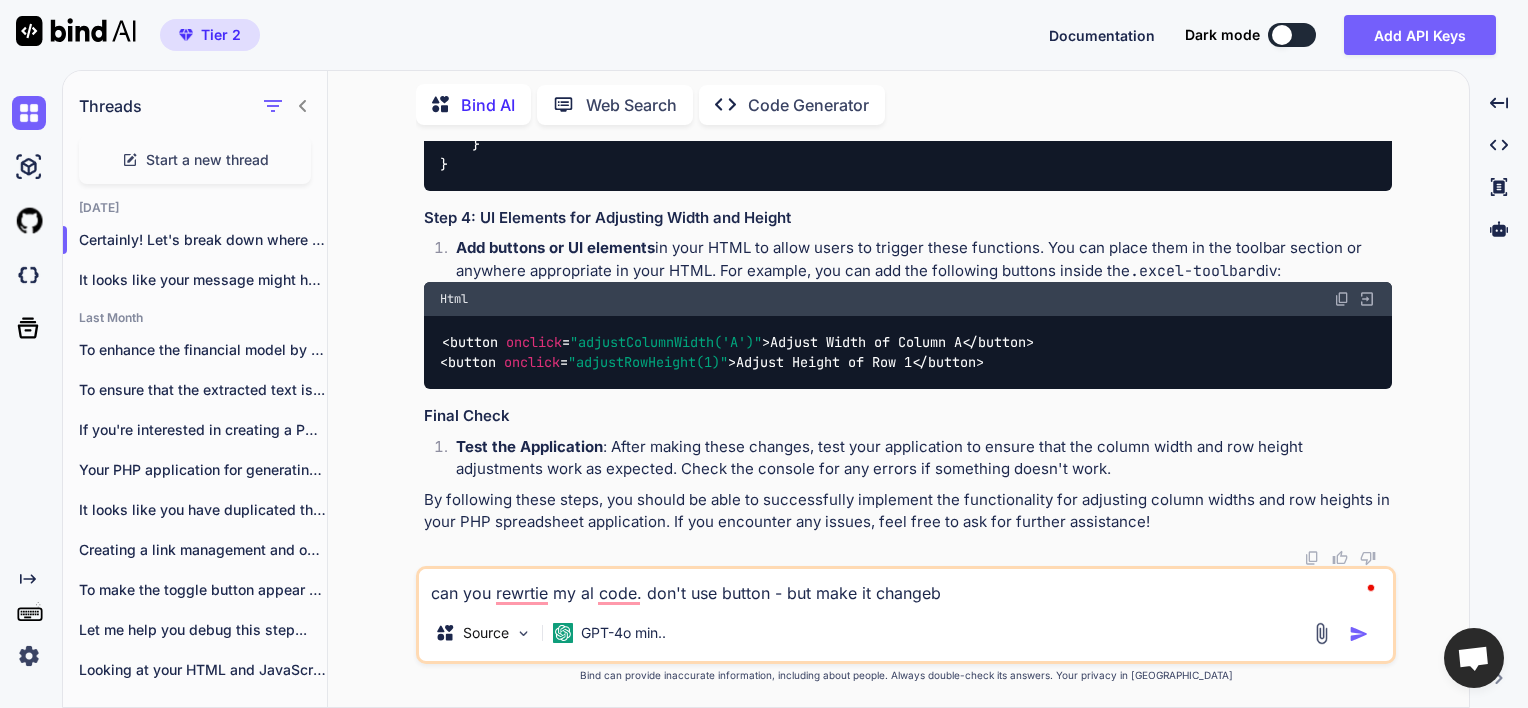 type on "x" 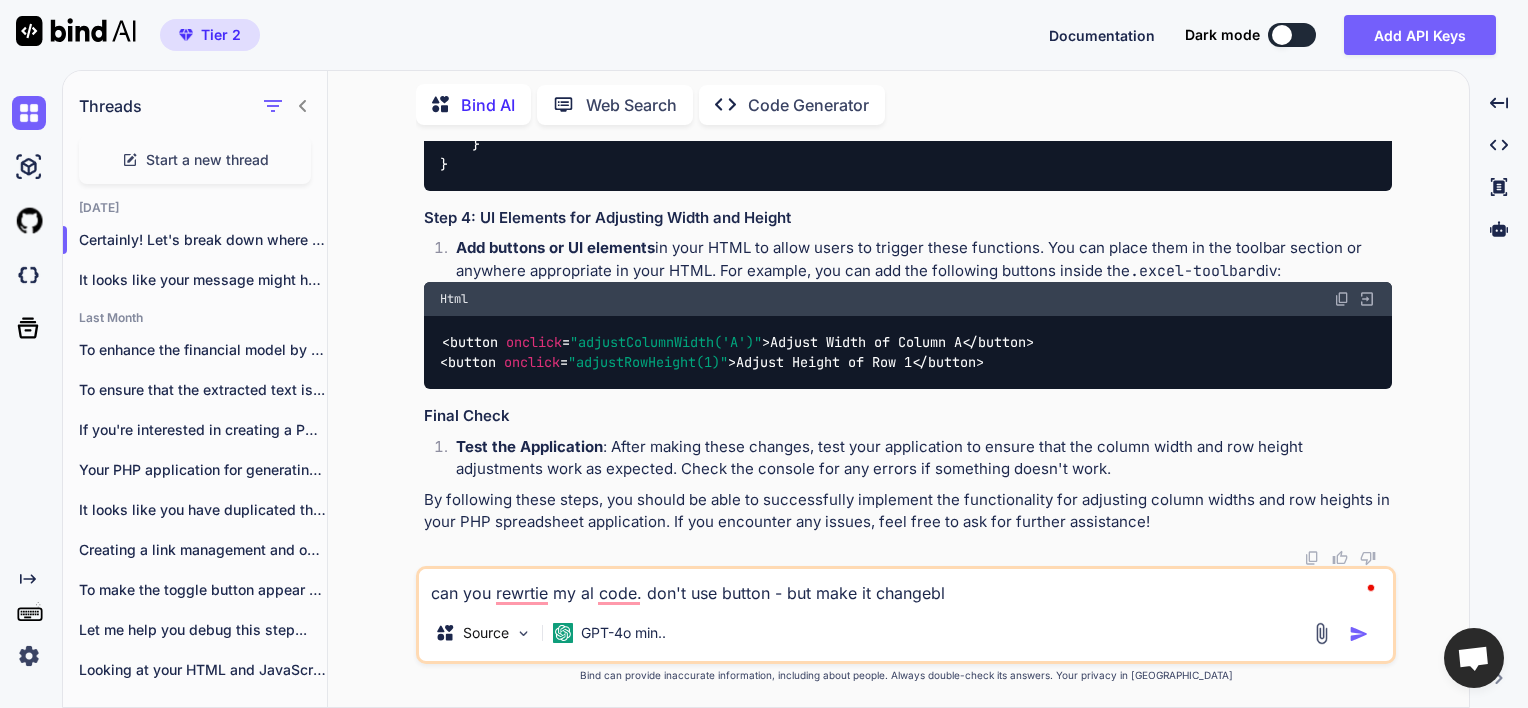 type on "x" 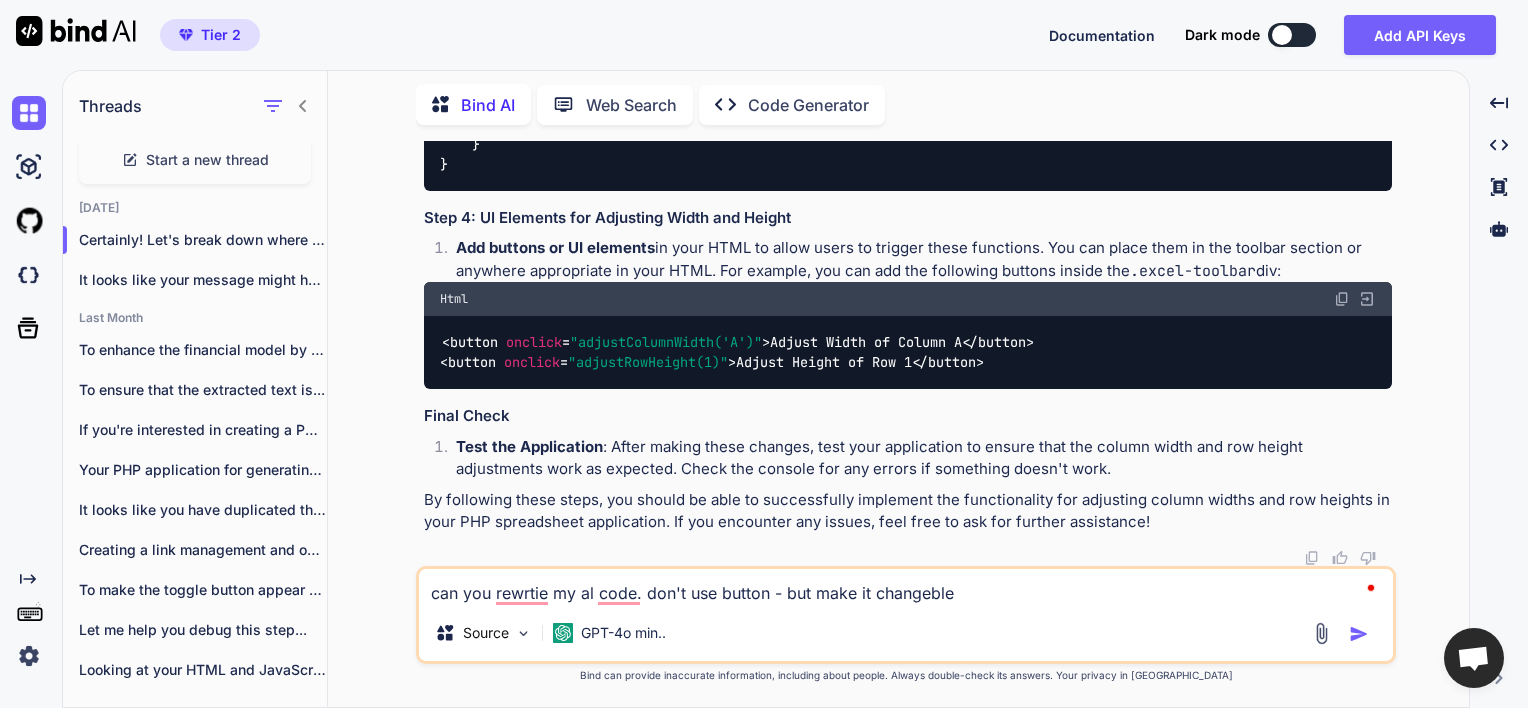 type on "can you rewrtie my al code. don't use button - but make it changeble" 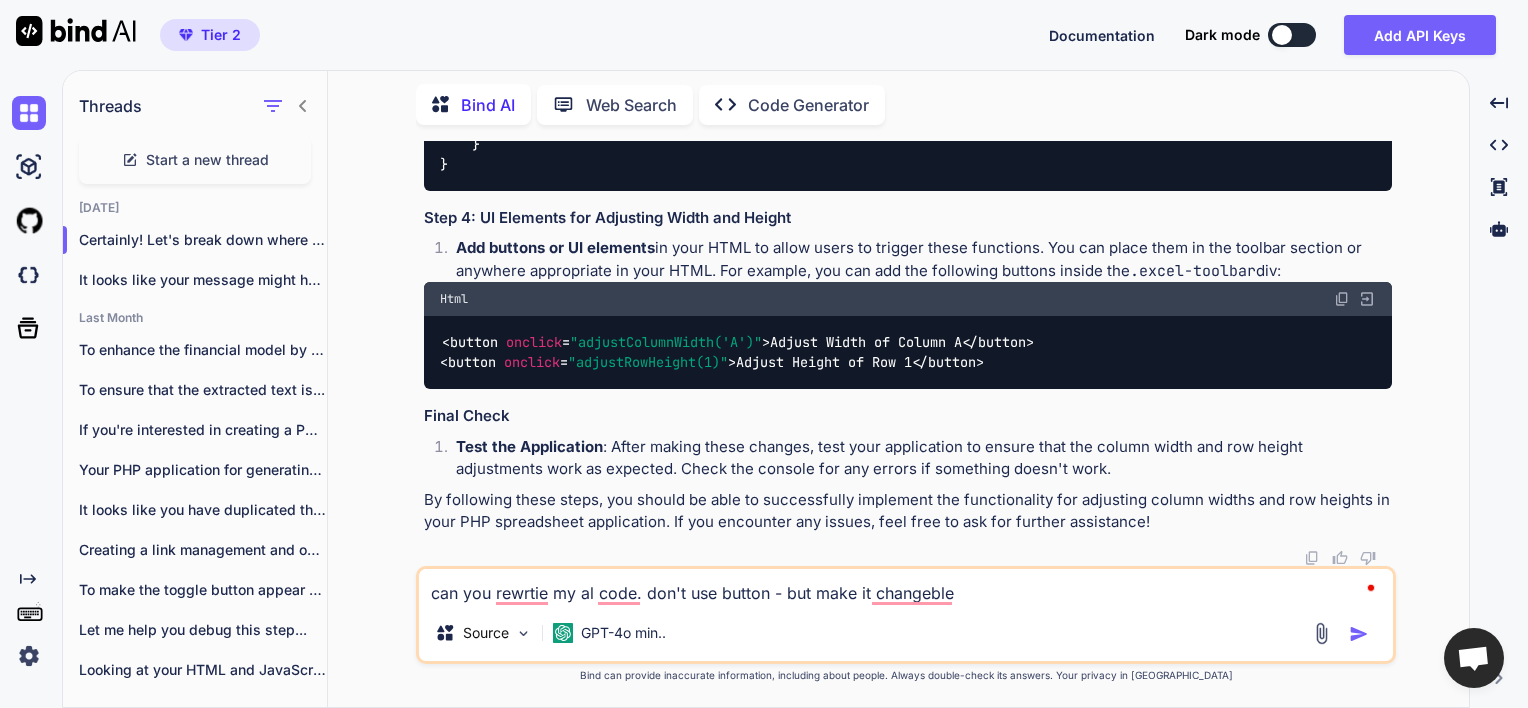 type on "x" 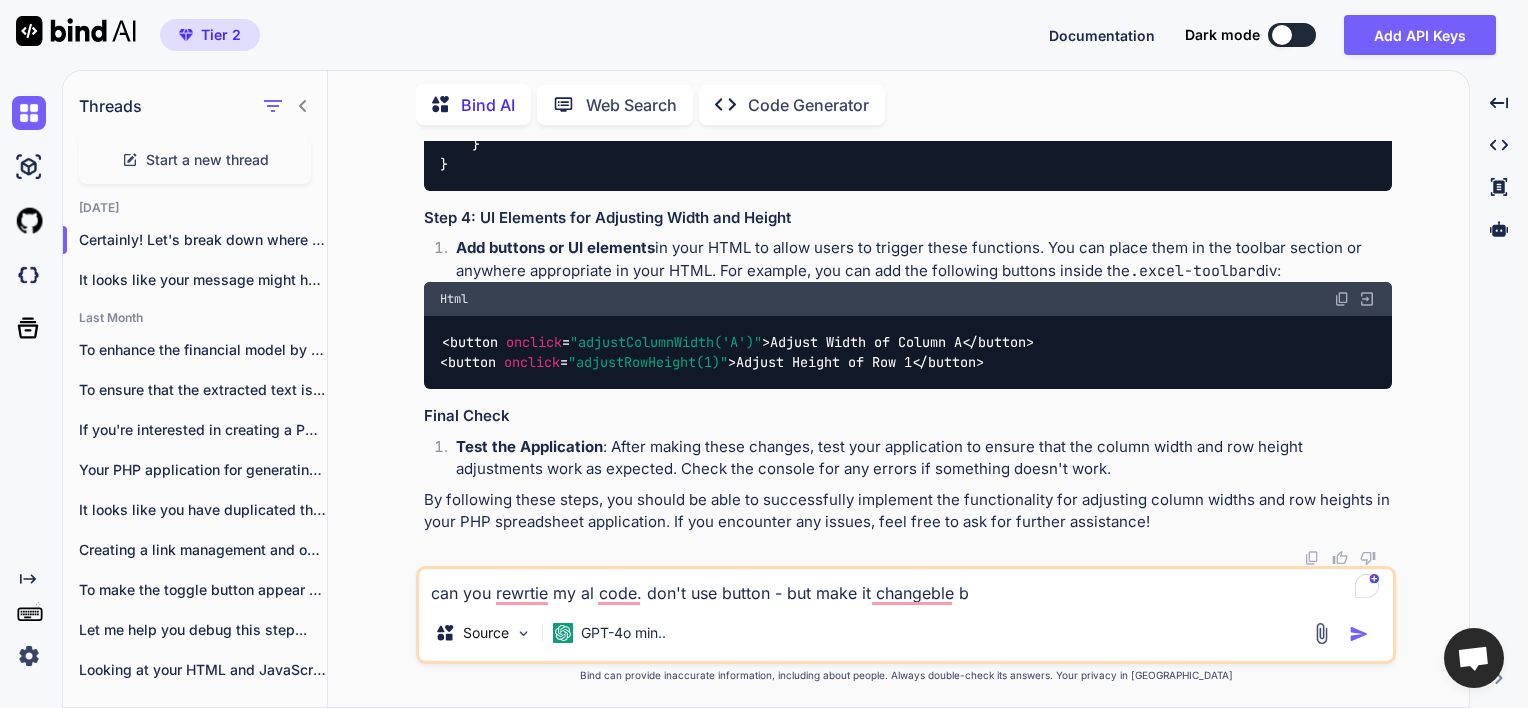 type on "x" 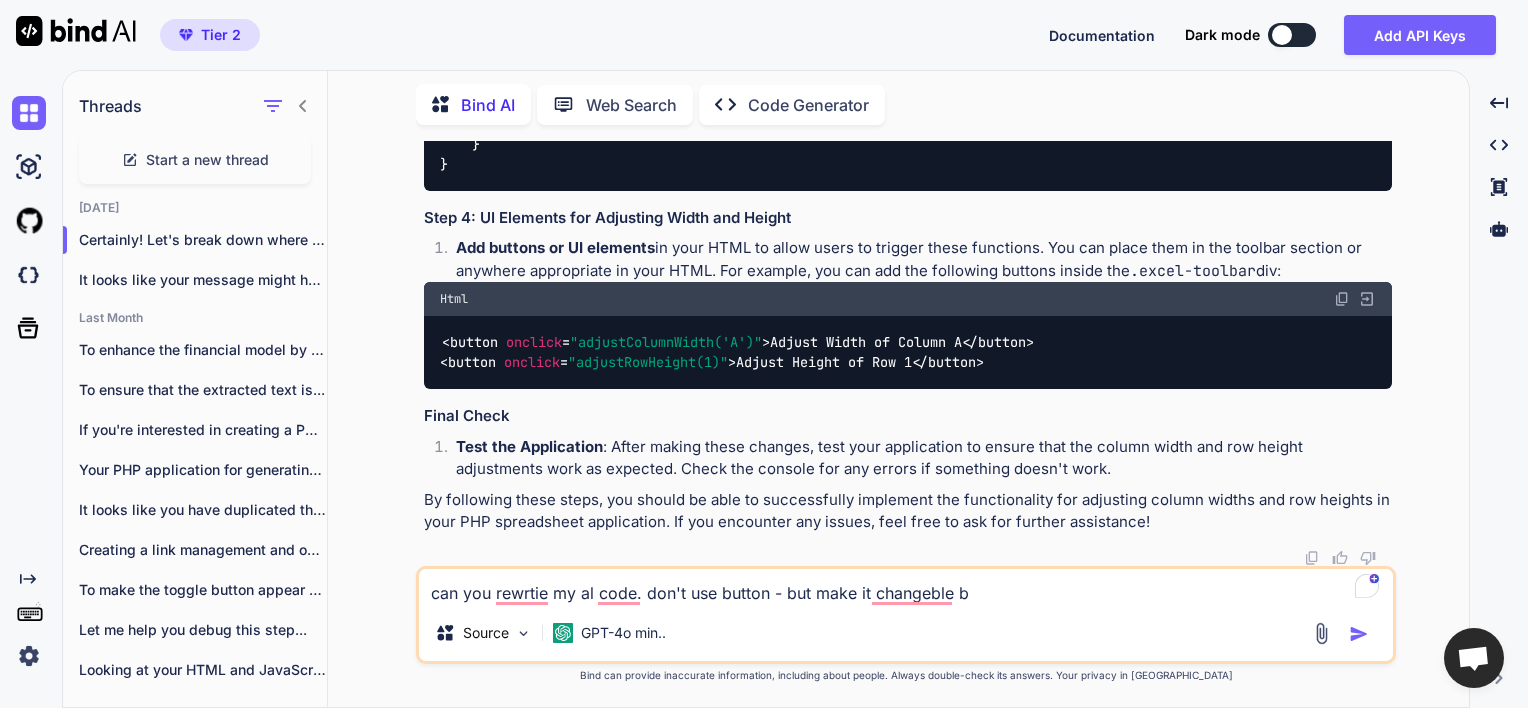 type on "can you rewrtie my al code. don't use button - but make it changeble by" 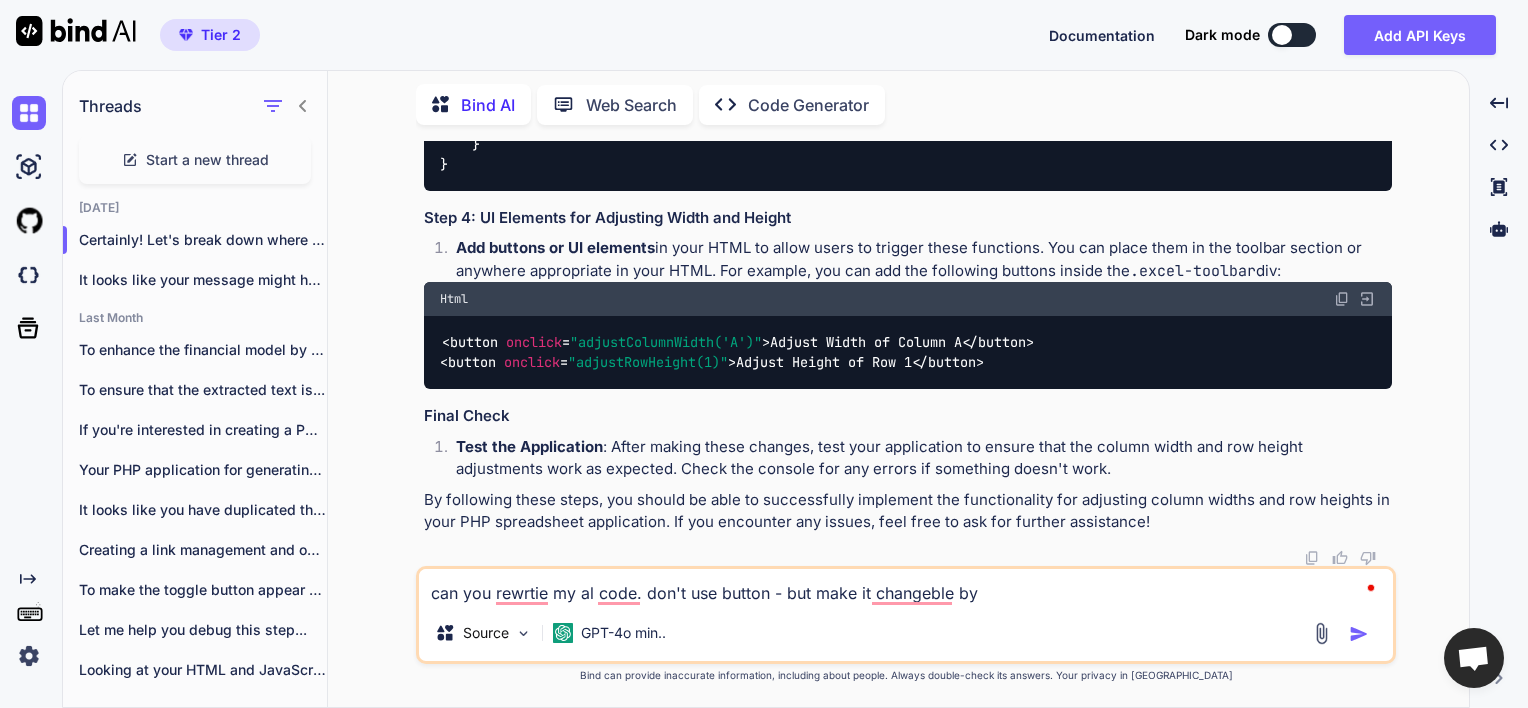 type on "x" 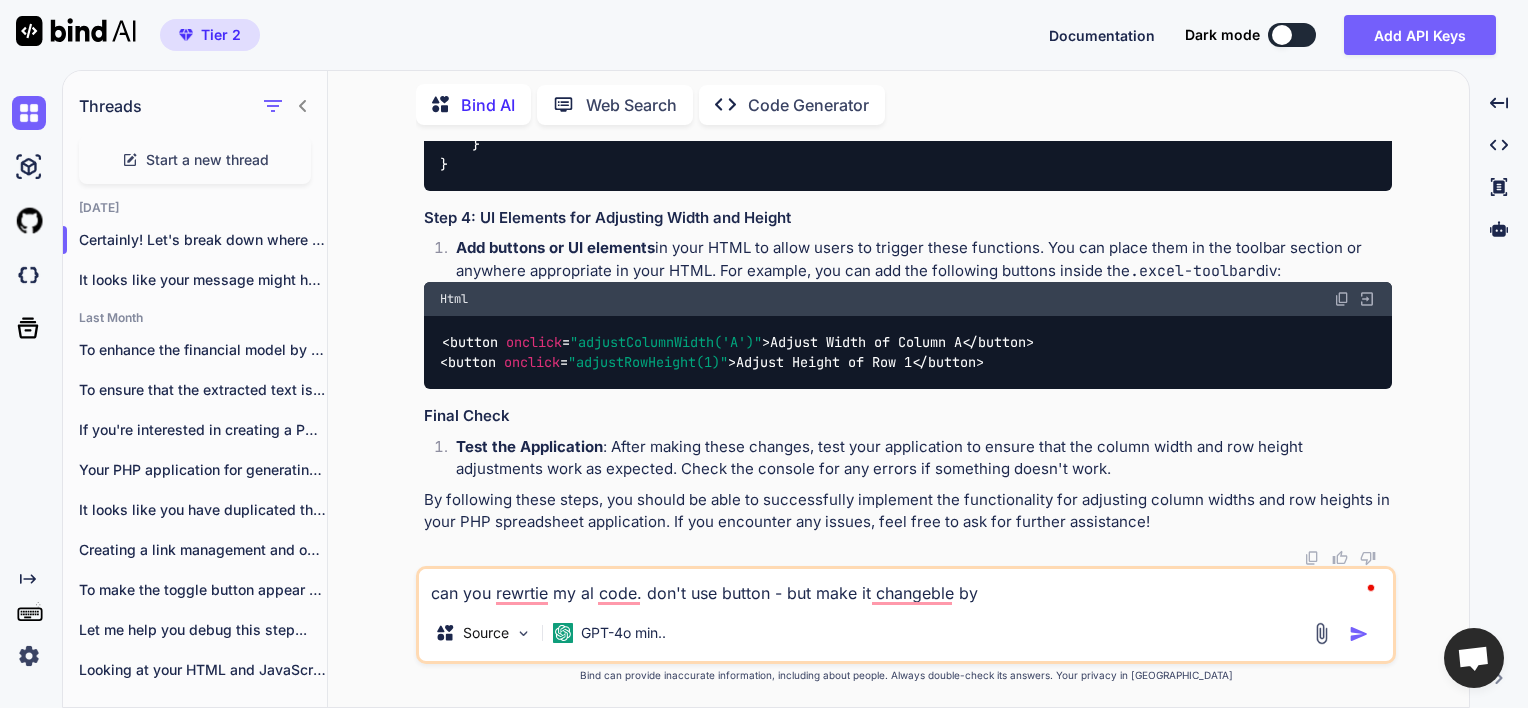 type on "x" 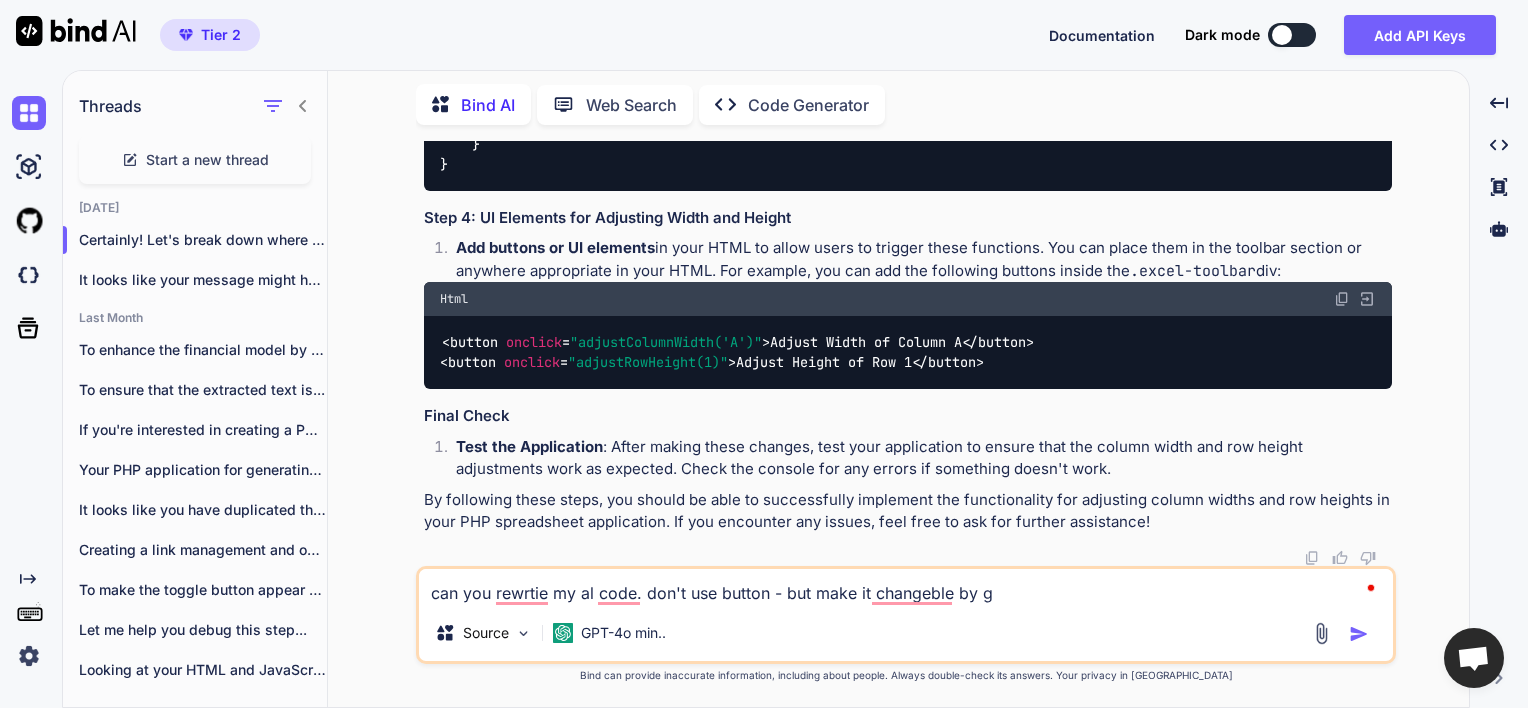 type on "can you rewrtie my al code. don't use button - but make it changeble by go" 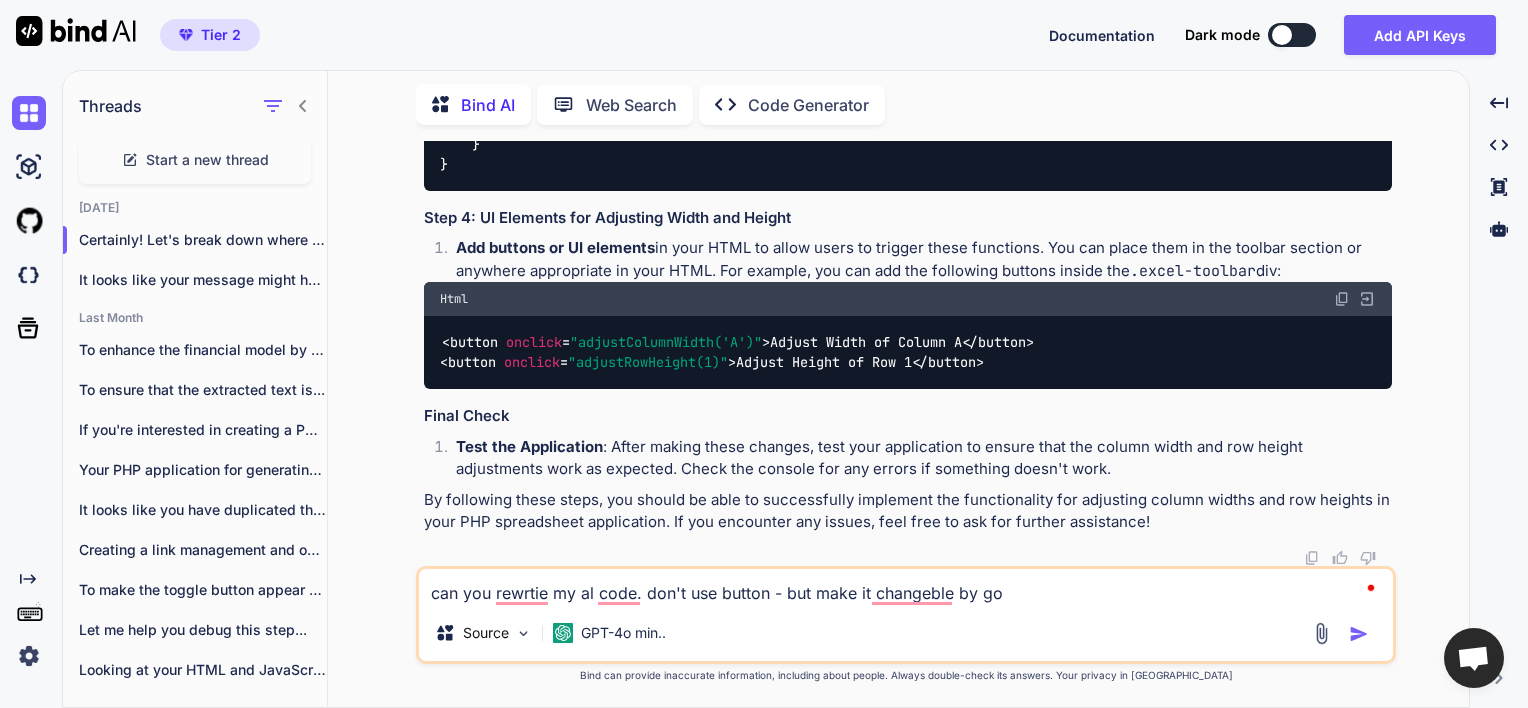 type on "x" 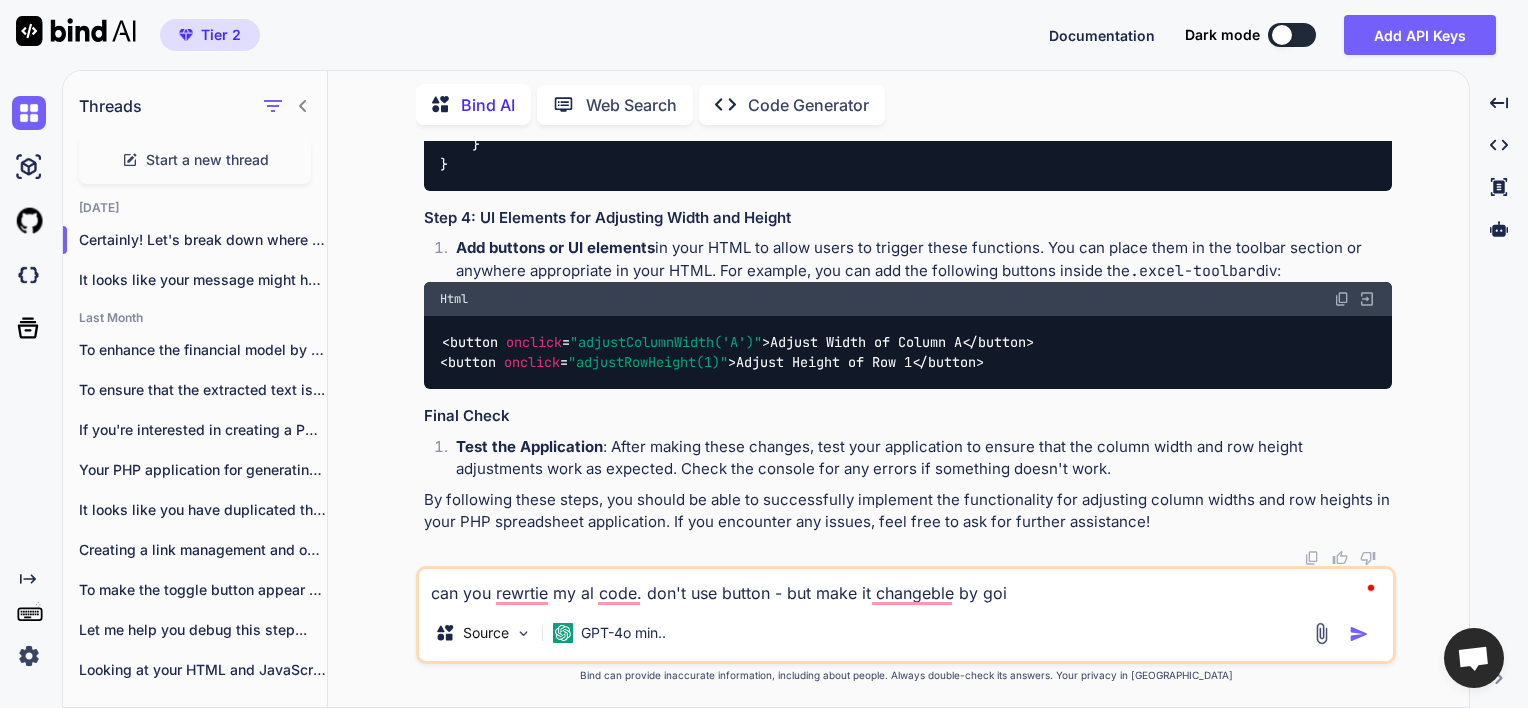 type on "x" 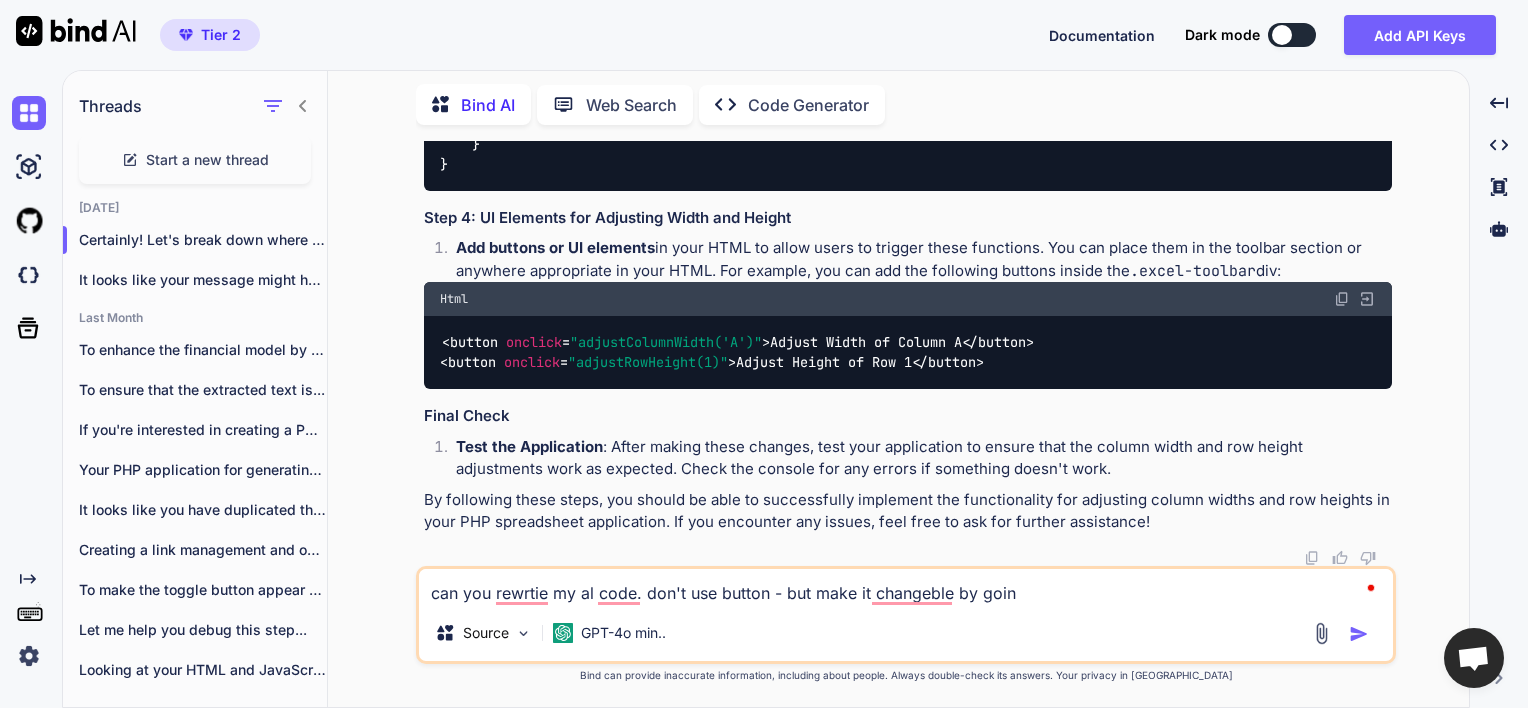 type on "x" 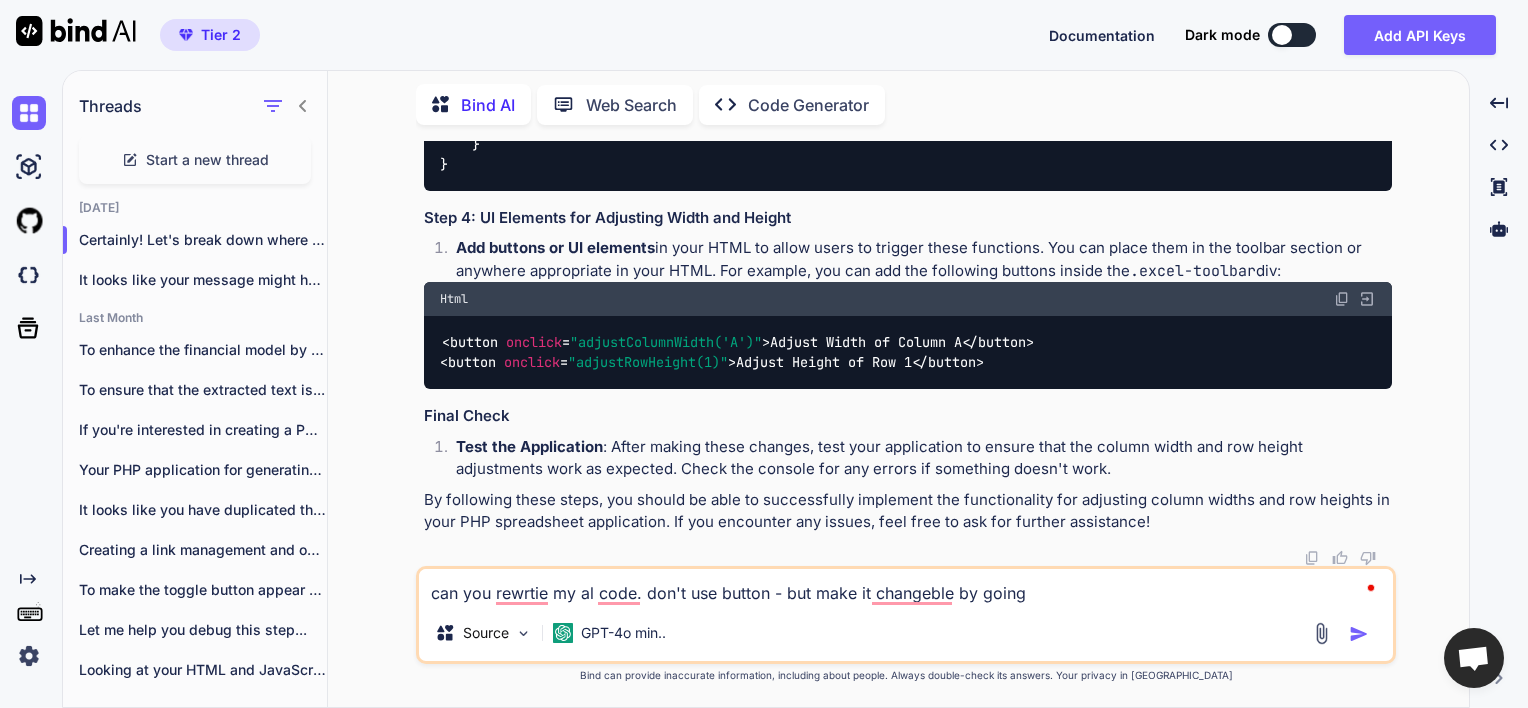 type on "x" 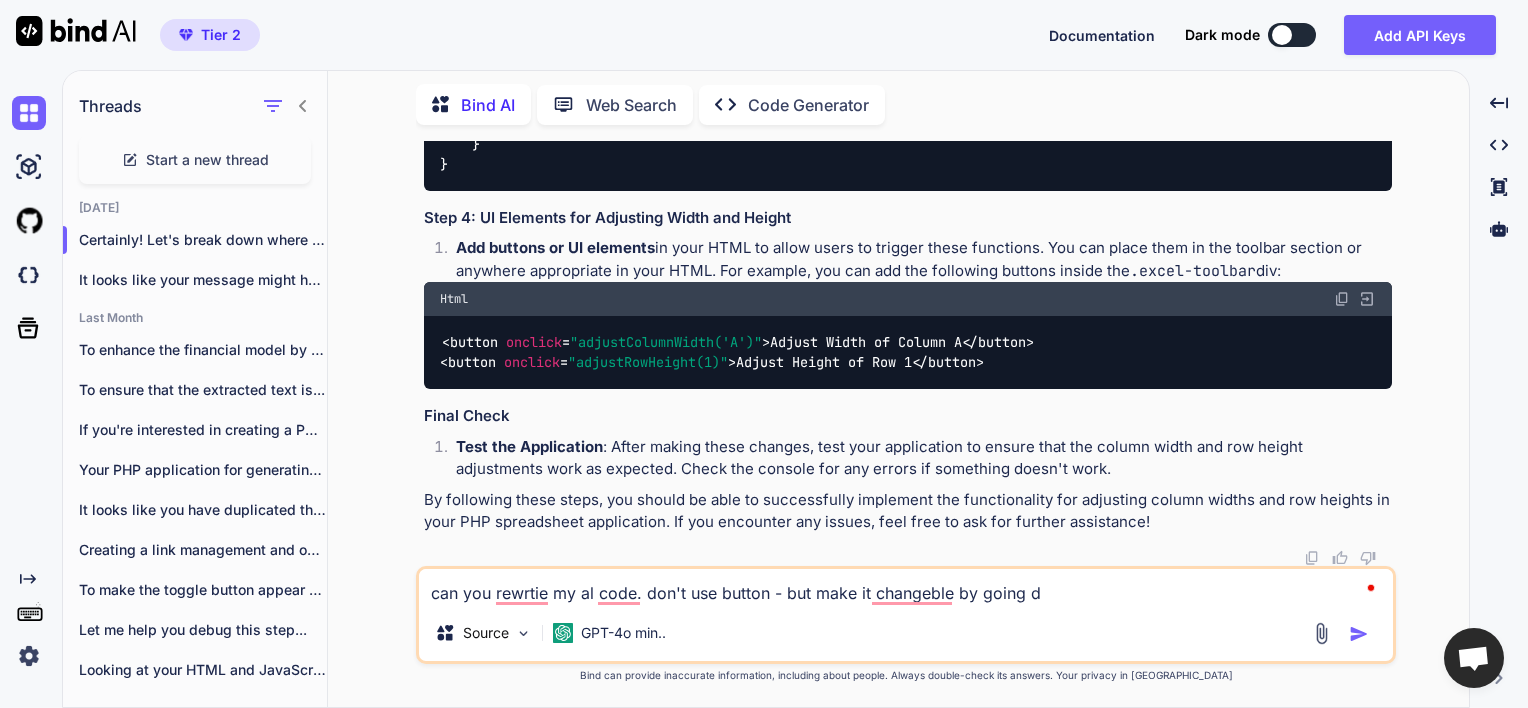 type on "x" 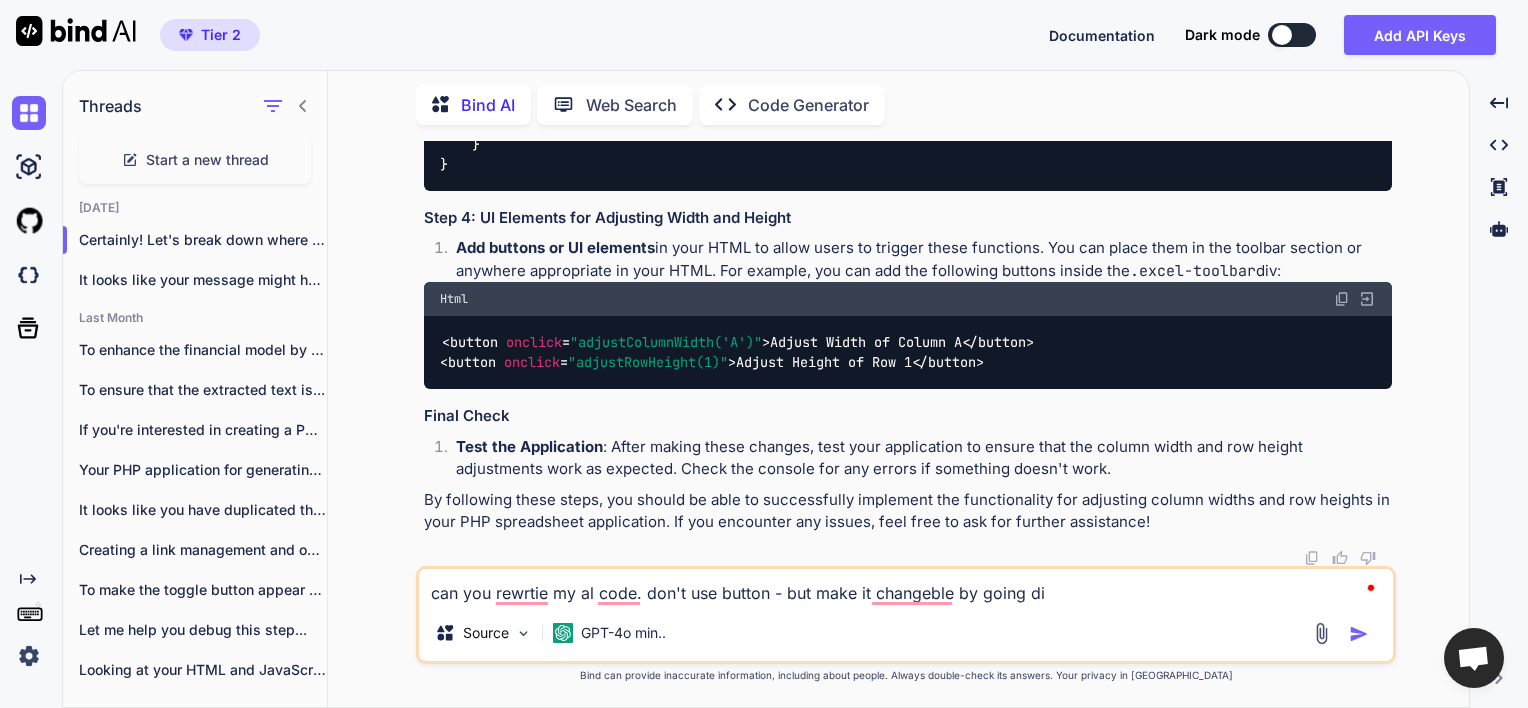 type on "x" 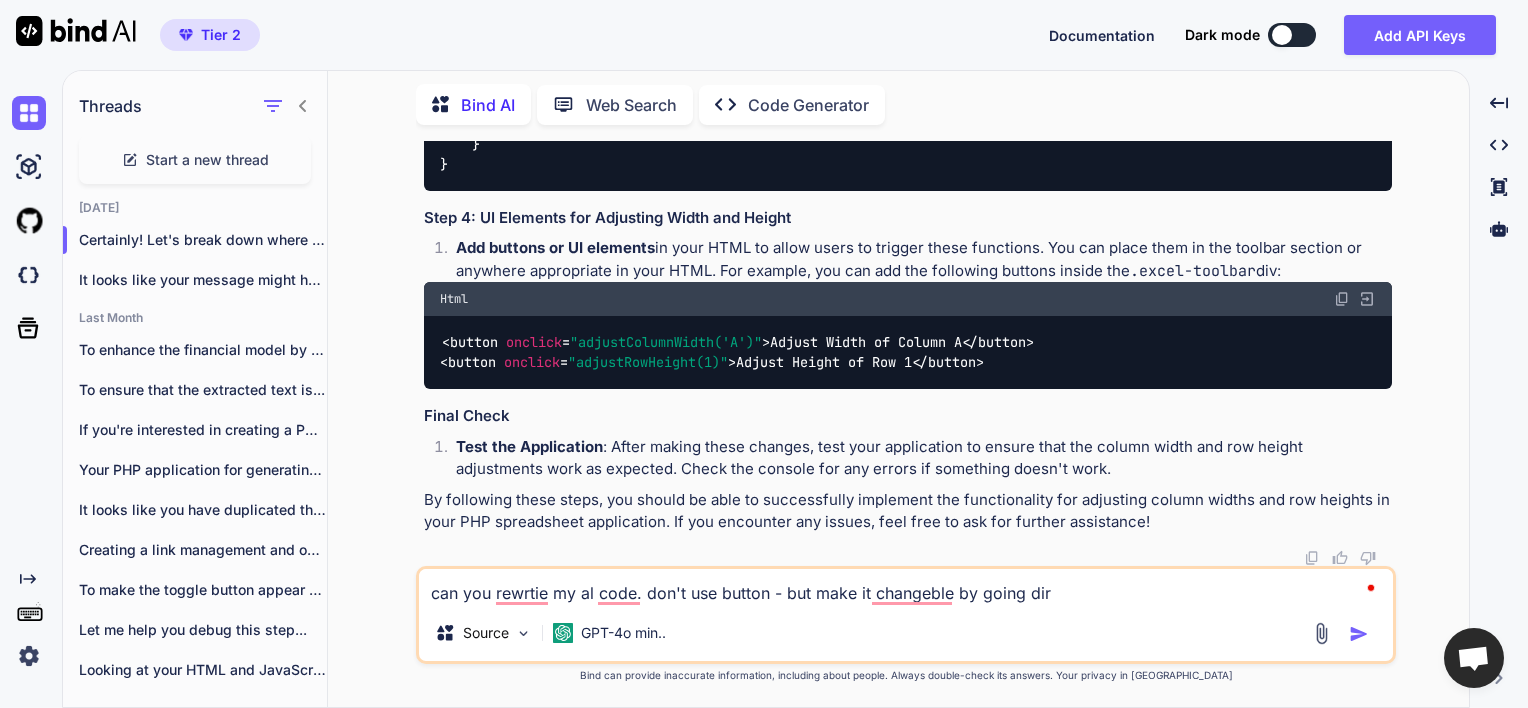 type on "x" 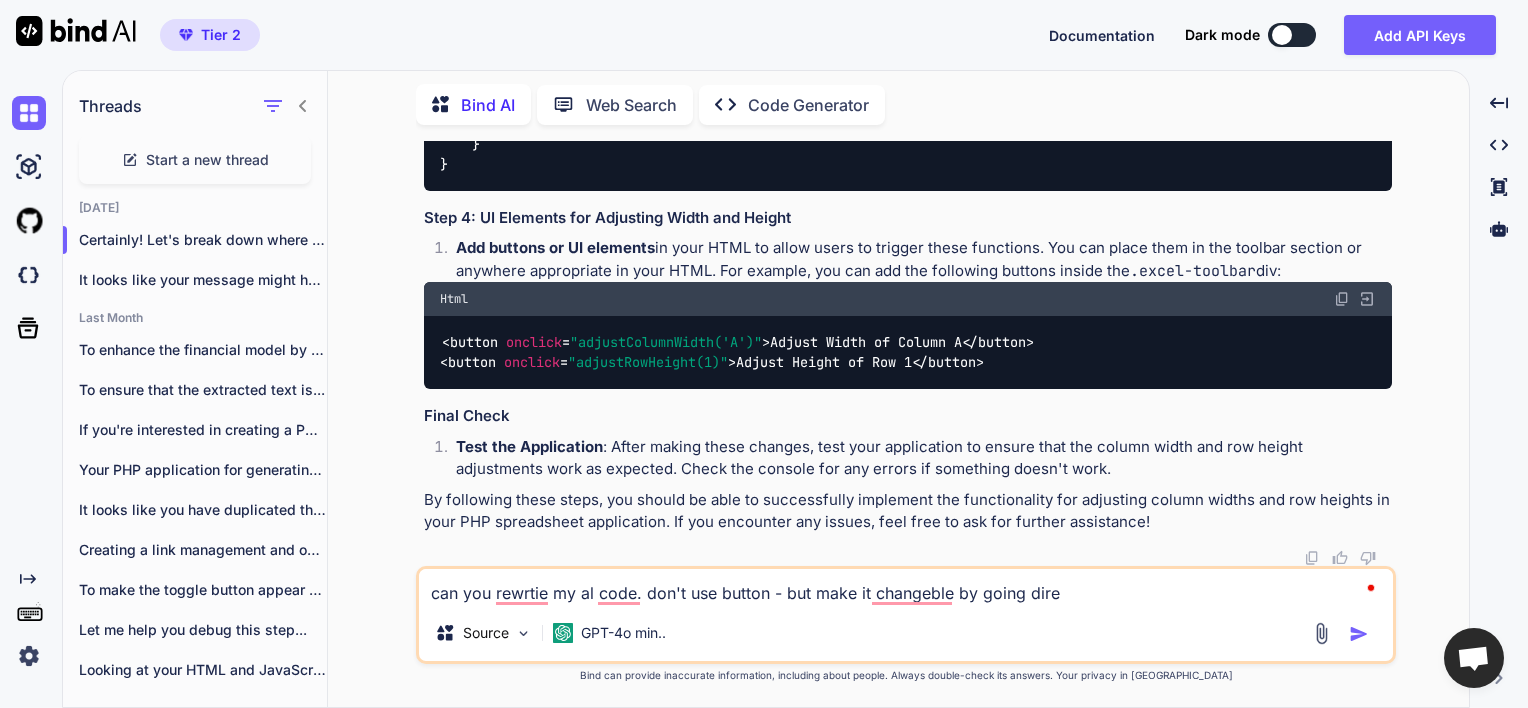 type on "x" 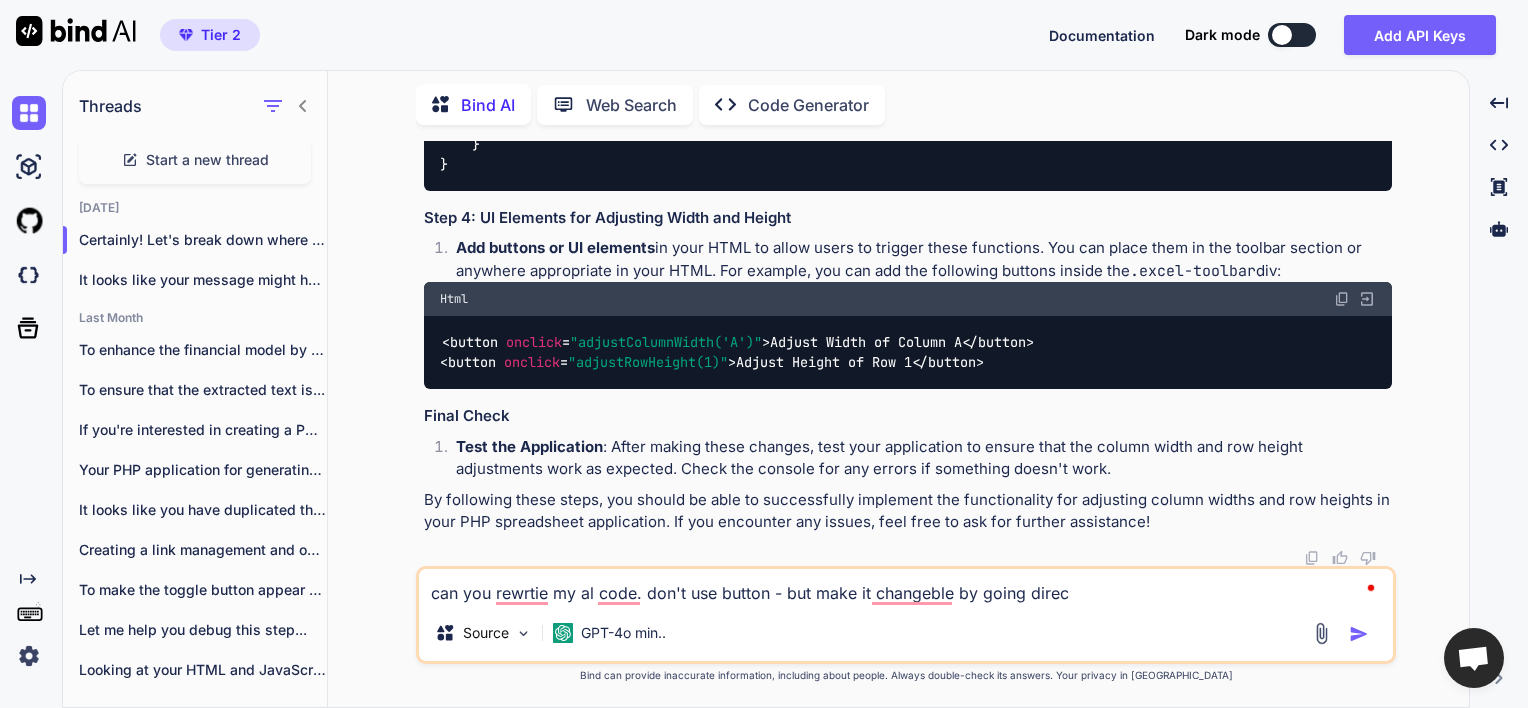 type on "x" 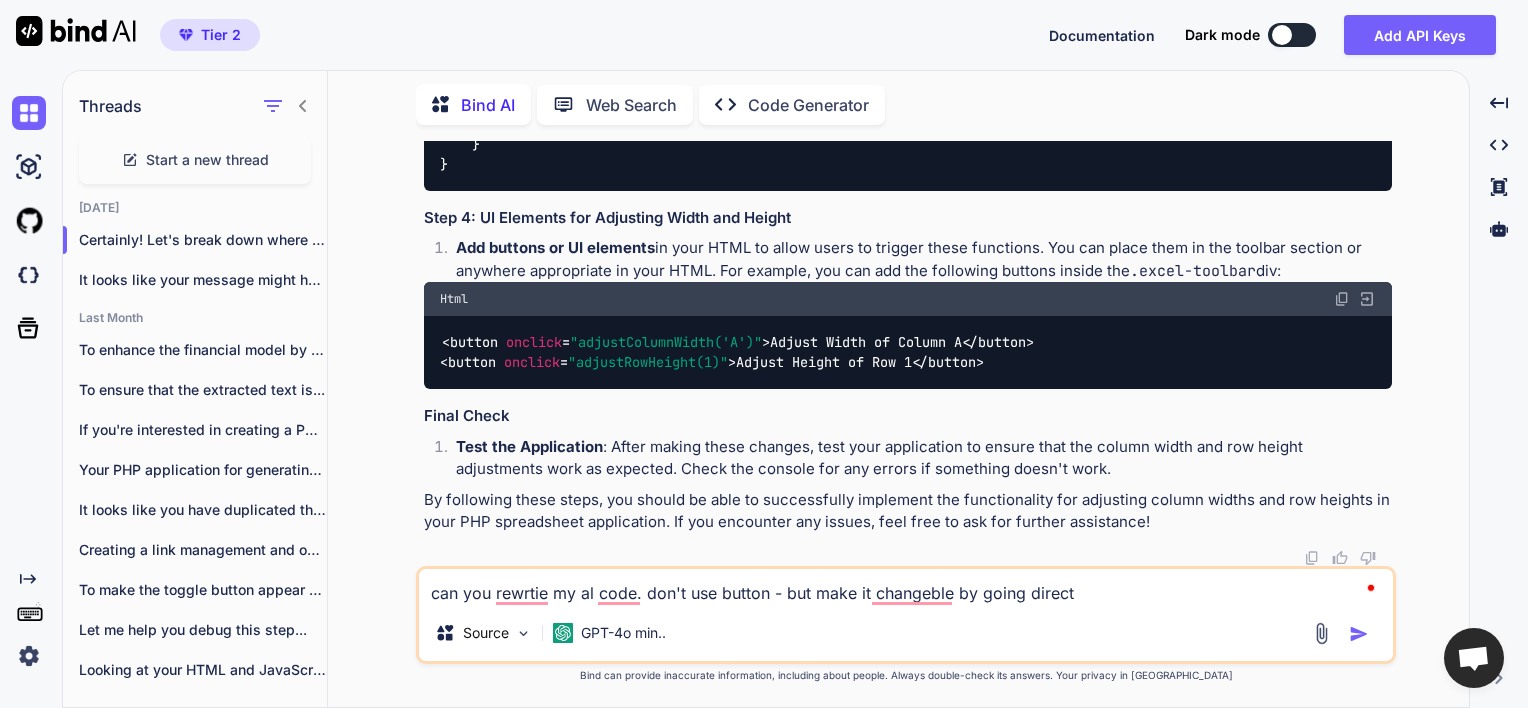 type on "x" 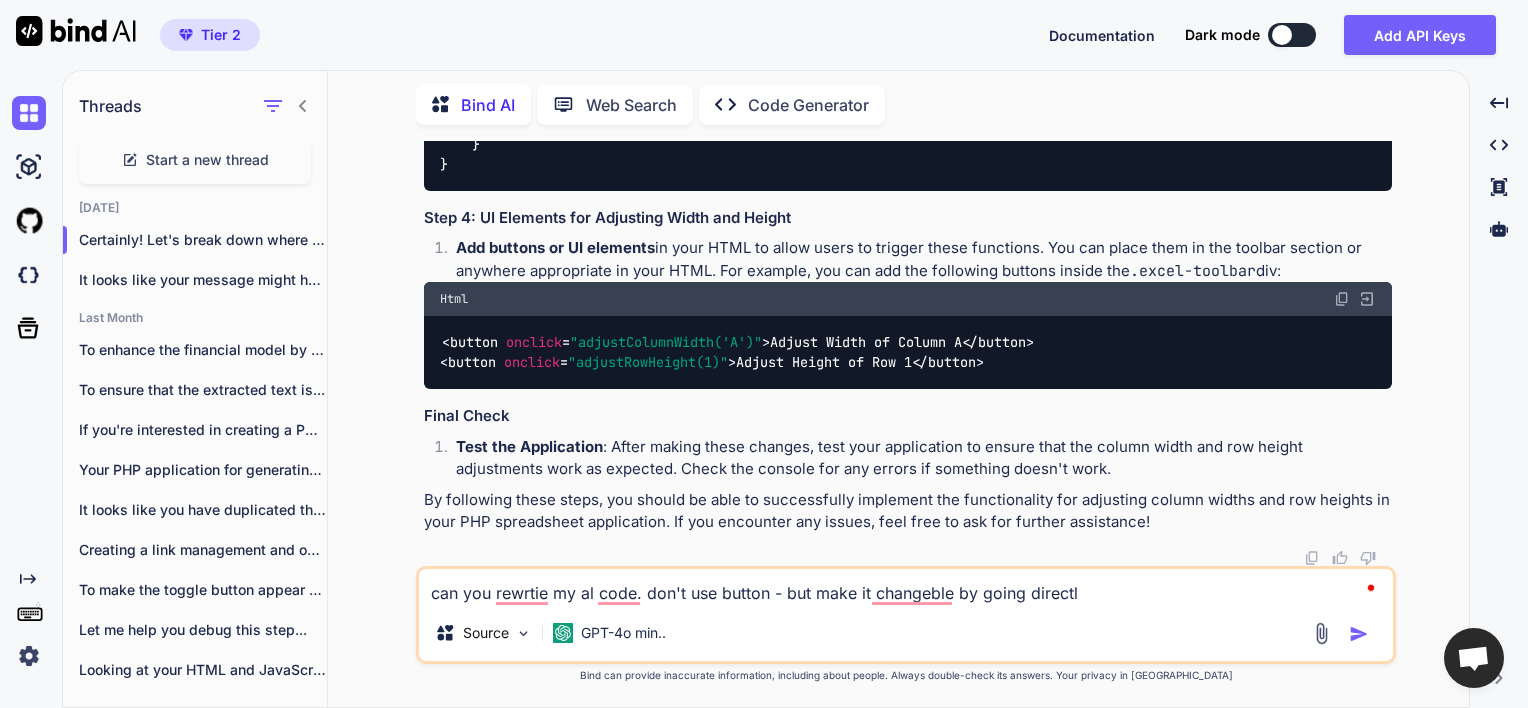 type on "x" 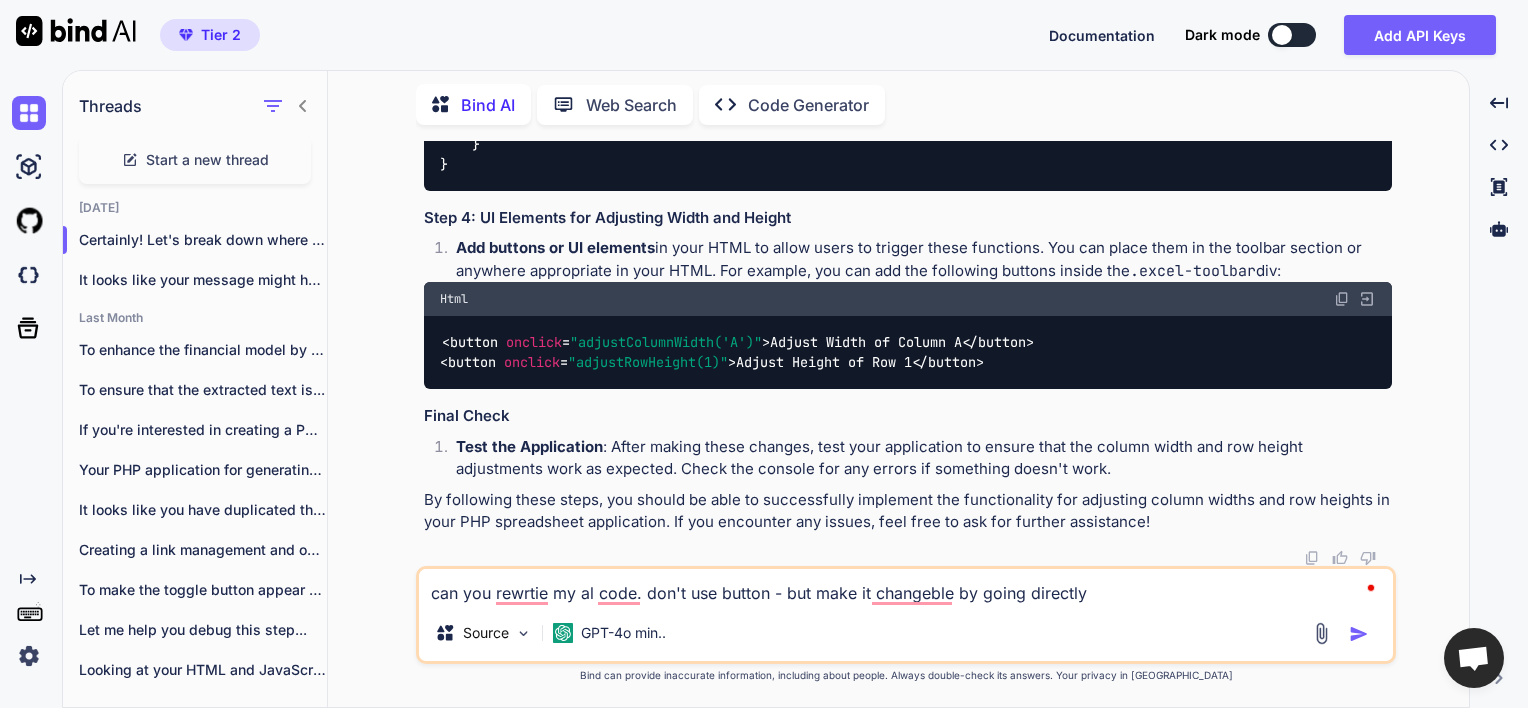 type on "x" 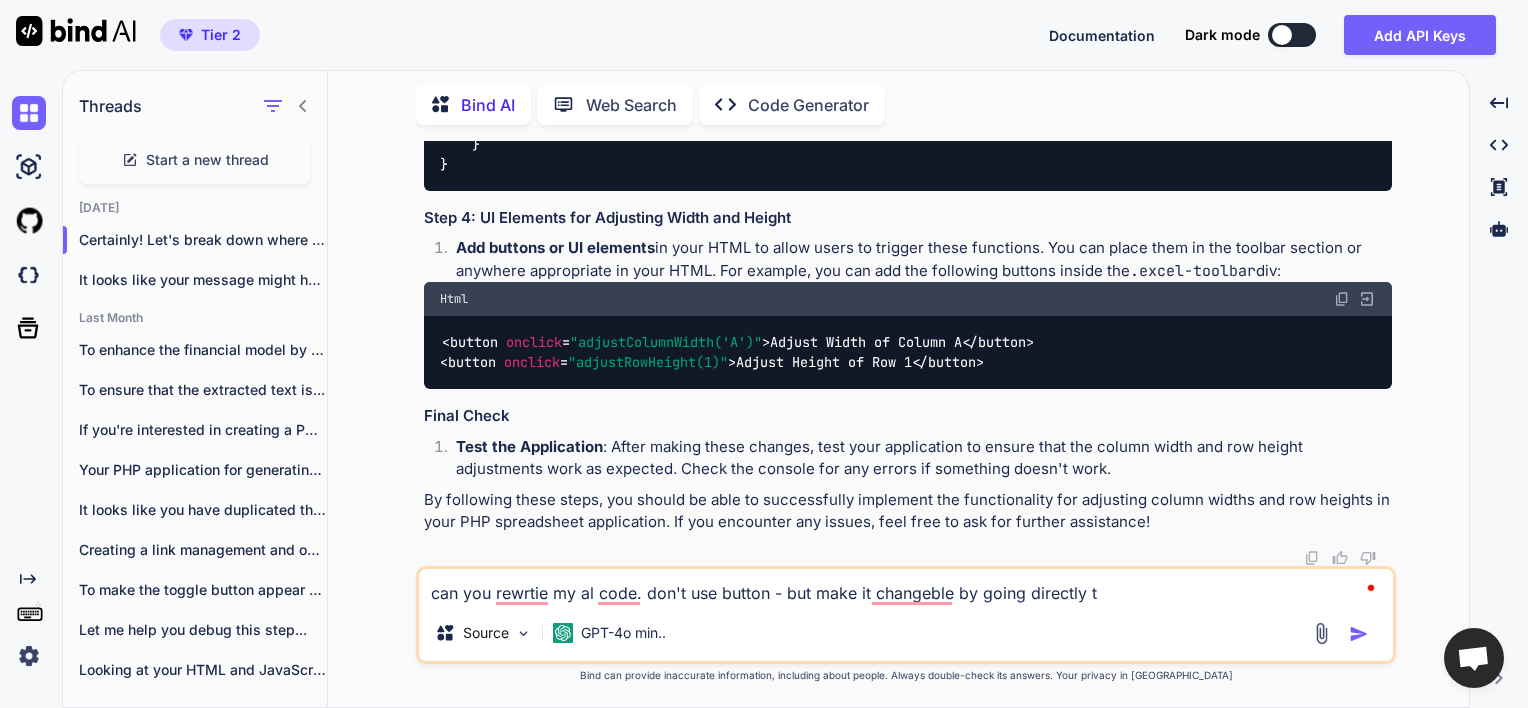 type on "x" 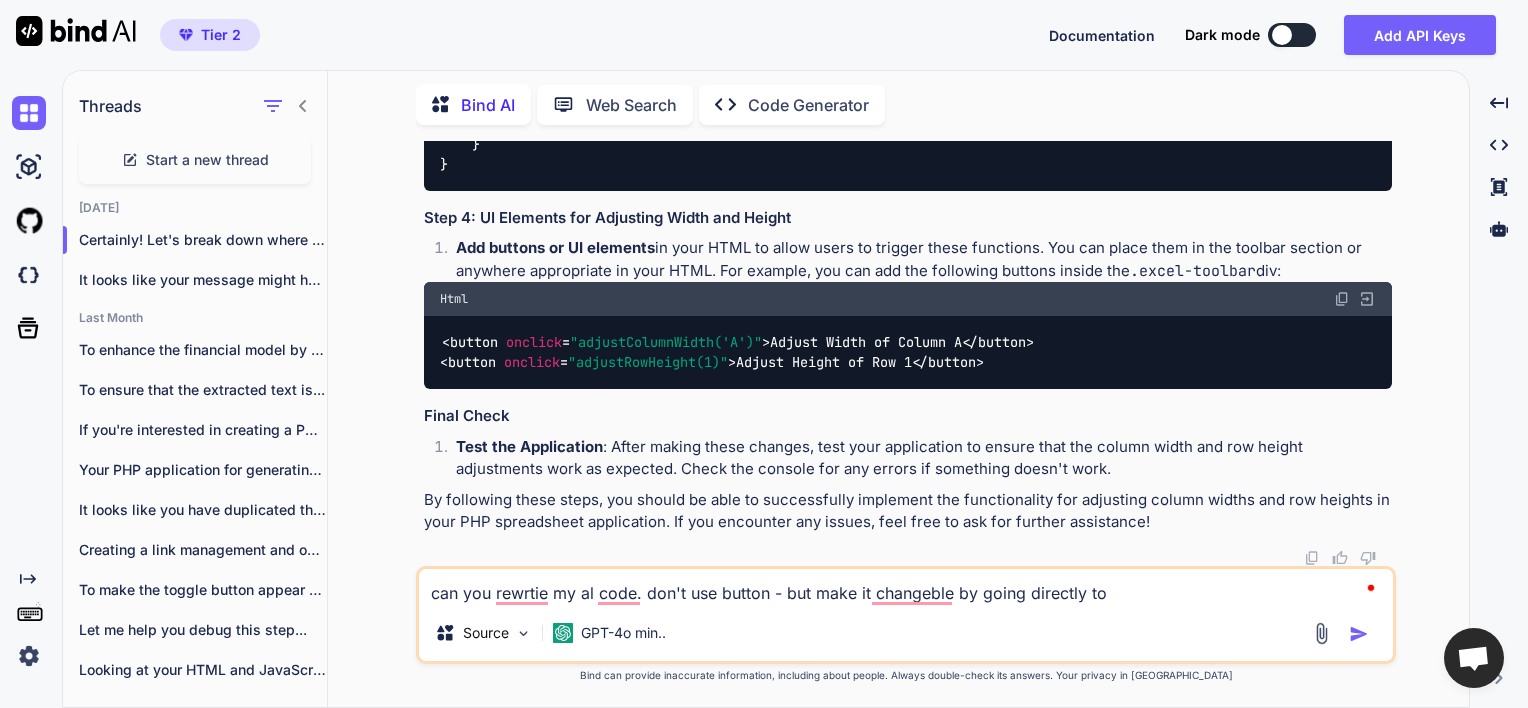 type on "x" 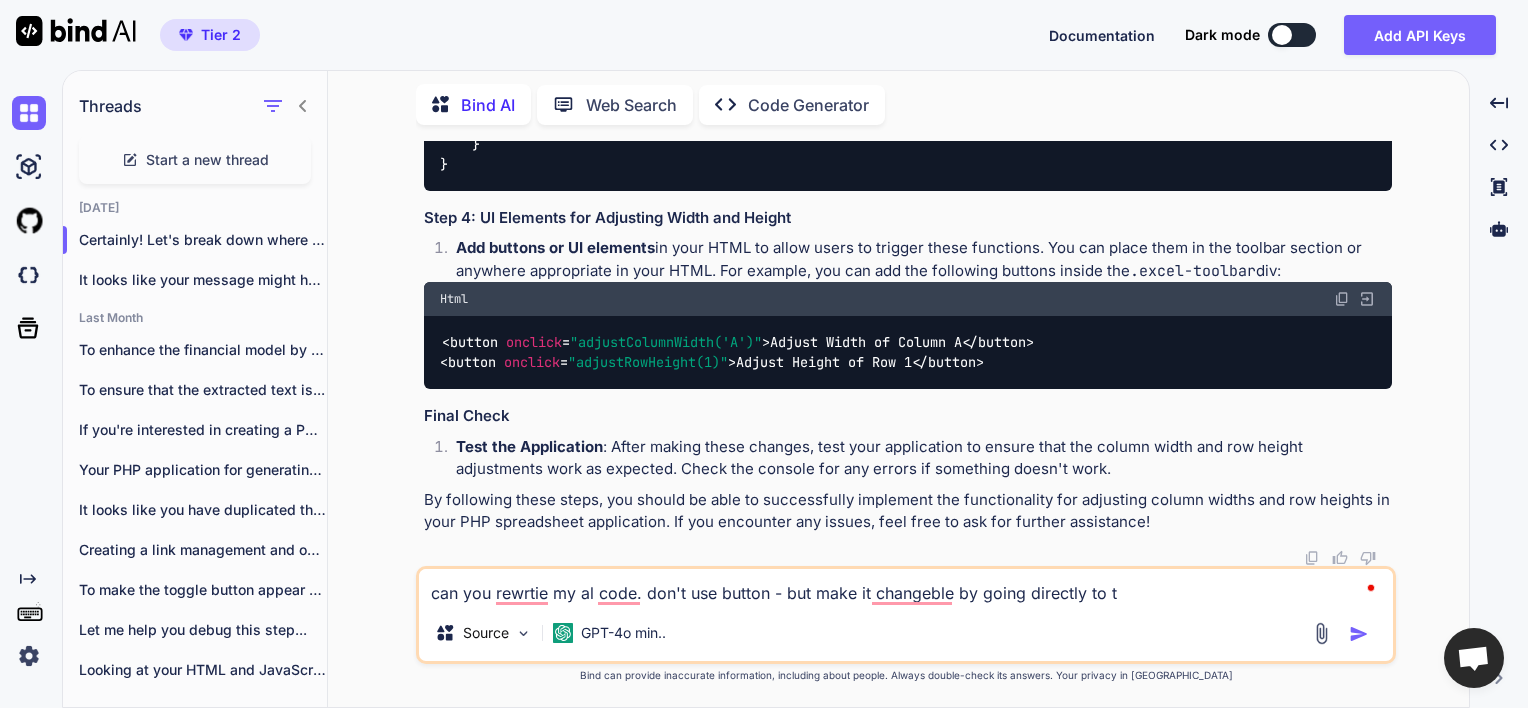 type on "x" 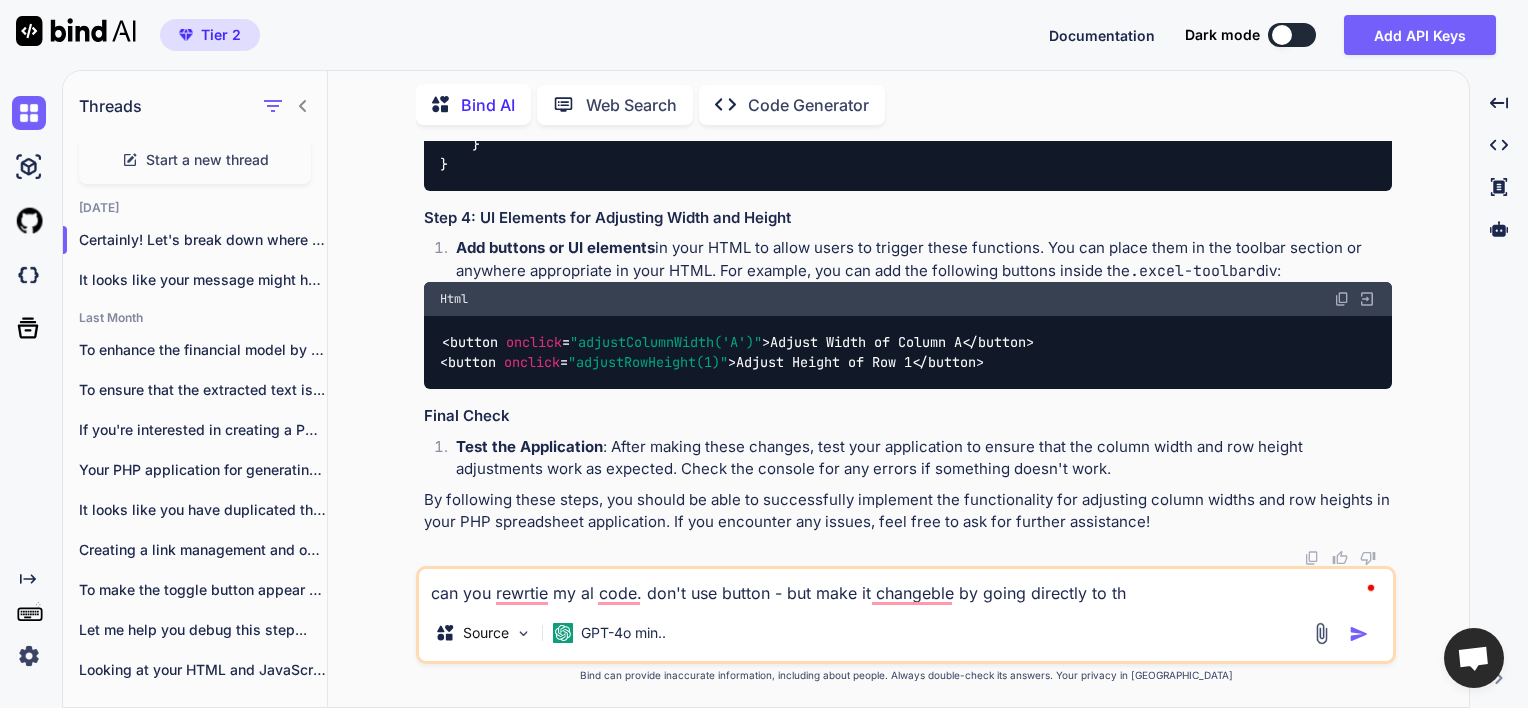 type on "x" 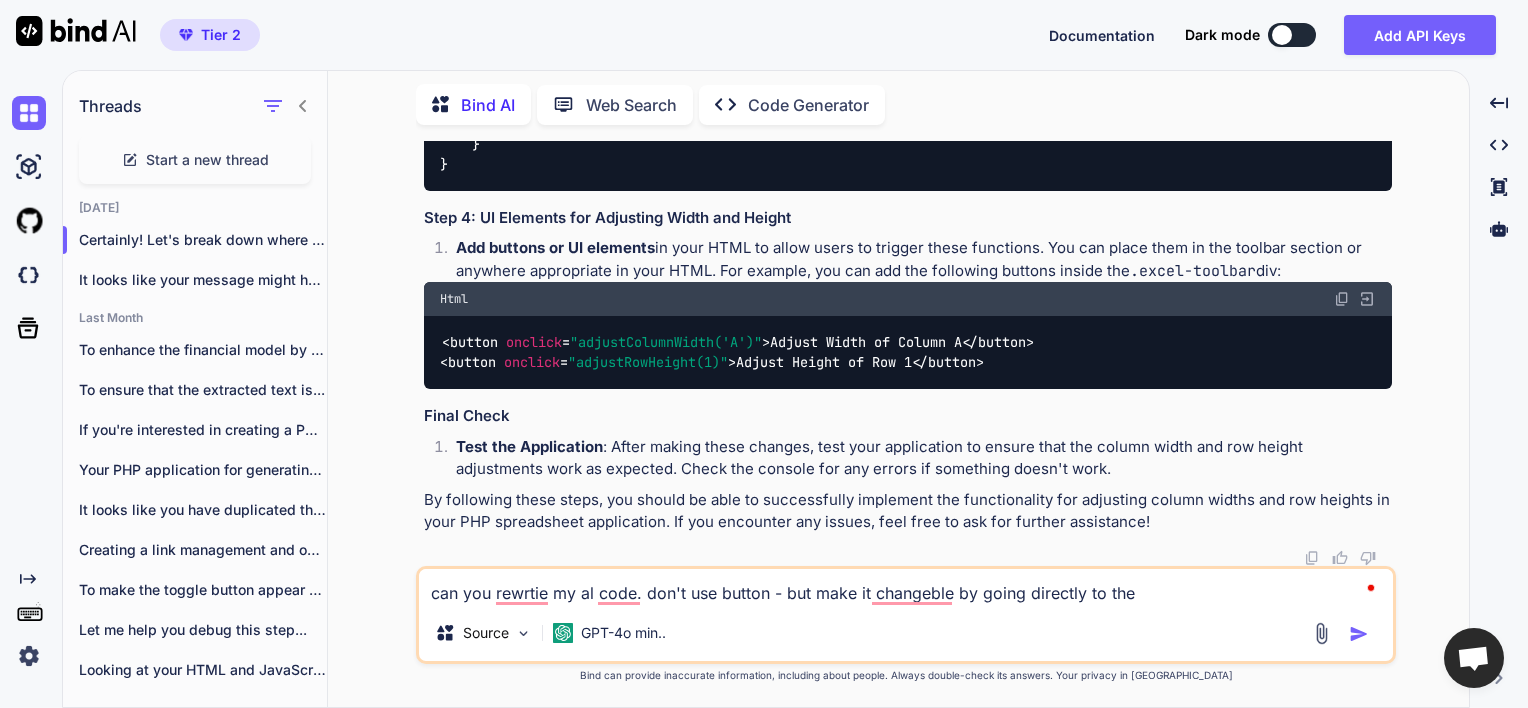 type on "x" 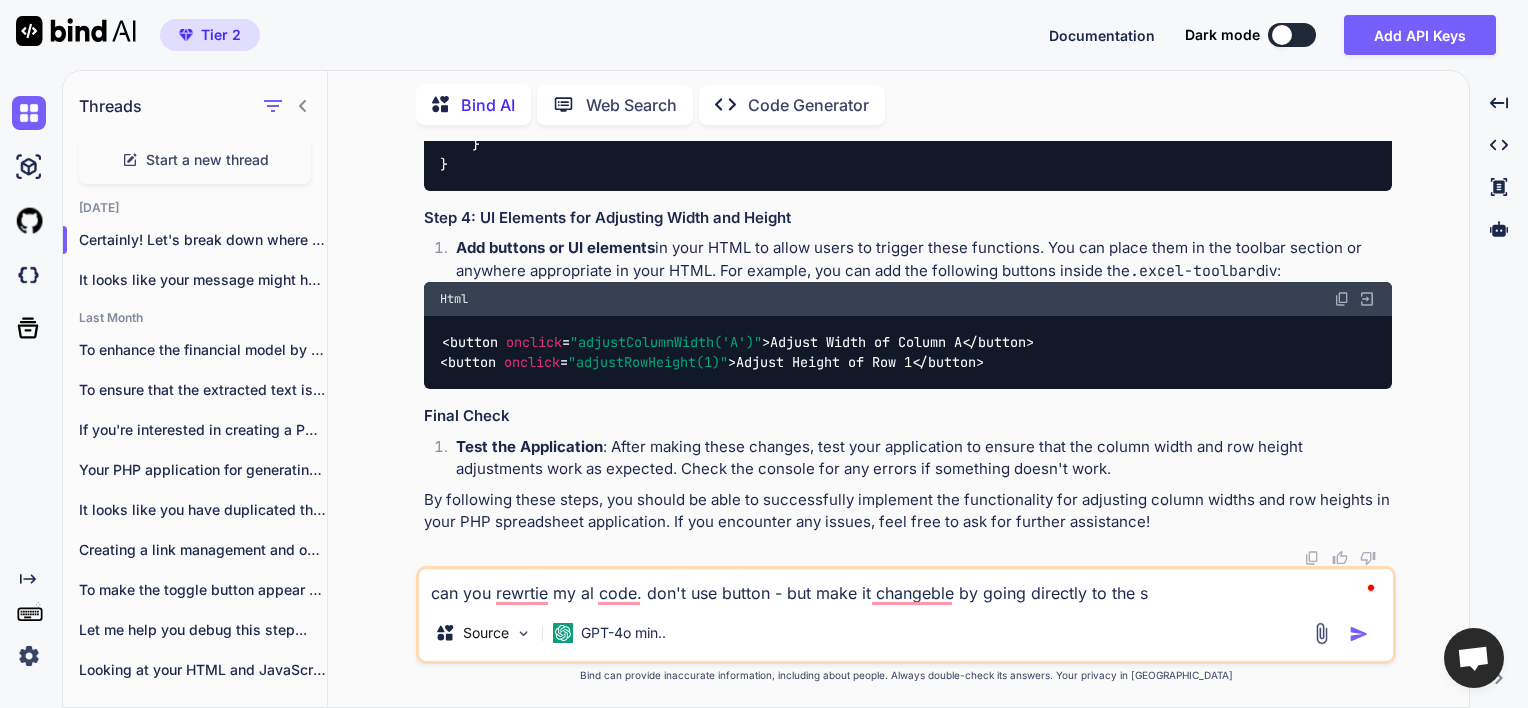 type on "can you rewrtie my al code. don't use button - but make it changeble by going directly to the sp" 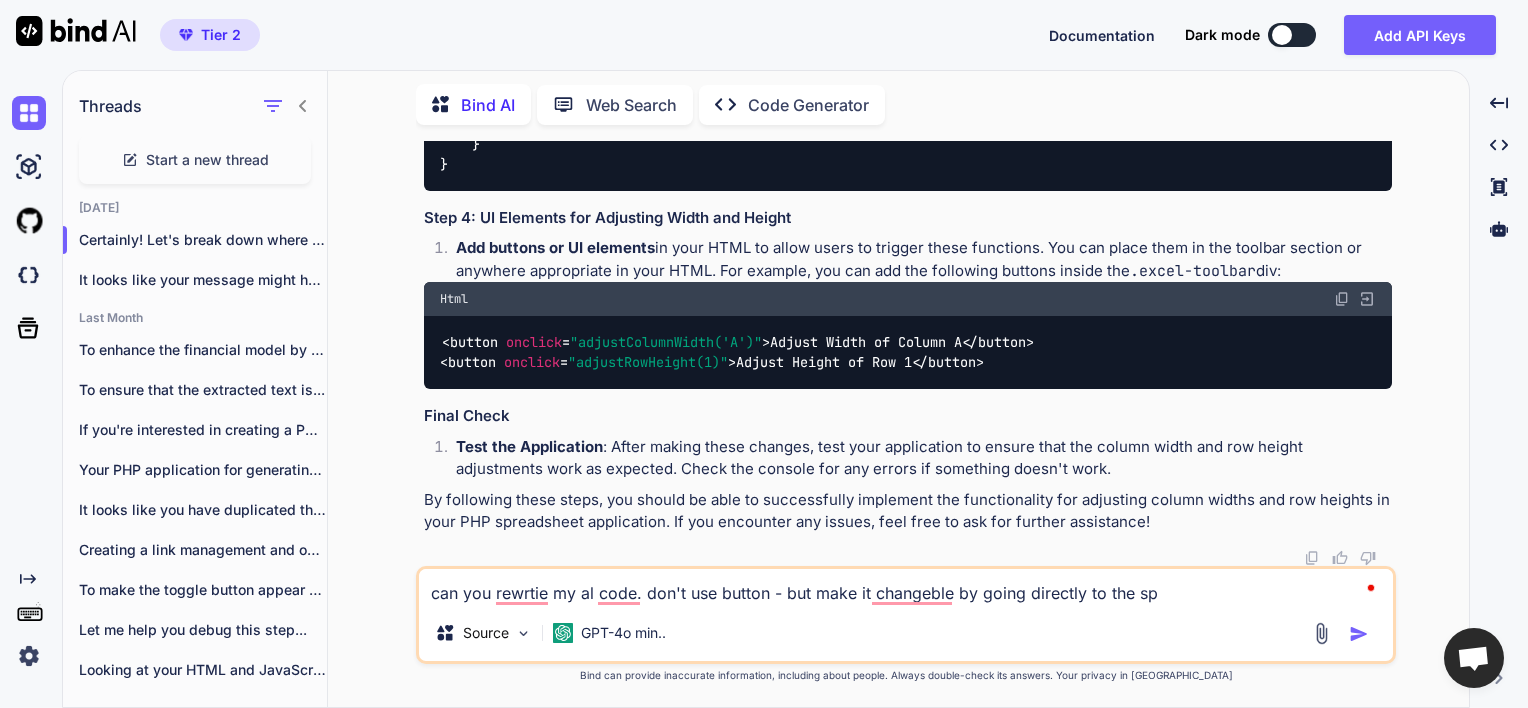 type on "x" 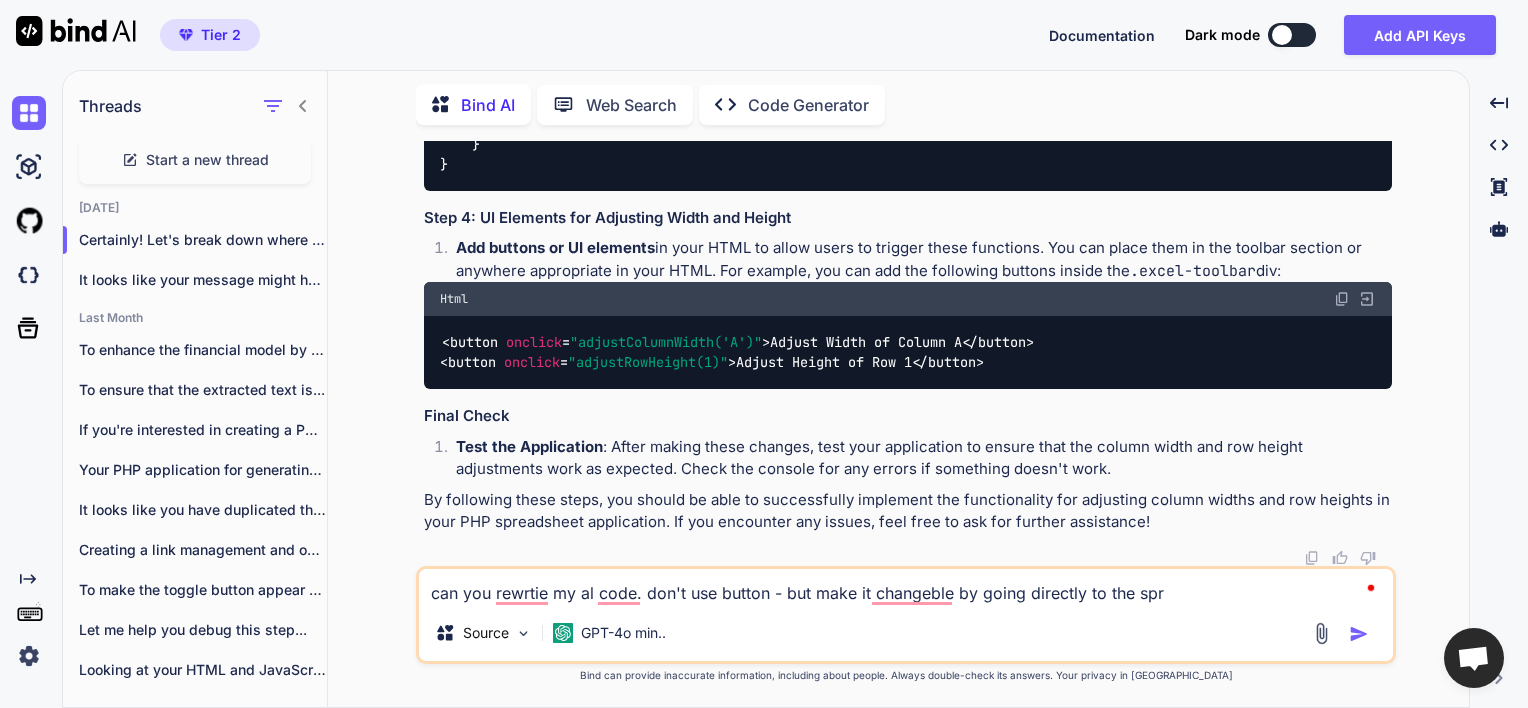 type on "x" 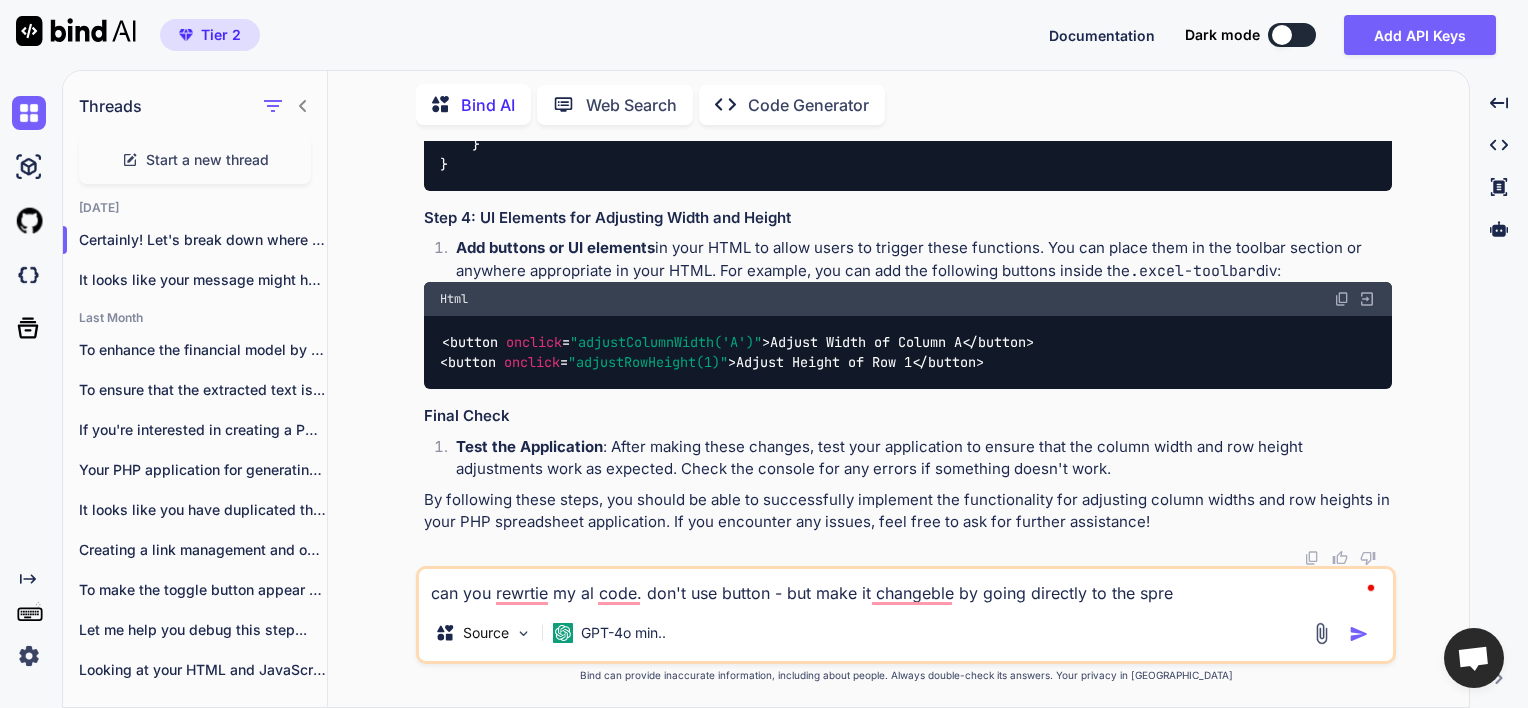 type on "x" 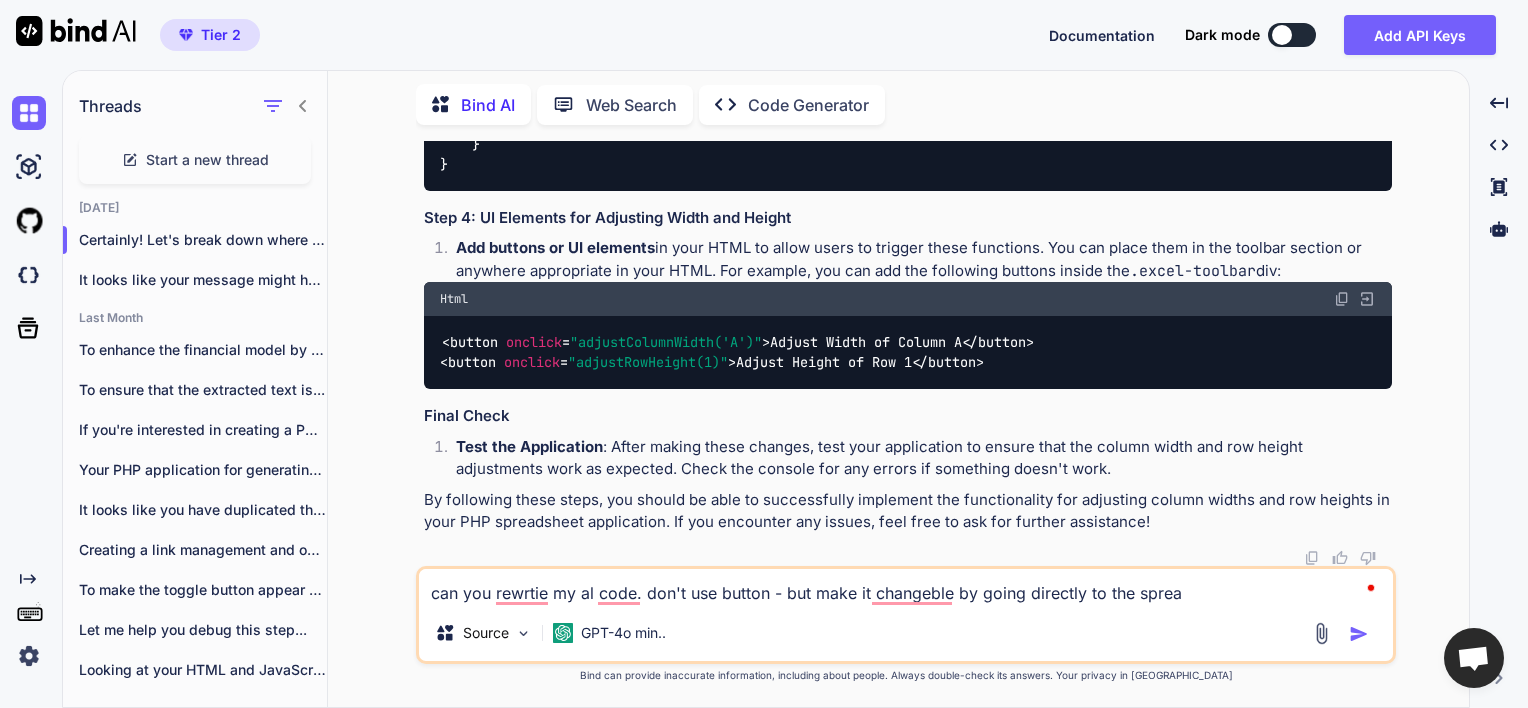 type on "x" 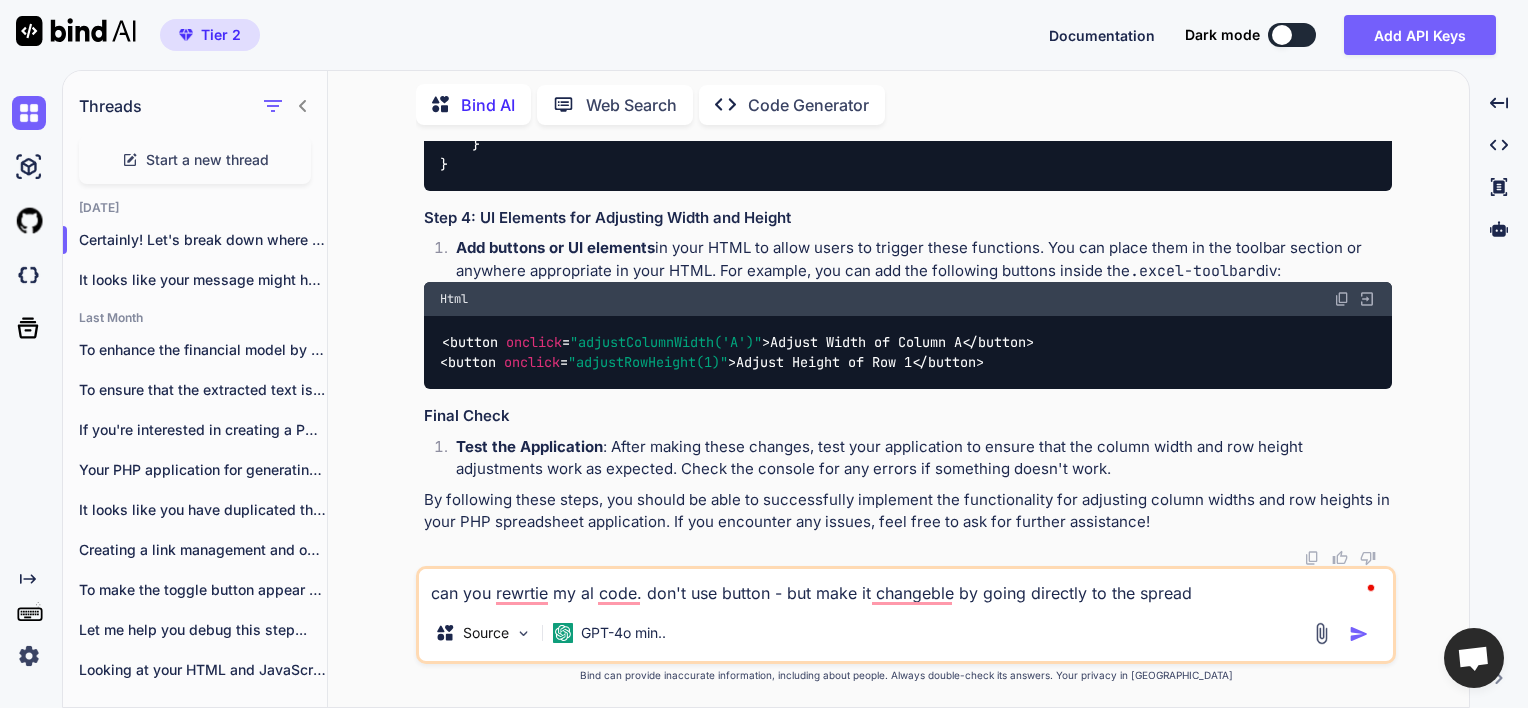 type on "x" 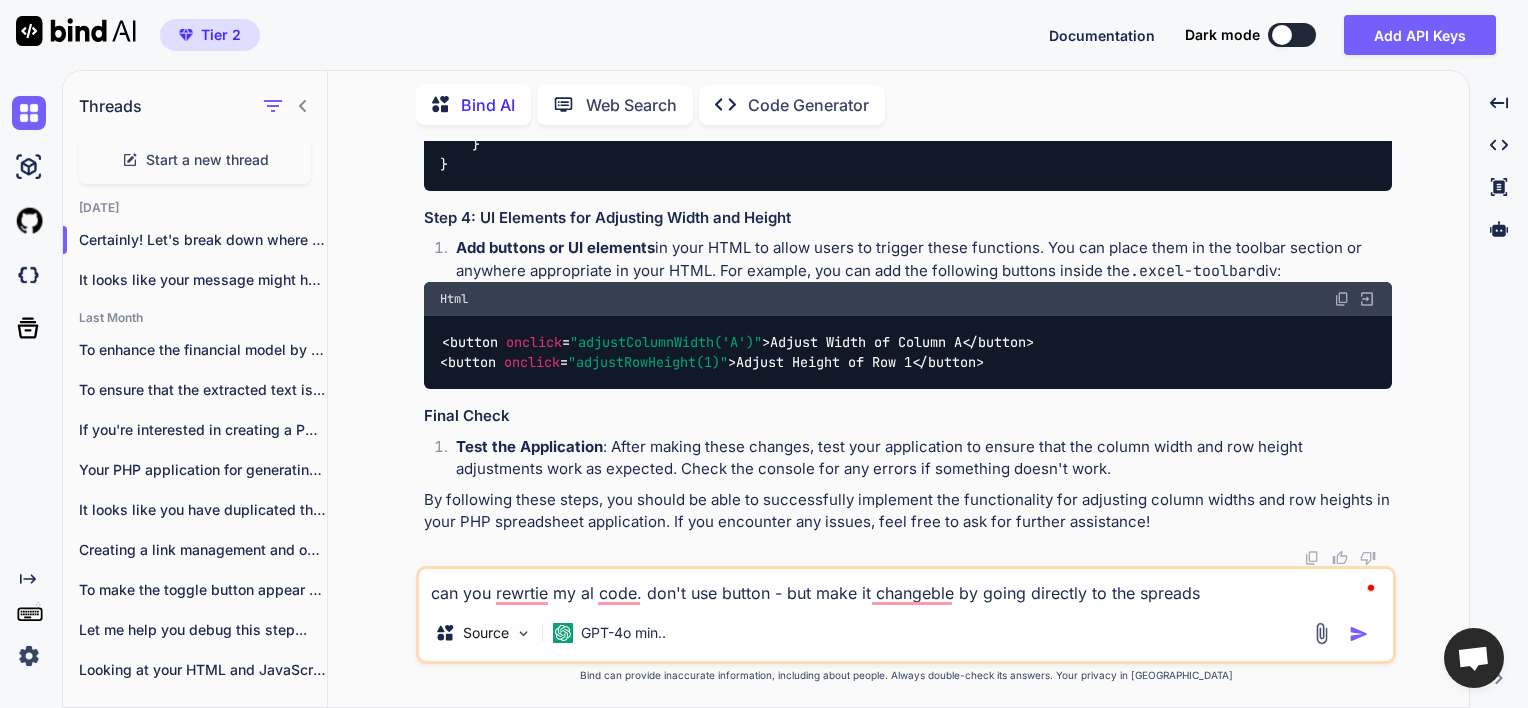 type 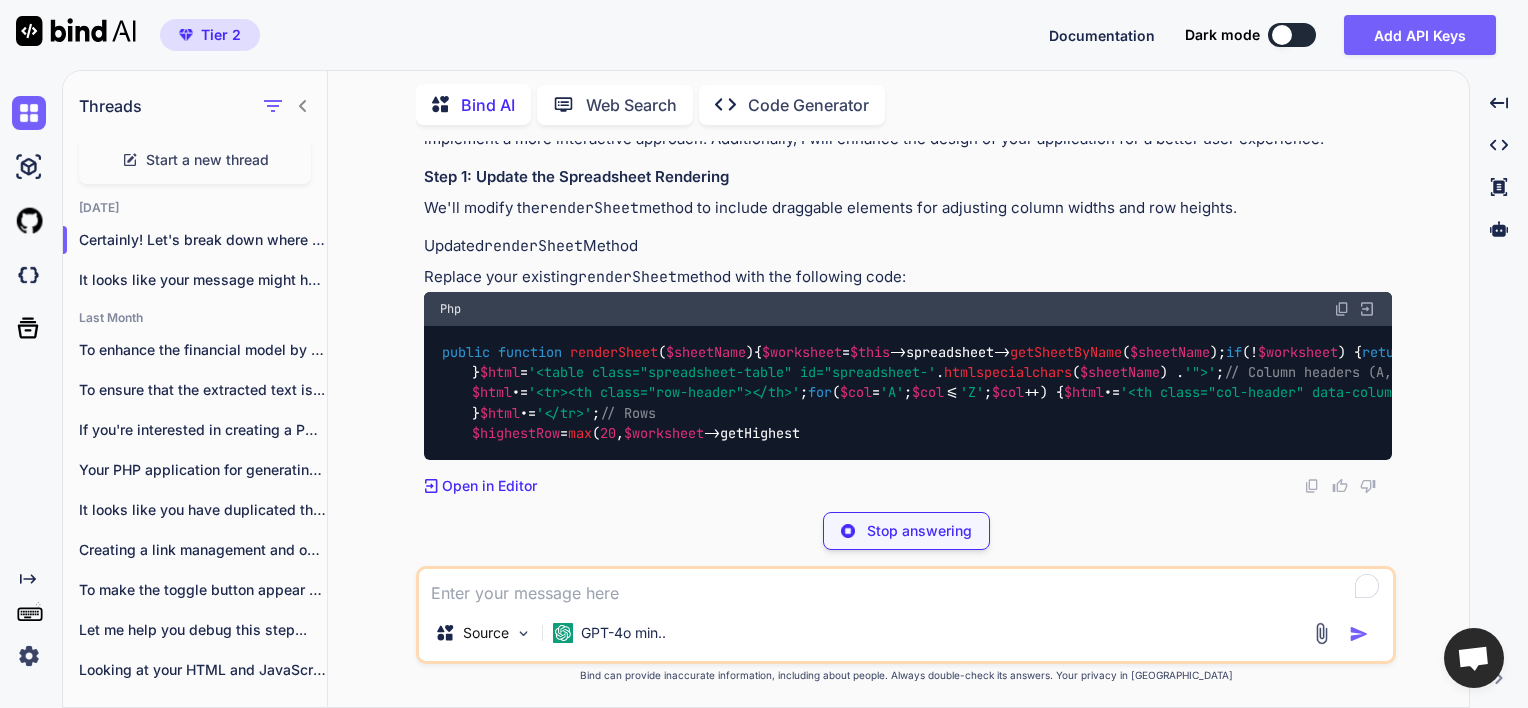 scroll, scrollTop: 22088, scrollLeft: 0, axis: vertical 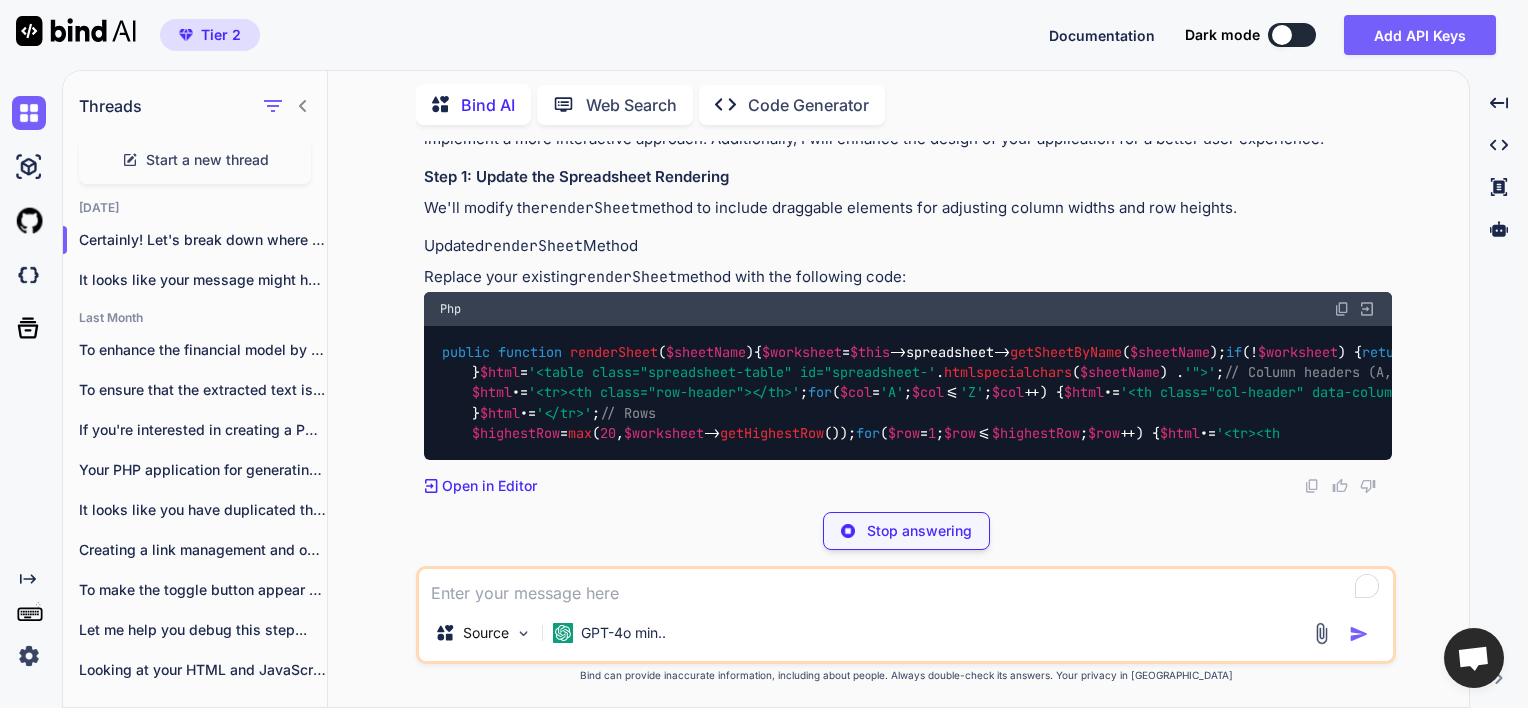 click on "Stop answering" at bounding box center (919, 531) 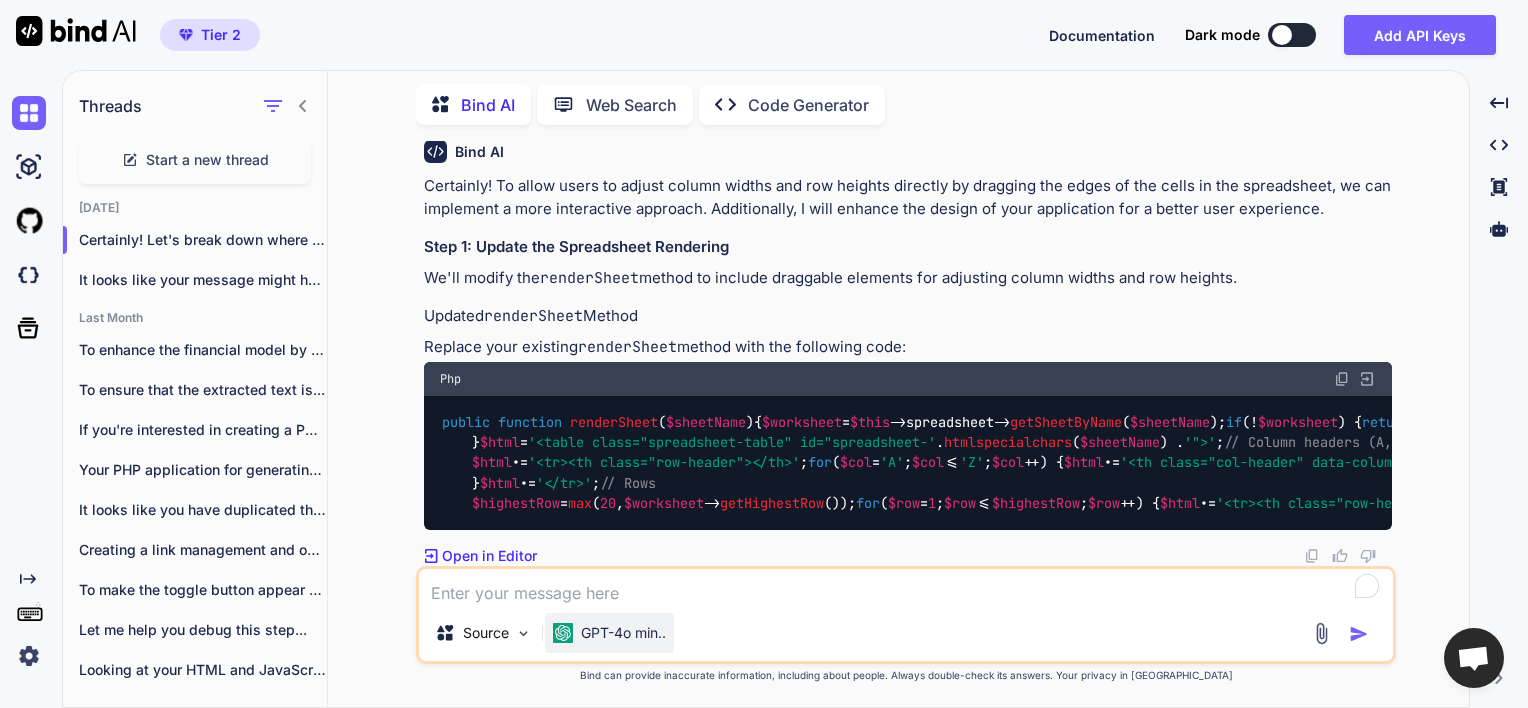 click on "GPT-4o min.." at bounding box center [623, 633] 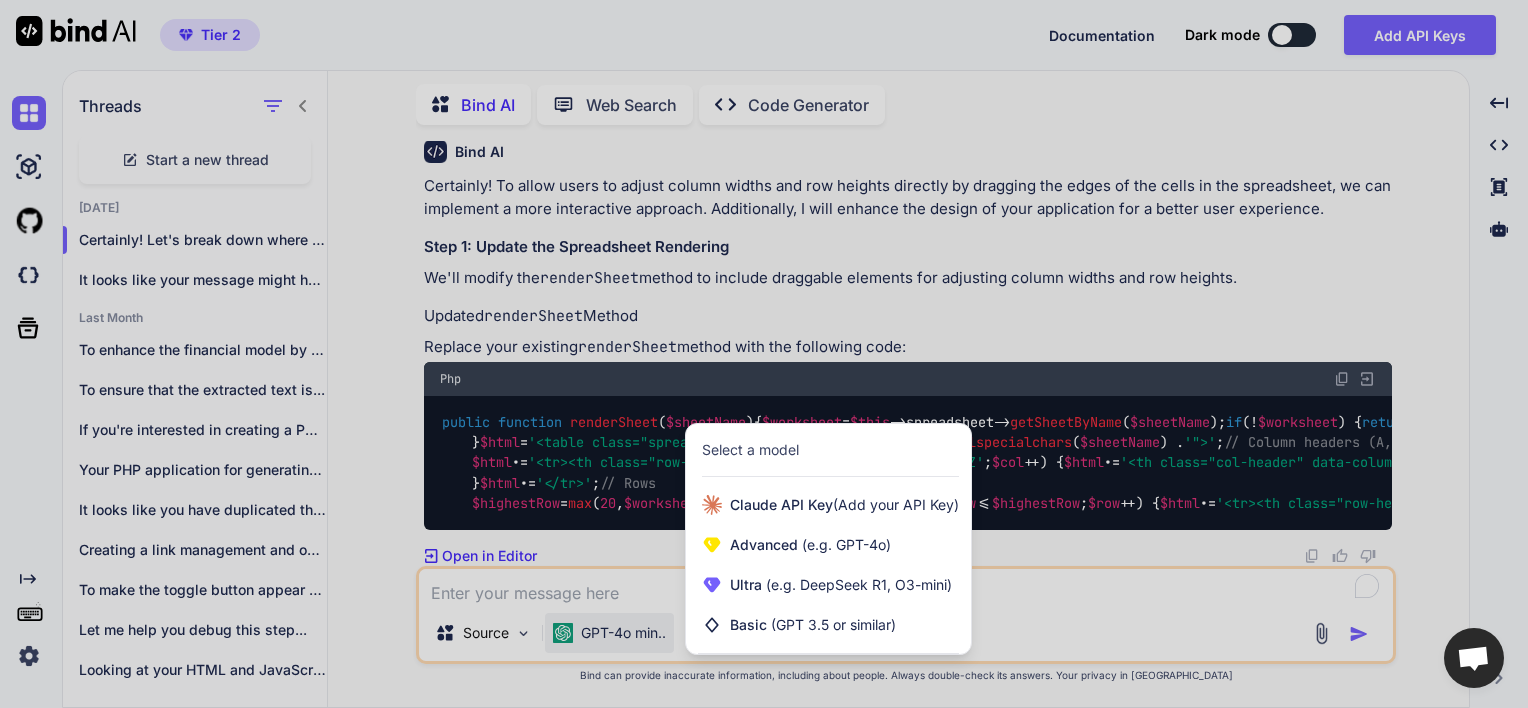 click at bounding box center [764, 354] 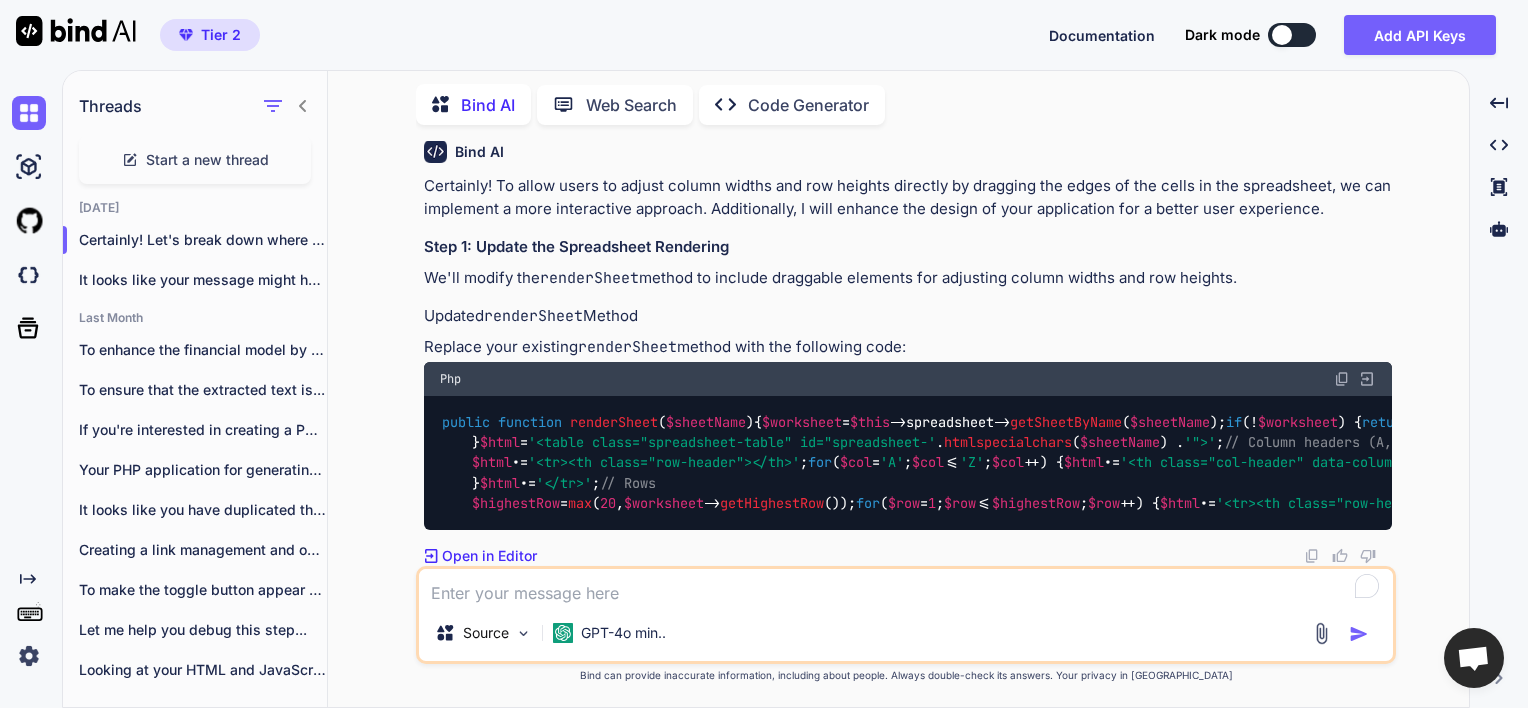 click on "Code Generator" at bounding box center (808, 105) 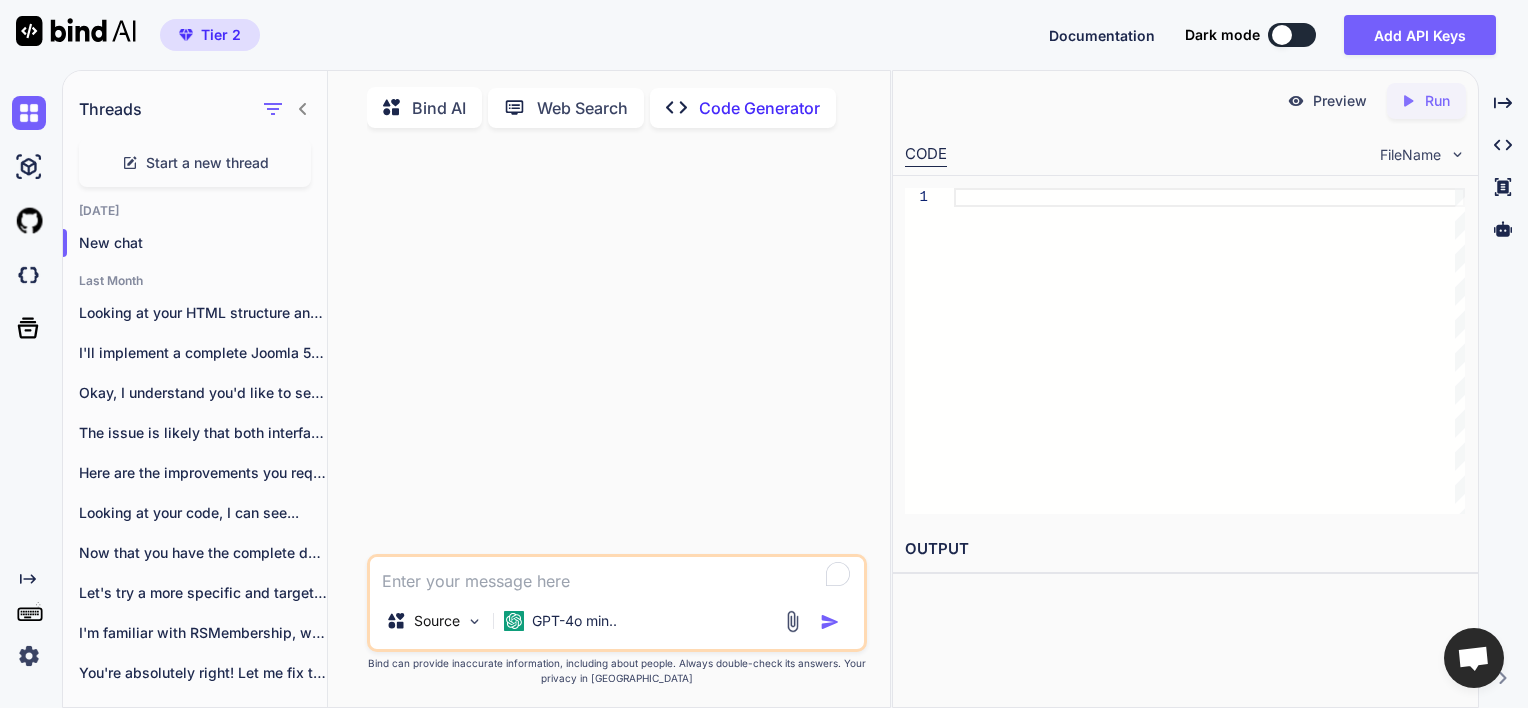 click on "Code Generator" at bounding box center (759, 108) 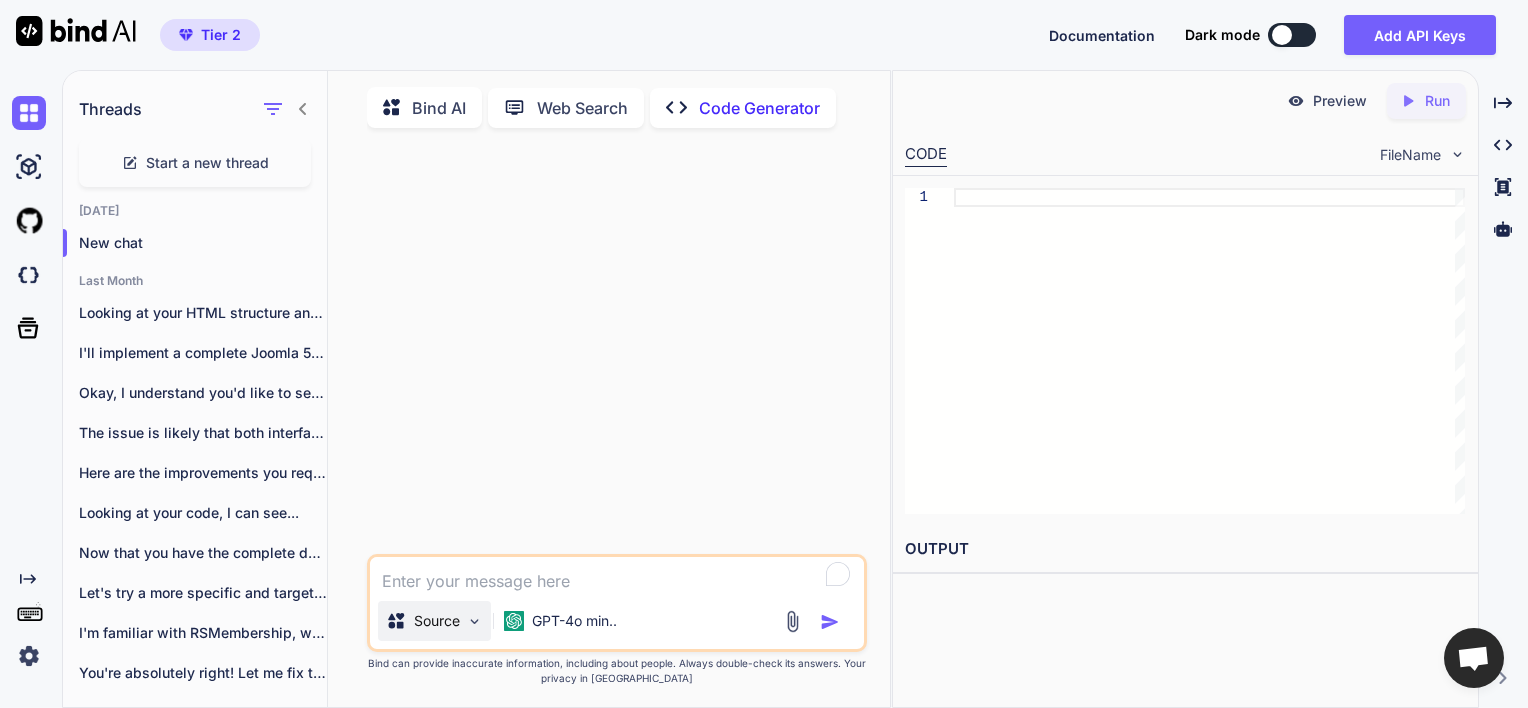 click at bounding box center (474, 621) 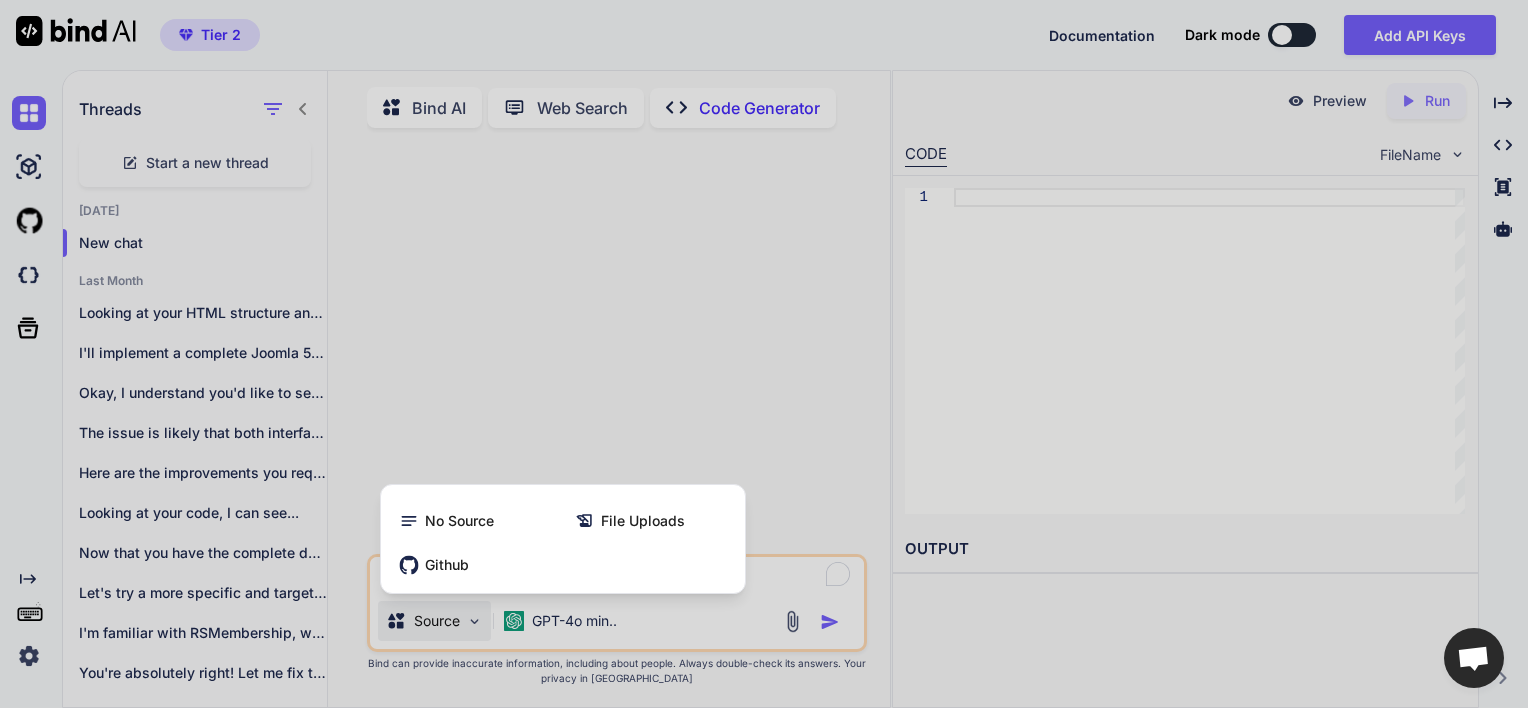 click at bounding box center [764, 354] 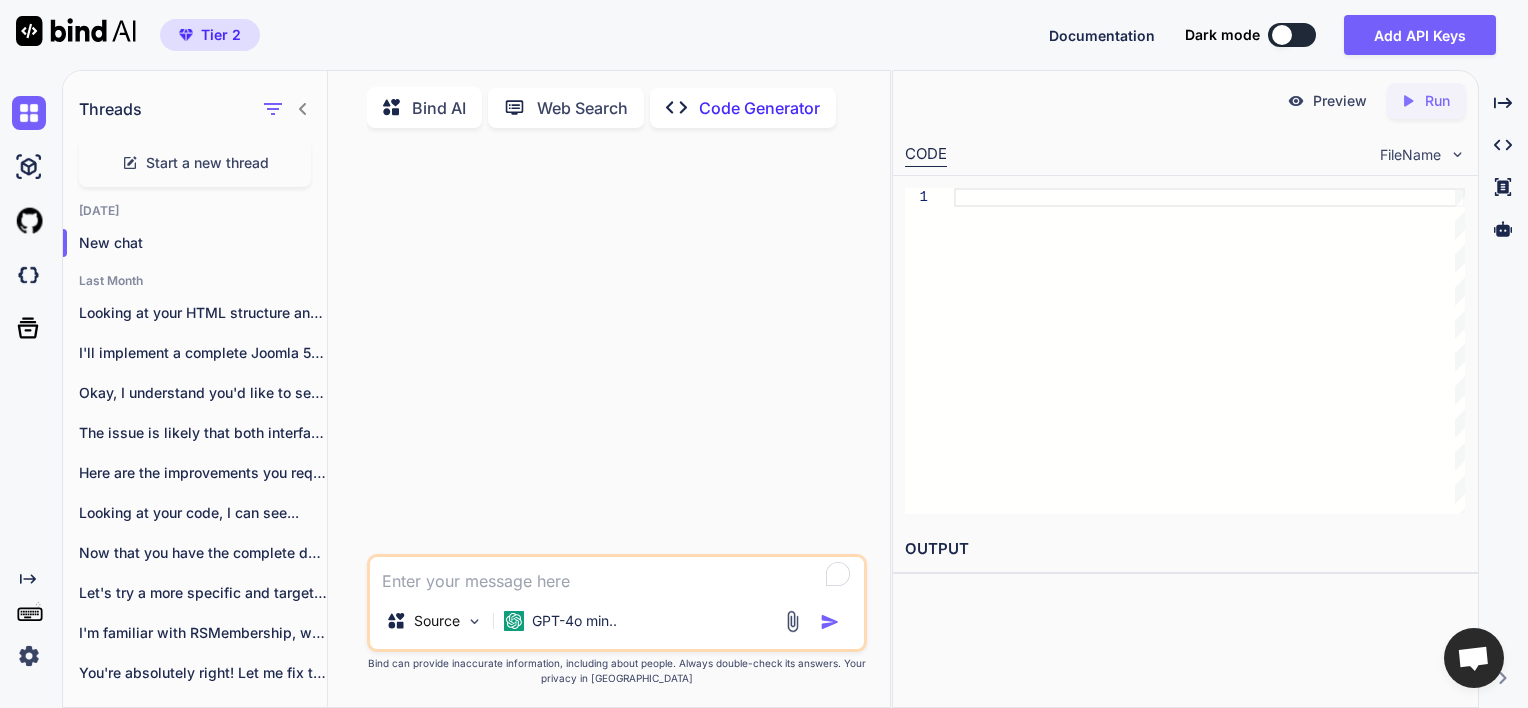 click on "Code Generator" at bounding box center [759, 108] 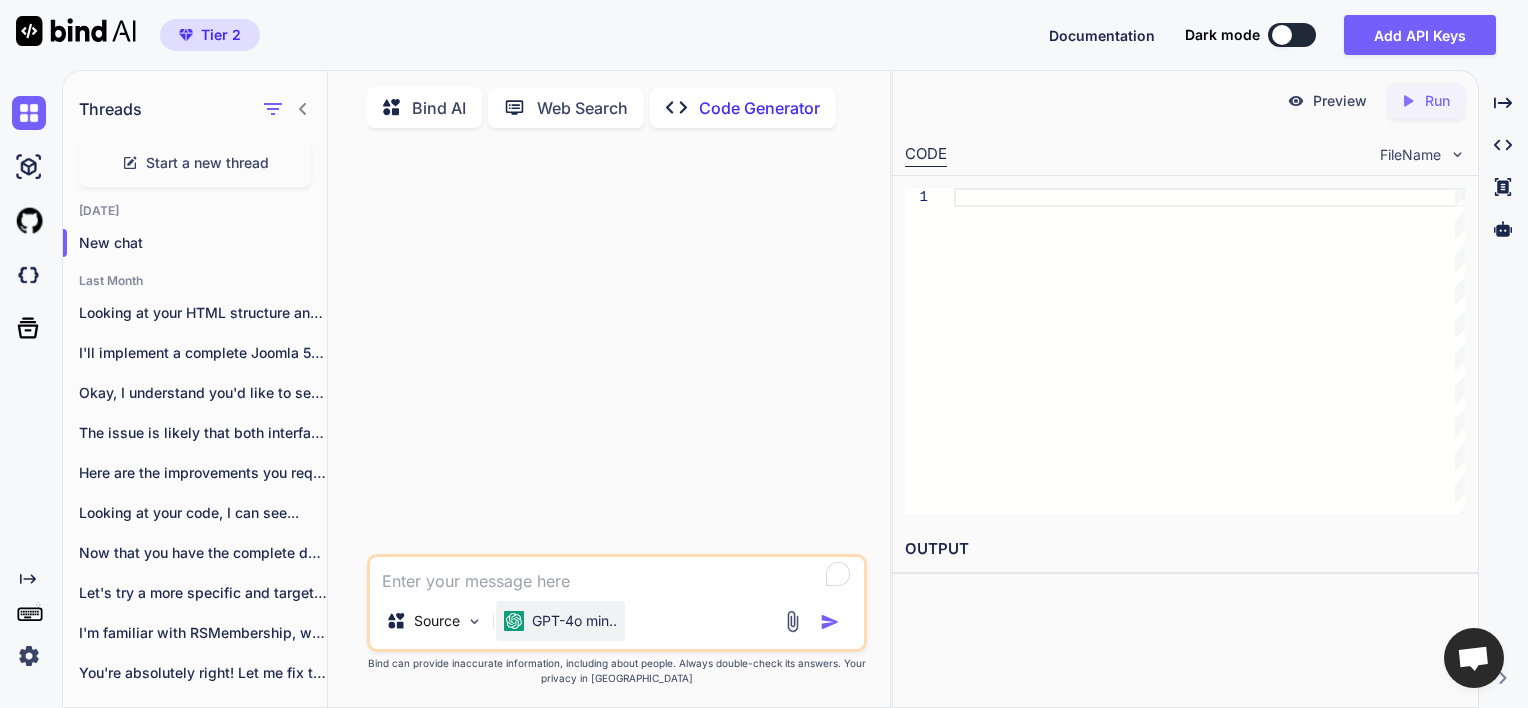click on "GPT-4o min.." at bounding box center [574, 621] 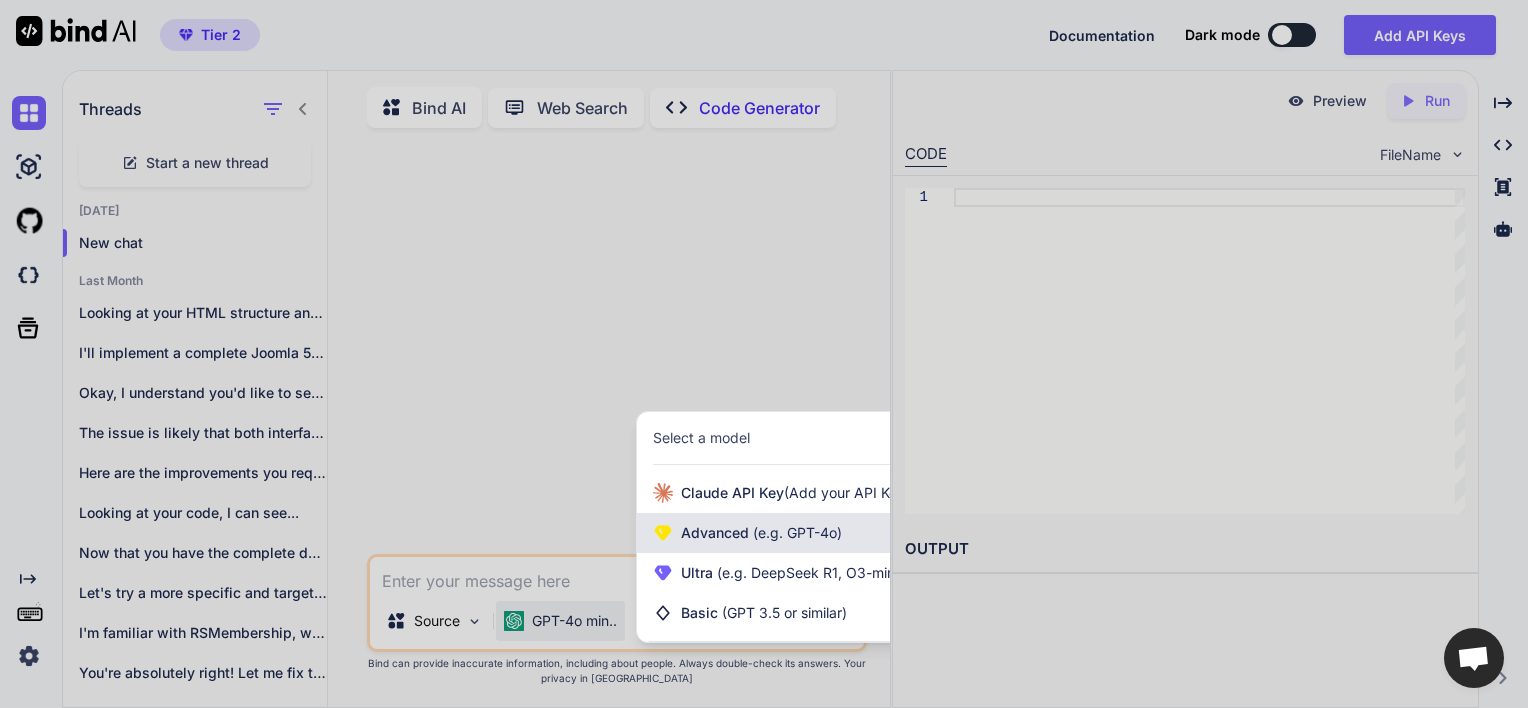 click on "Advanced     (e.g. GPT-4o)" at bounding box center [779, 533] 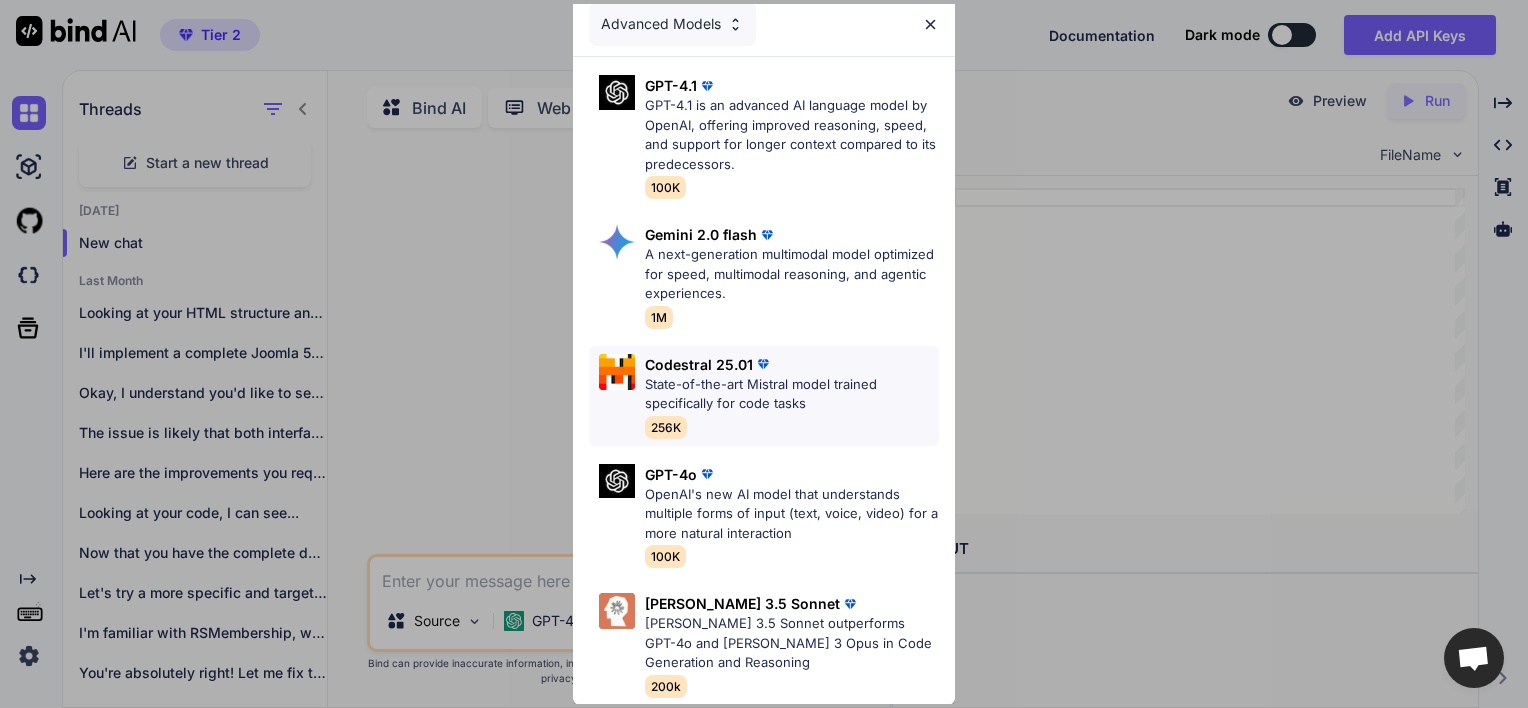 scroll, scrollTop: 16, scrollLeft: 0, axis: vertical 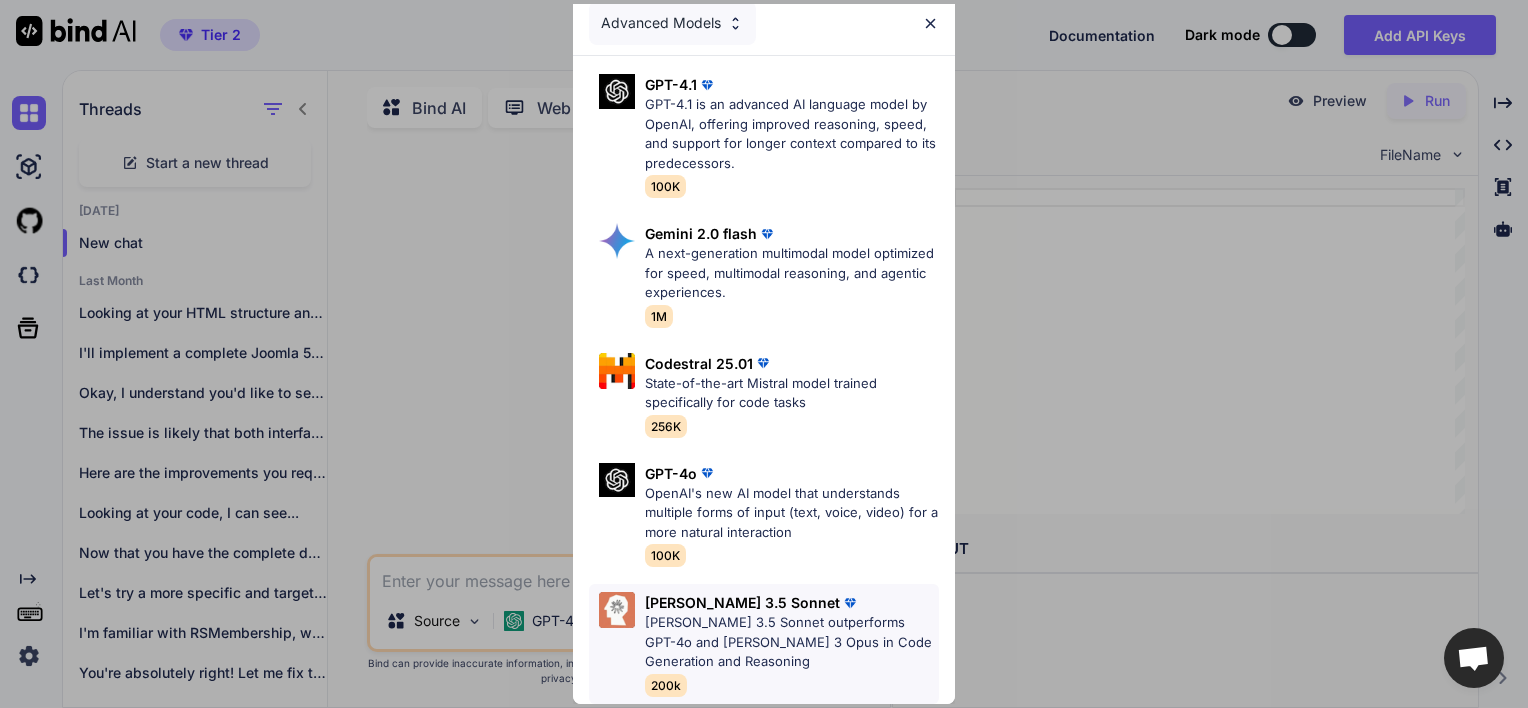 click on "[PERSON_NAME] 3.5 Sonnet outperforms GPT-4o and [PERSON_NAME] 3 Opus in Code Generation and Reasoning" at bounding box center [792, 642] 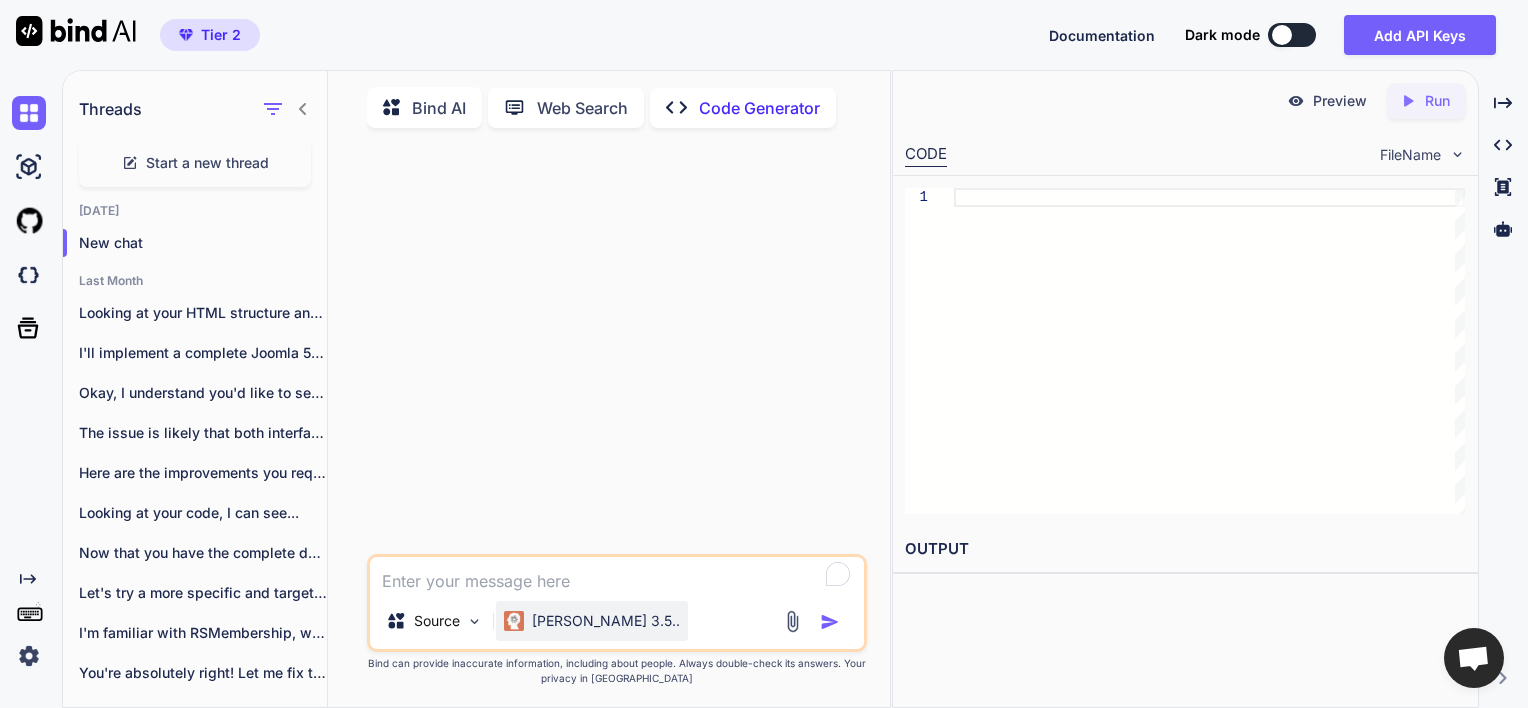 click on "[PERSON_NAME] 3.5.." at bounding box center (592, 621) 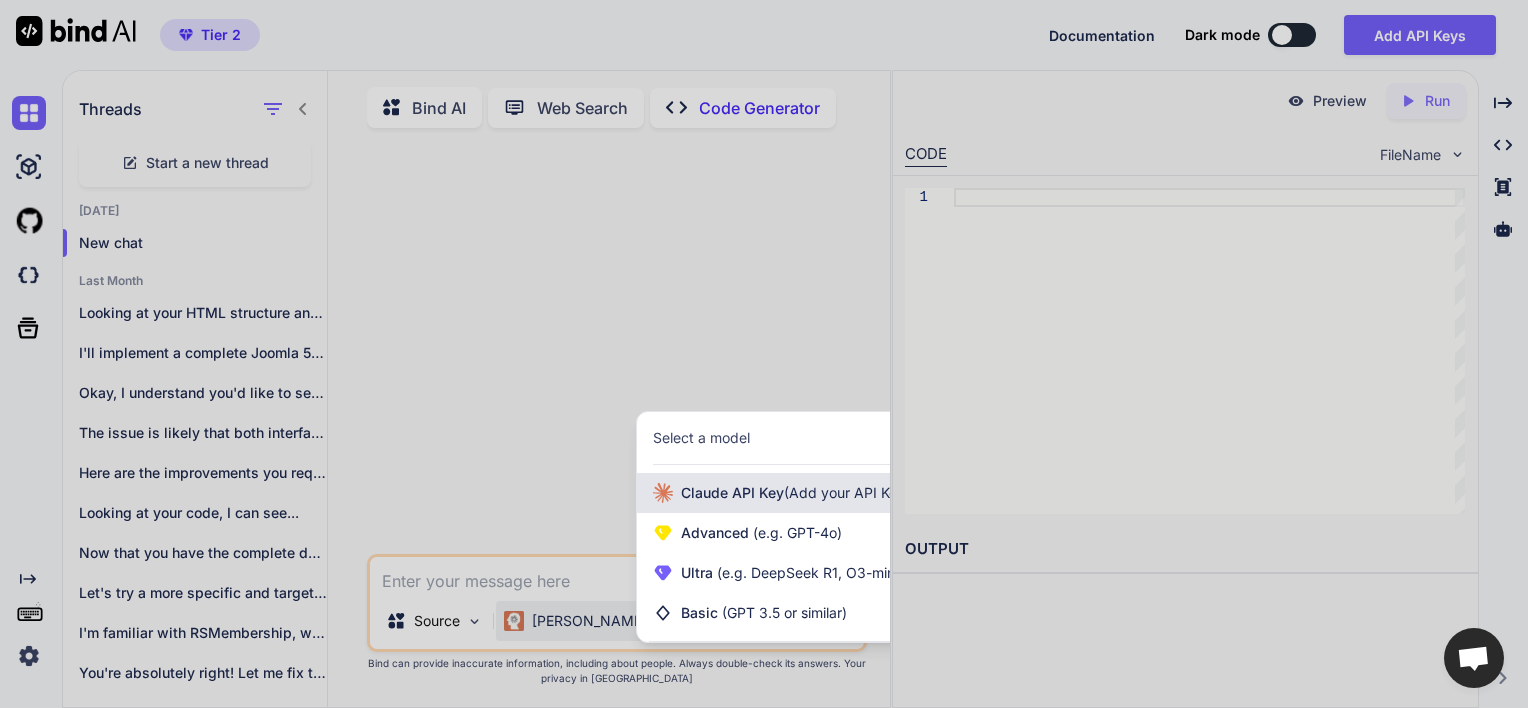 click on "[PERSON_NAME] Key  (Add your API Key)" at bounding box center (779, 493) 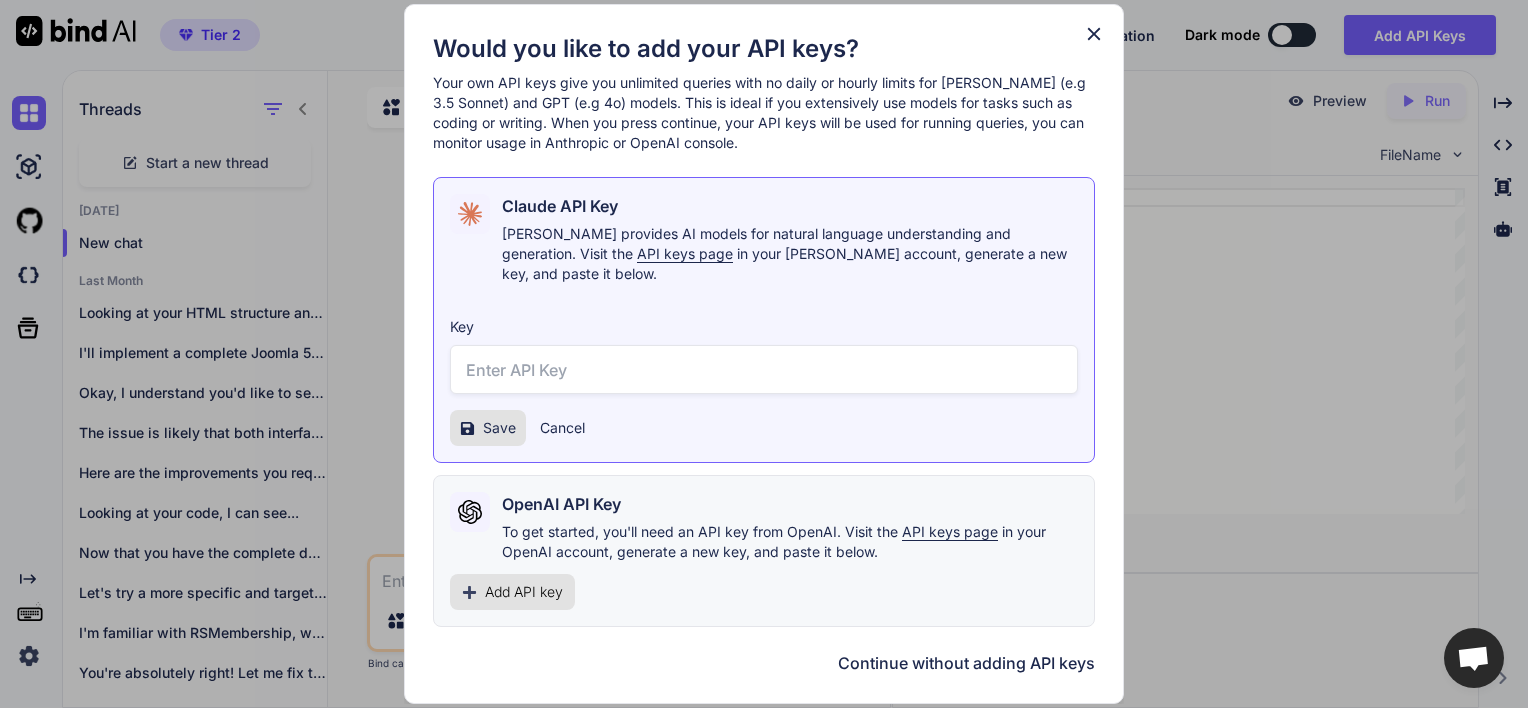 click 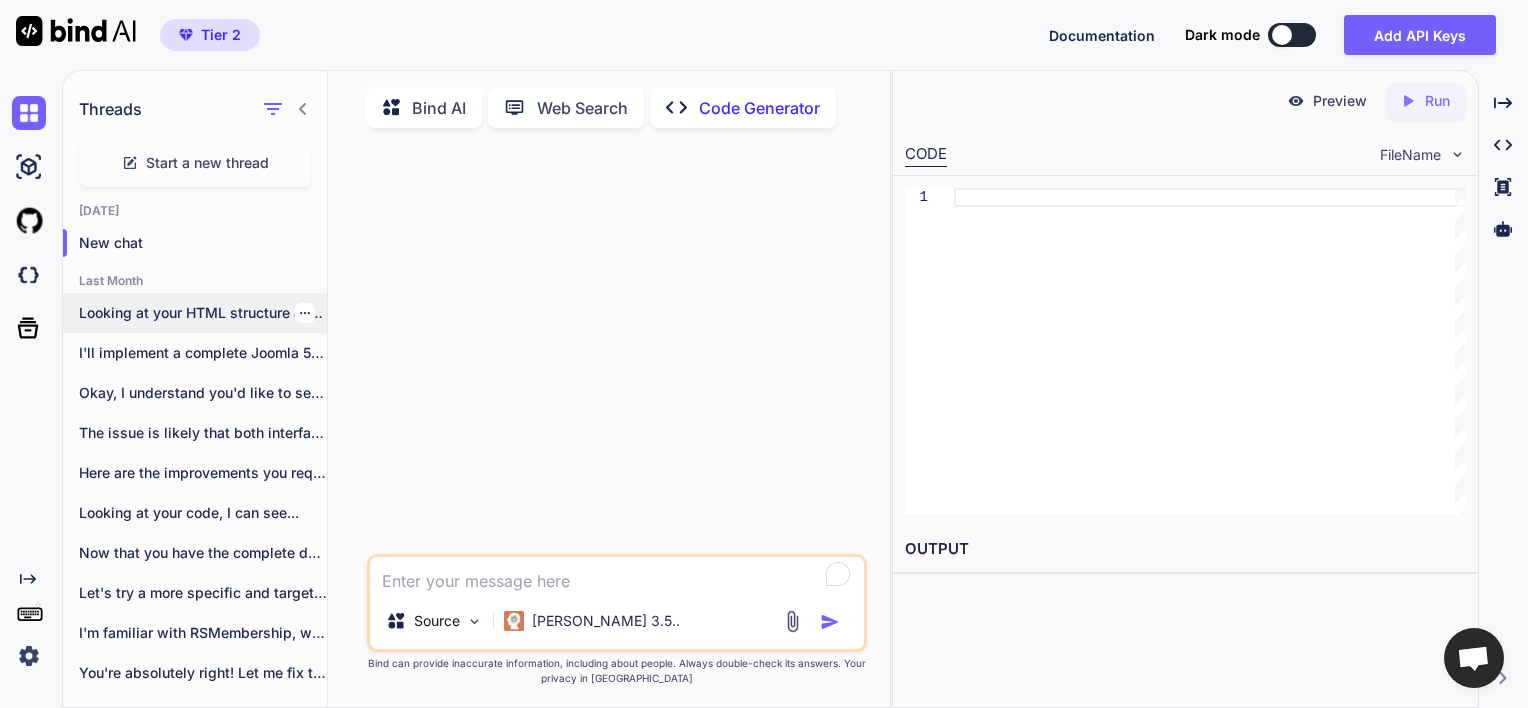 click on "Looking at your HTML structure and code,..." at bounding box center (203, 313) 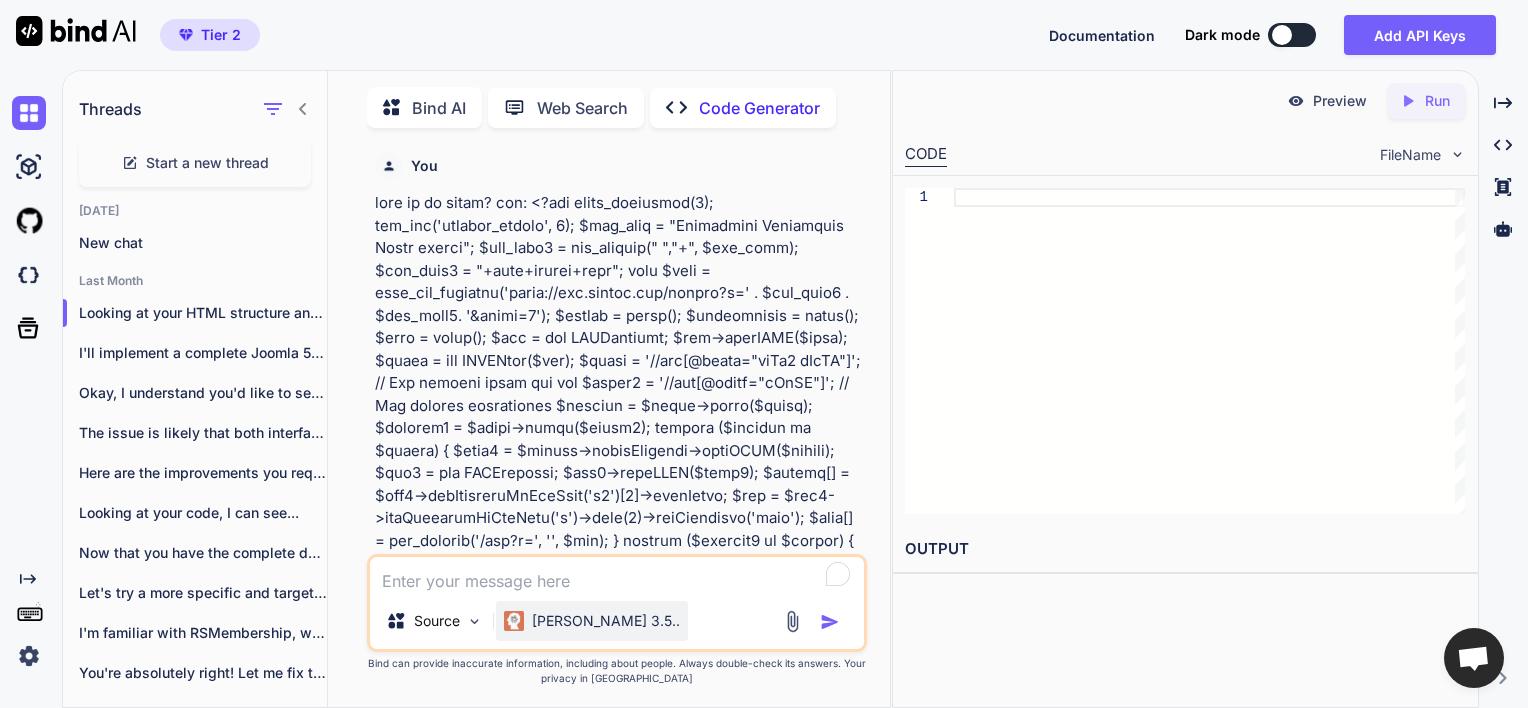 scroll, scrollTop: 2552, scrollLeft: 0, axis: vertical 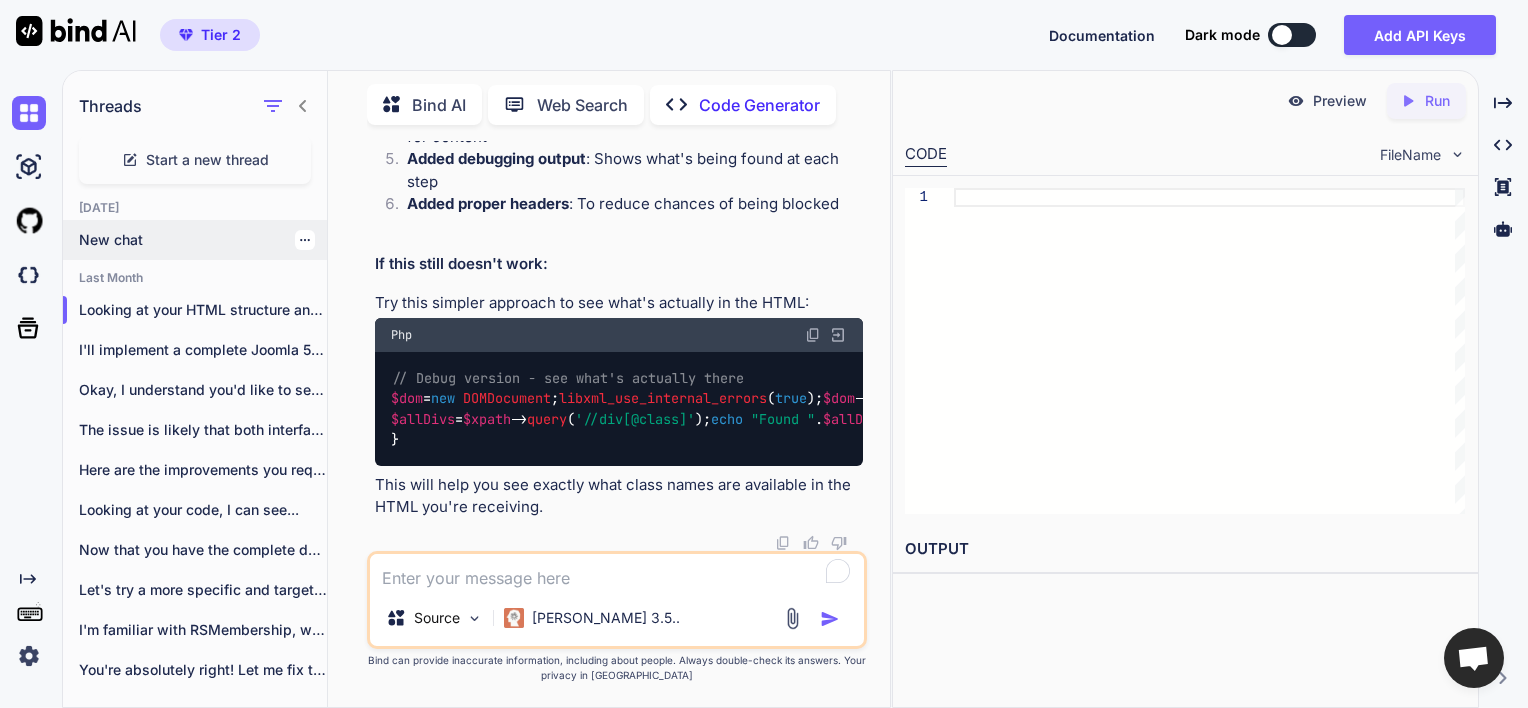 click on "New chat" at bounding box center [203, 240] 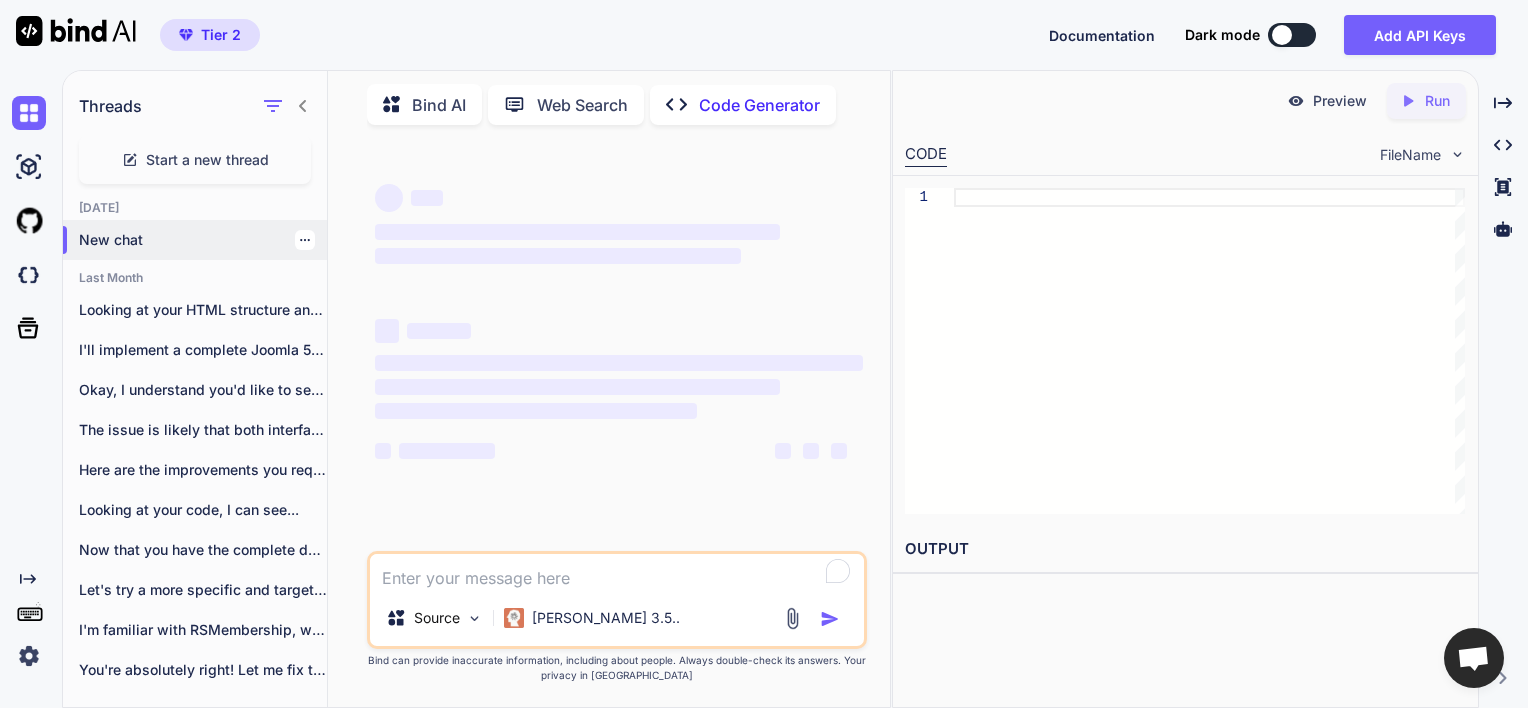 scroll, scrollTop: 0, scrollLeft: 0, axis: both 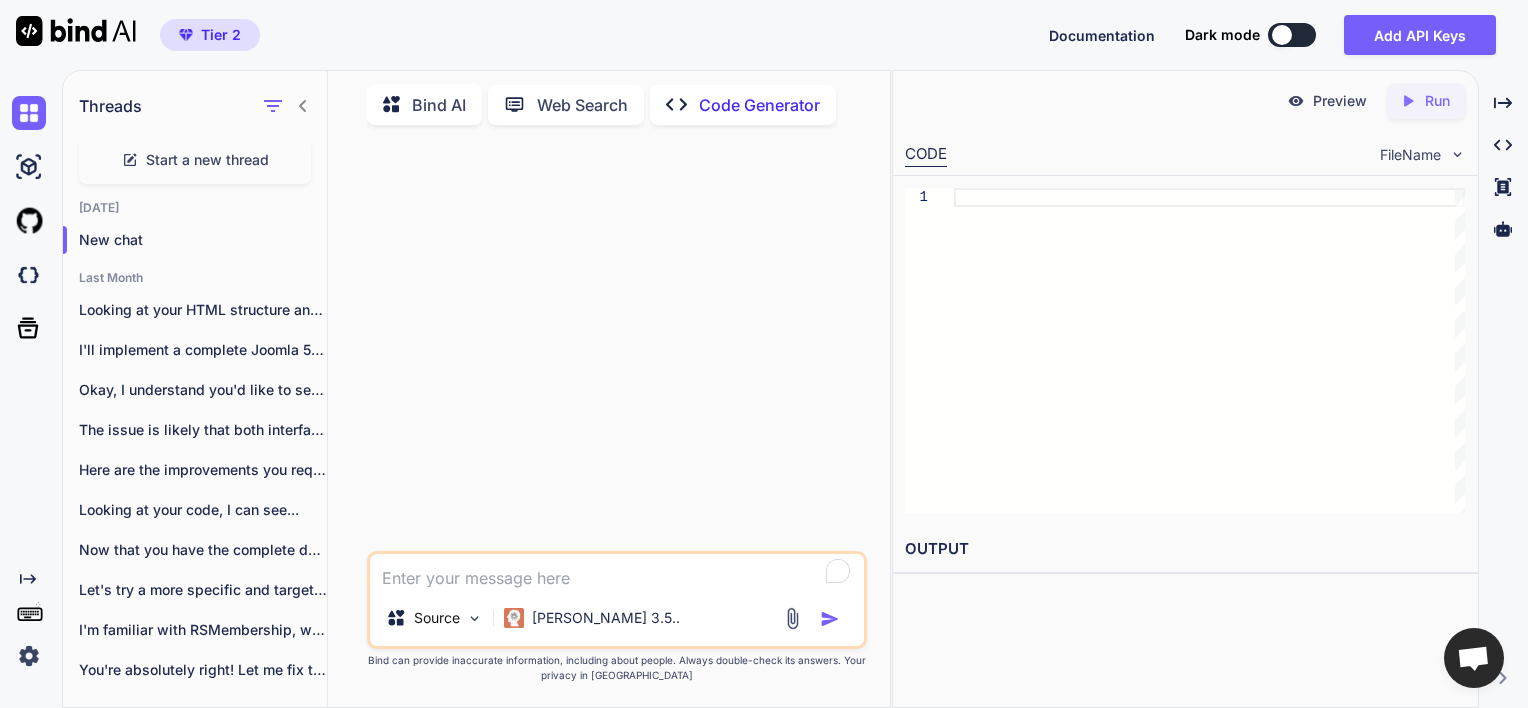 click at bounding box center (619, 346) 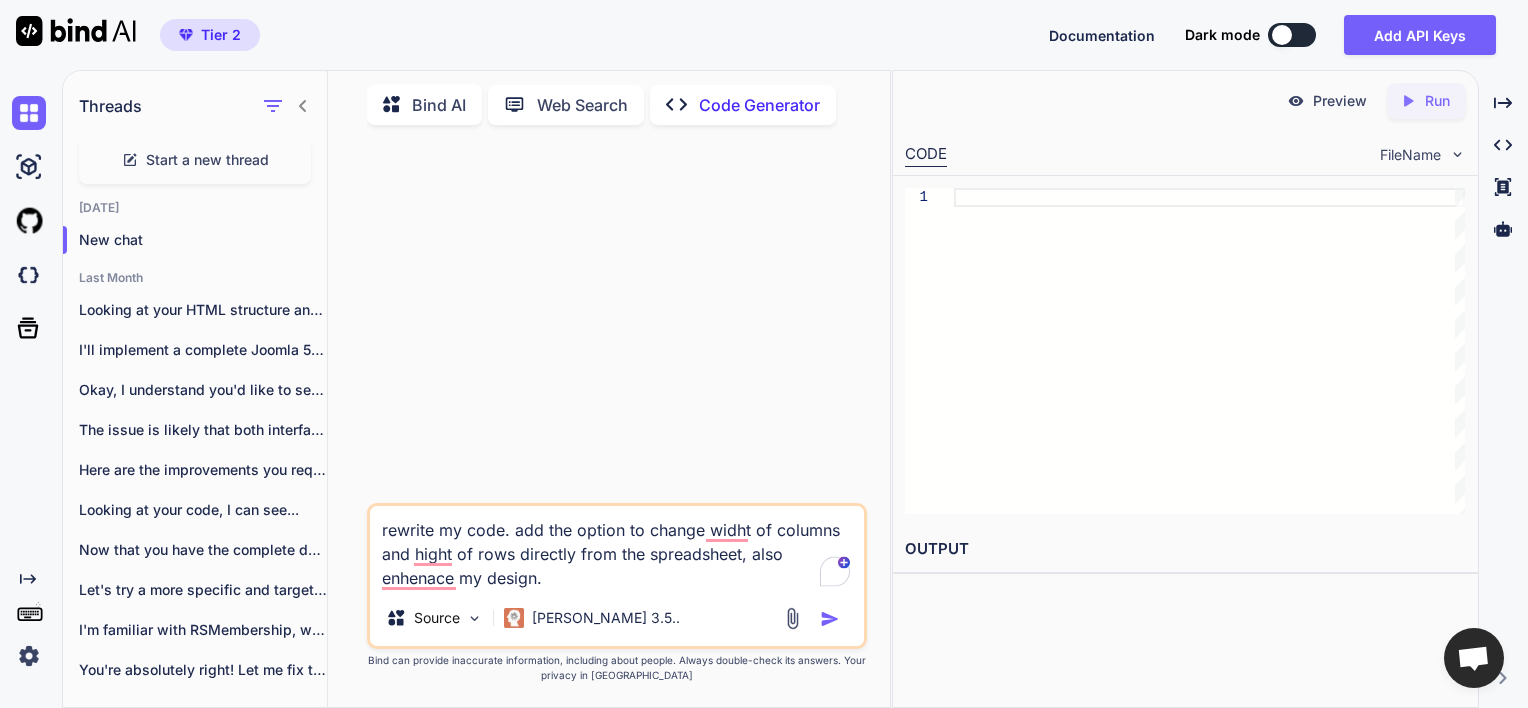 paste on "<?php
// try6.php
session_start();
require_once 'vendor/autoload.php';
require_once 'SpreadsheetTemplates-10.php'; // Include the new file with spreadsheet templates
use PhpOffice\PhpSpreadsheet\Spreadsheet;
use PhpOffice\PhpSpreadsheet\Writer\Html; // Not strictly needed if only sending HTML
use PhpOffice\PhpSpreadsheet\Writer\Xlsx;
use PhpOffice\PhpSpreadsheet\Cell\Coordinate;
use PhpOffice\PhpSpreadsheet\Cell\DataValidation;
use App\Spreadsheet\SpreadsheetTemplates; // Use the namespace
use PhpOffice\PhpSpreadsheet\Calculation\Calculation; // Added for cache clearing
class SpreadsheetApp {
private $spreadsheet;
public function __construct() {
if (!isset($_SESSION['spreadsheet_data'])) {
$this->initializeSpreadsheet();
} else {
$this->loadFromSession();
}
// Always clear calculation cache after loading or initializing to prevent formula issues
Calculation::getInstance($this->spreadsheet)->clearCalculationCache();
}
..." 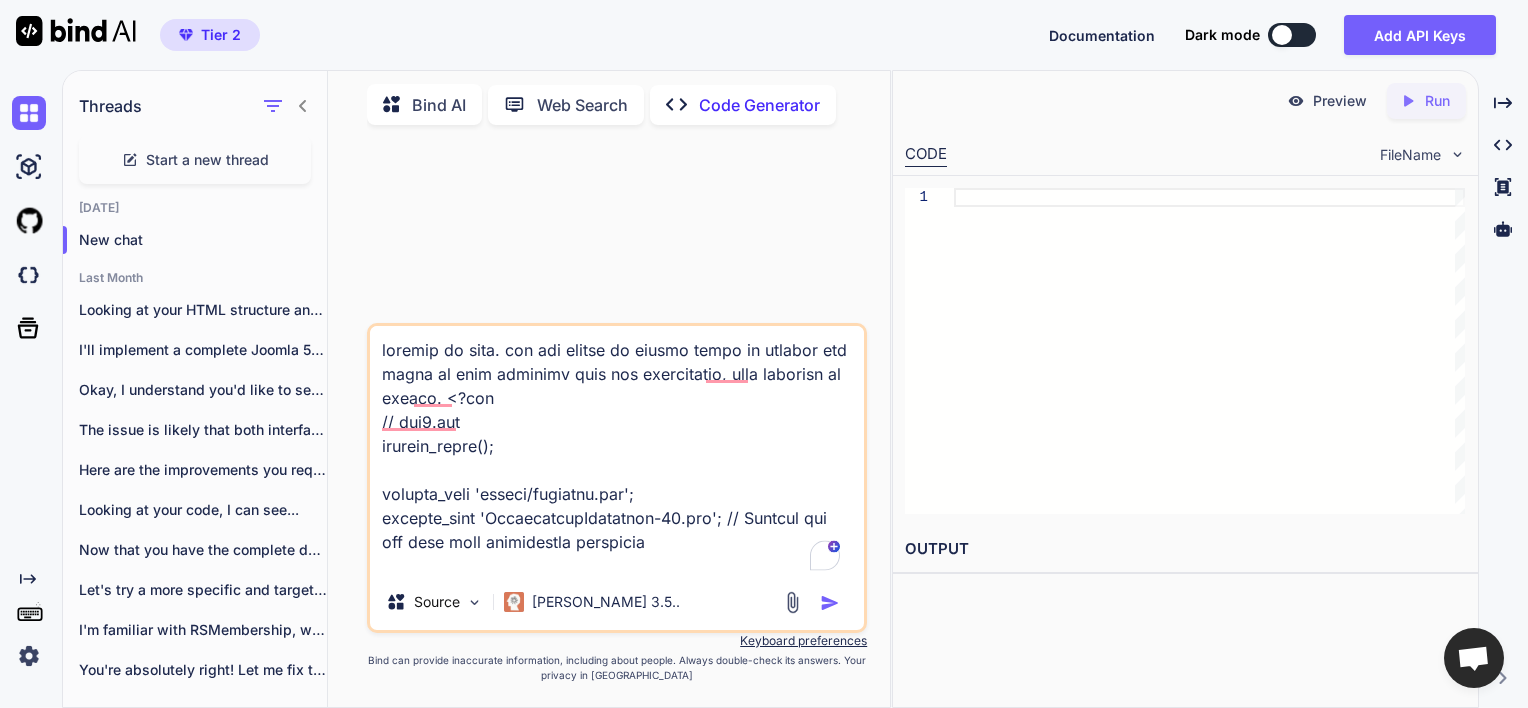 scroll, scrollTop: 34033, scrollLeft: 0, axis: vertical 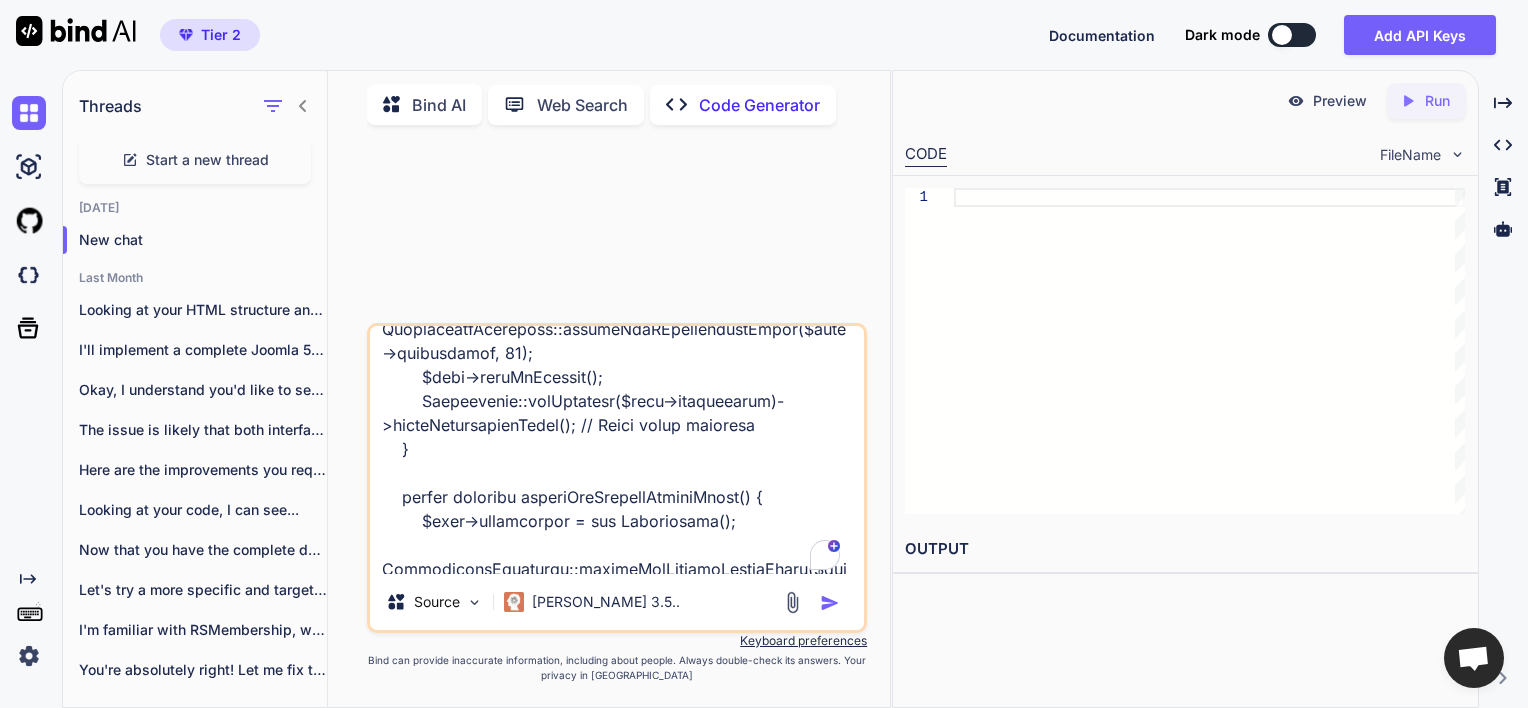 click at bounding box center [617, 450] 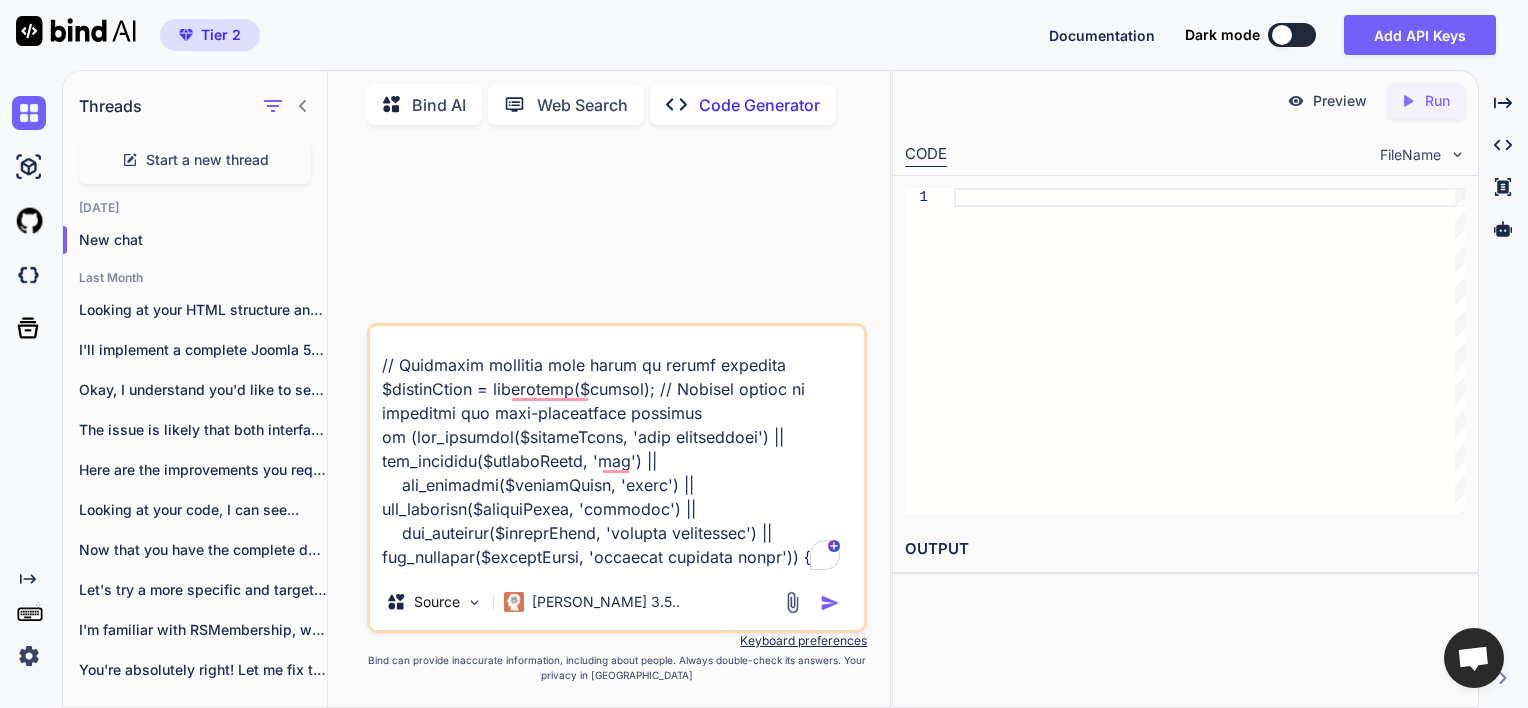 click at bounding box center (617, 450) 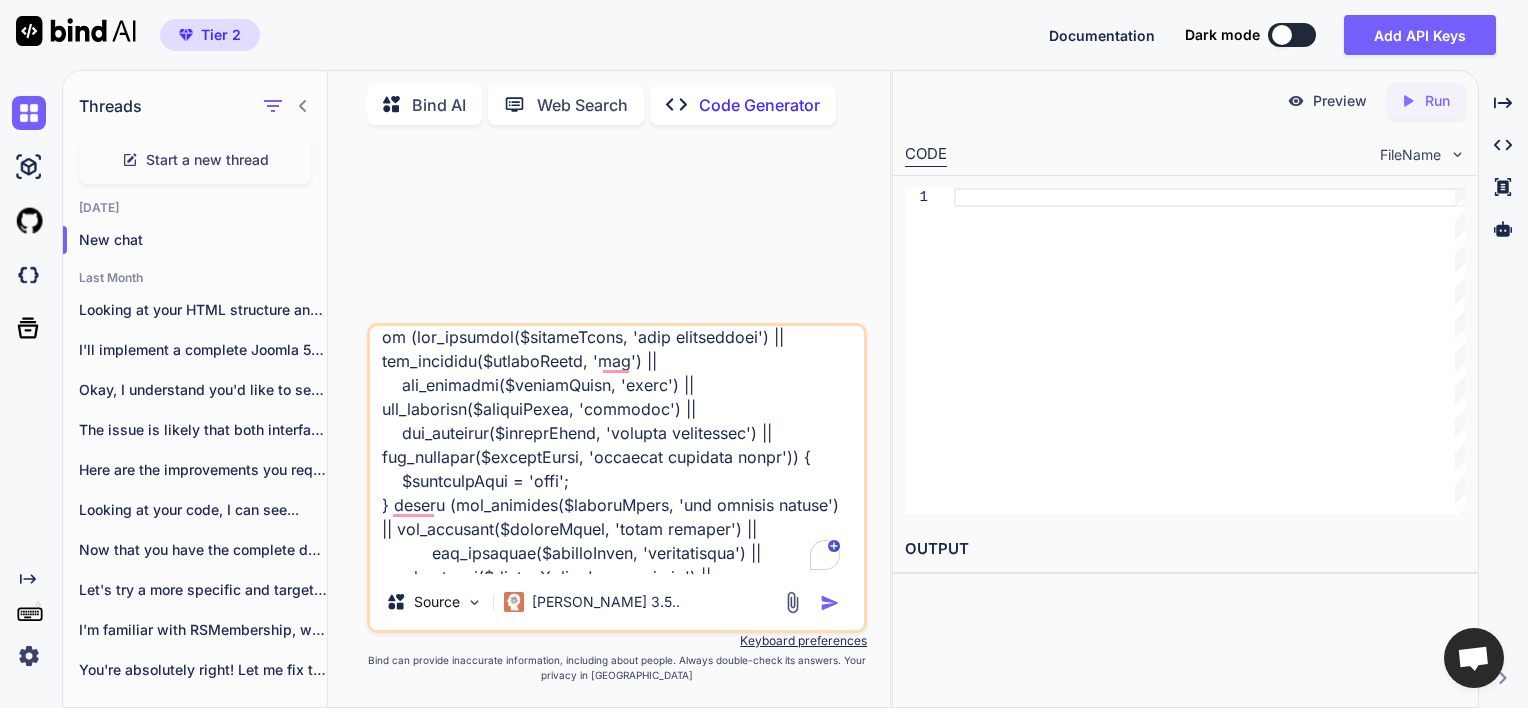 click at bounding box center [617, 450] 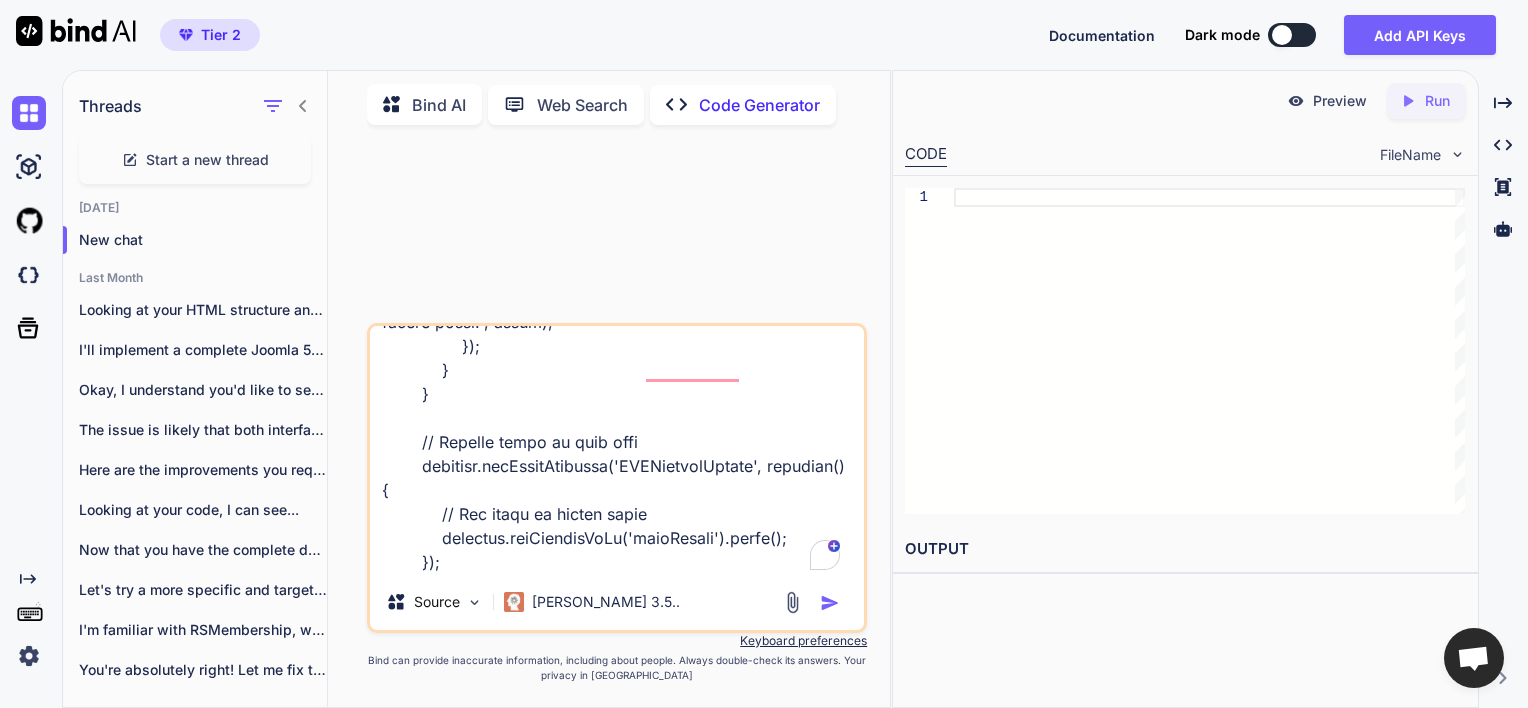 click at bounding box center [830, 603] 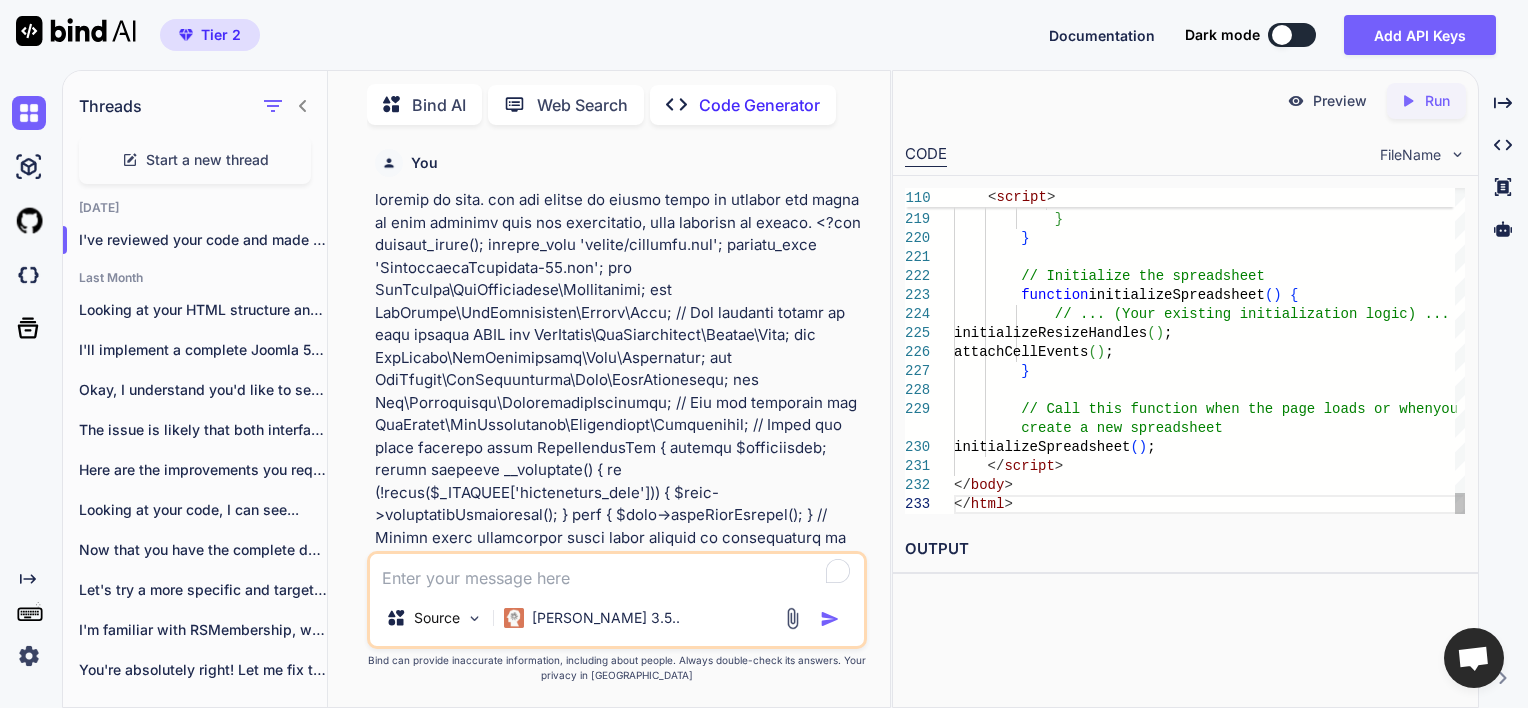 scroll, scrollTop: 0, scrollLeft: 0, axis: both 